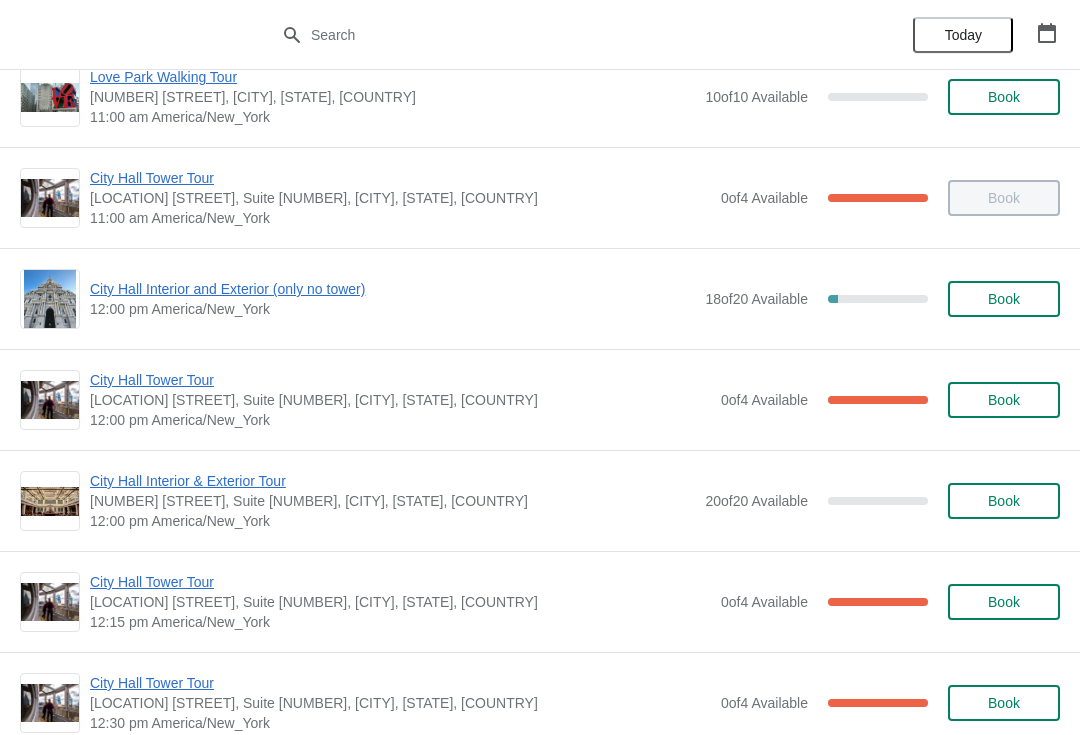 scroll, scrollTop: 715, scrollLeft: 0, axis: vertical 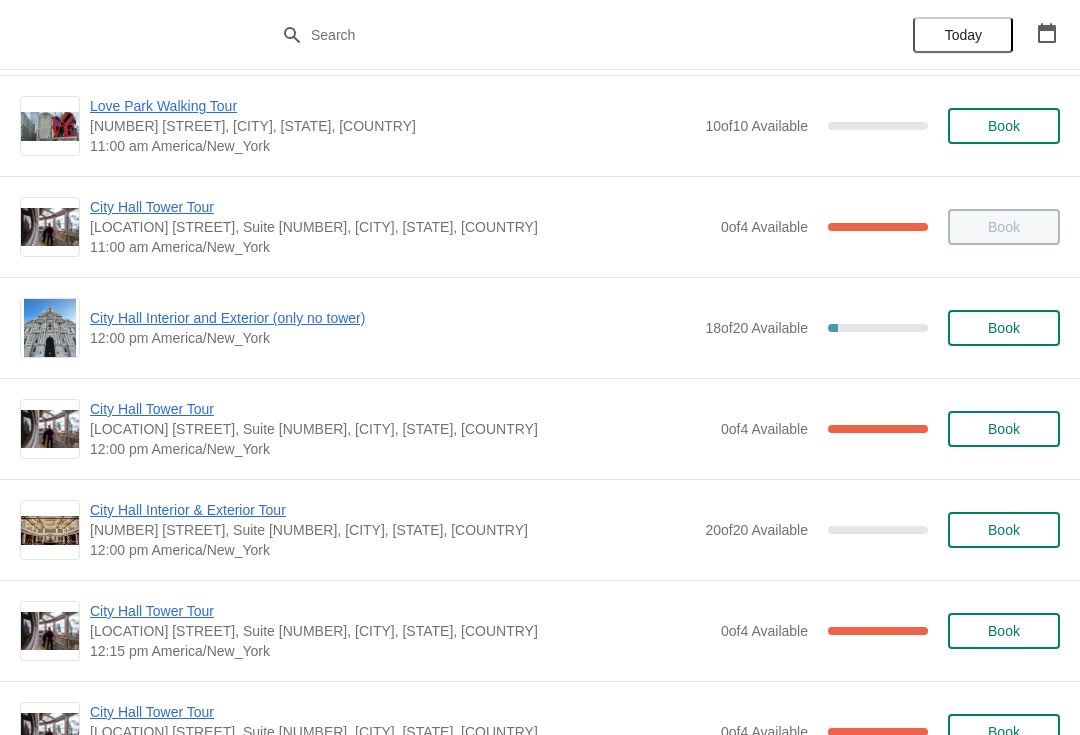 click on "City Hall Interior and Exterior (only no tower)" at bounding box center [392, 318] 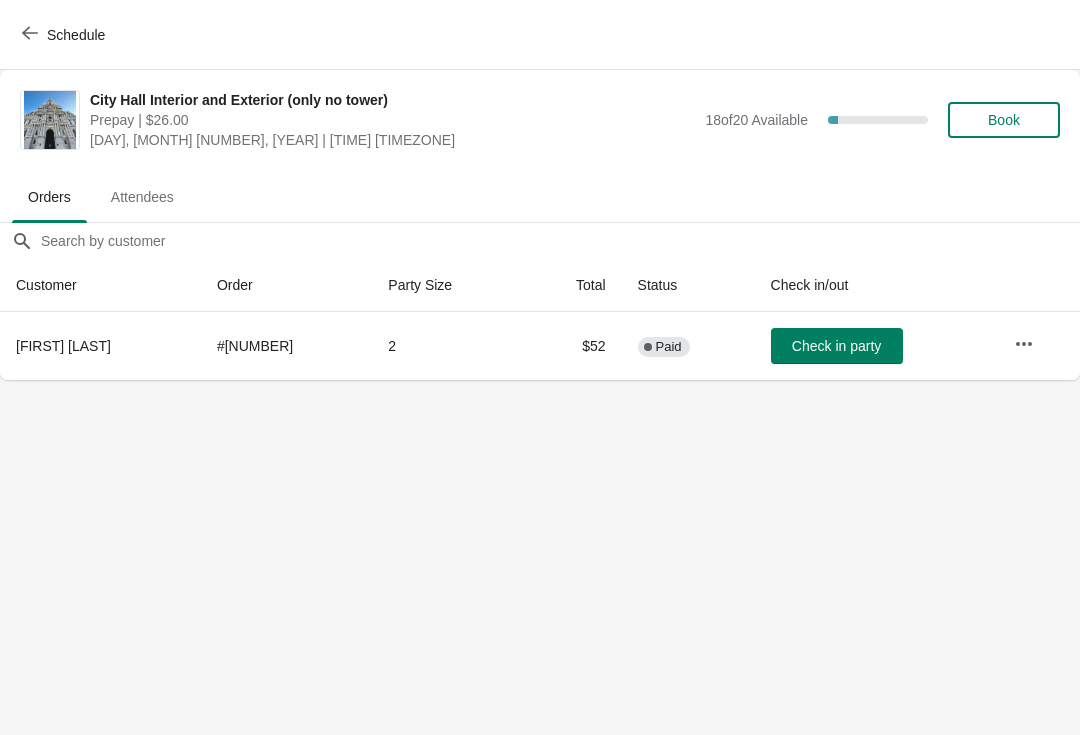 click on "Book" at bounding box center (1004, 120) 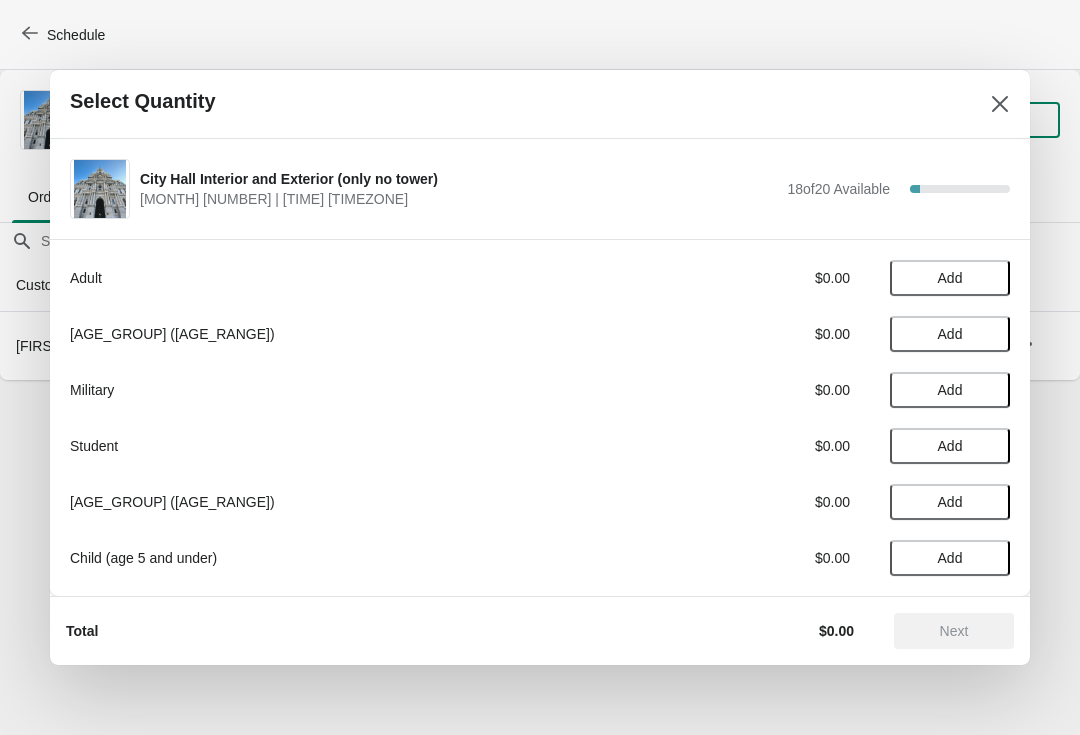 click on "Add" at bounding box center [950, 334] 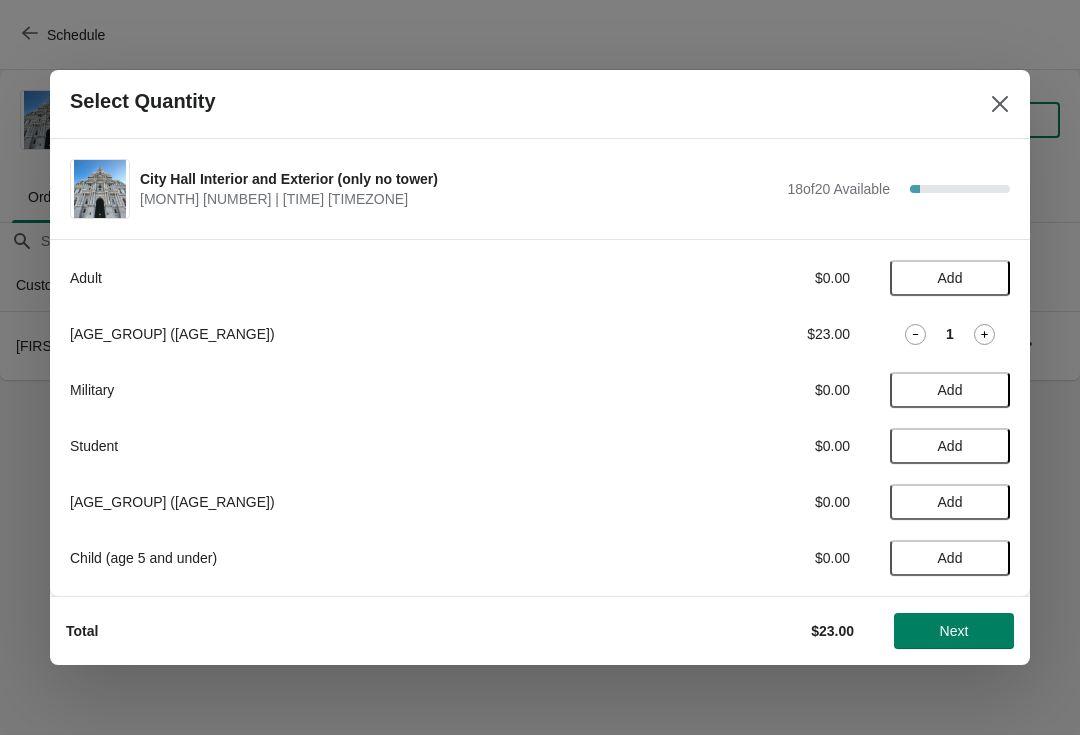 click 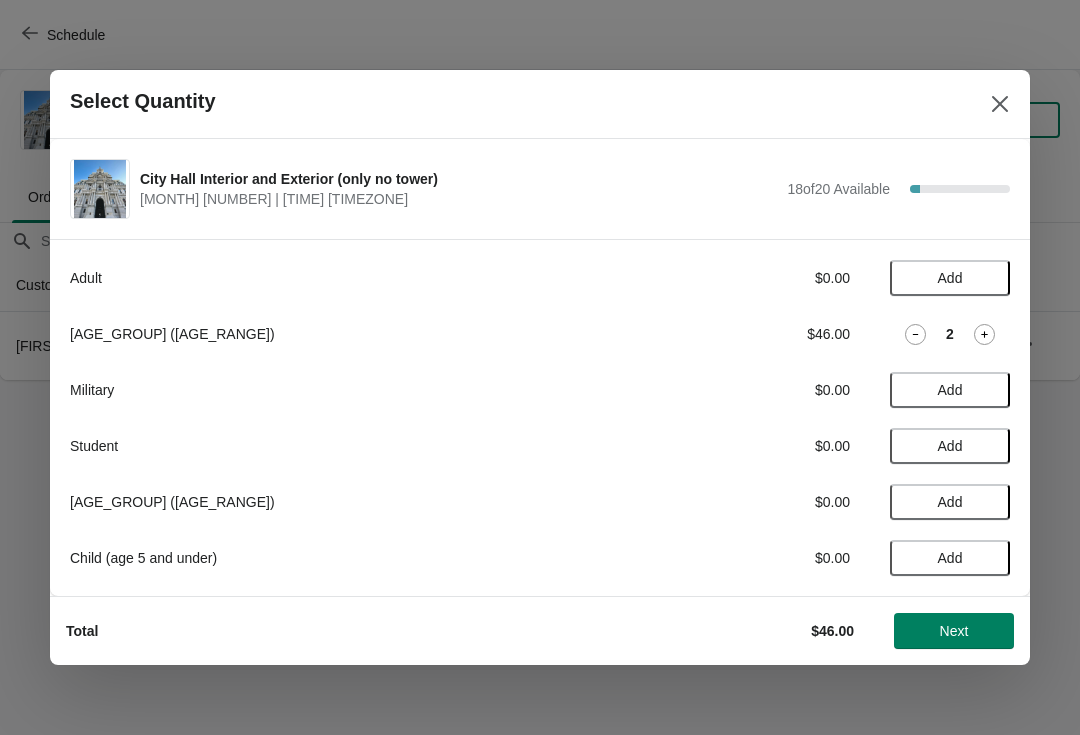 click on "Next" at bounding box center [954, 631] 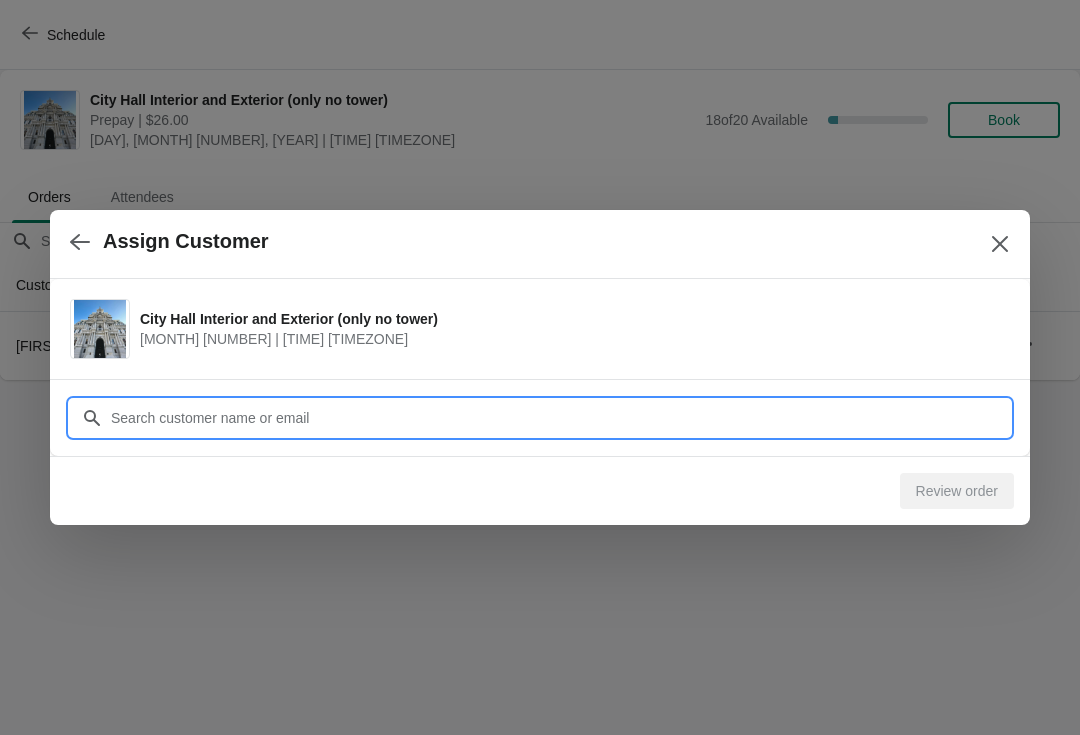 click on "Assign Customer City Hall Interior and Exterior (only no tower) August 1 | 12:00 pm America/New_York Customer Review order" at bounding box center (540, 380) 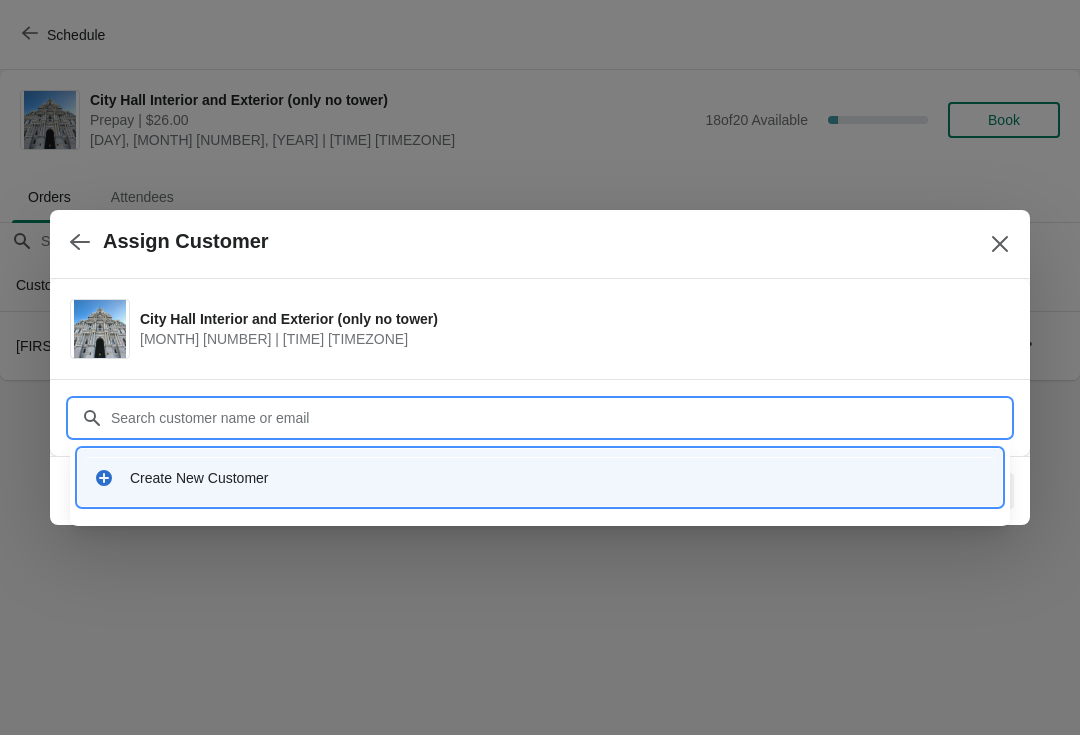 click on "Create New Customer" at bounding box center [558, 478] 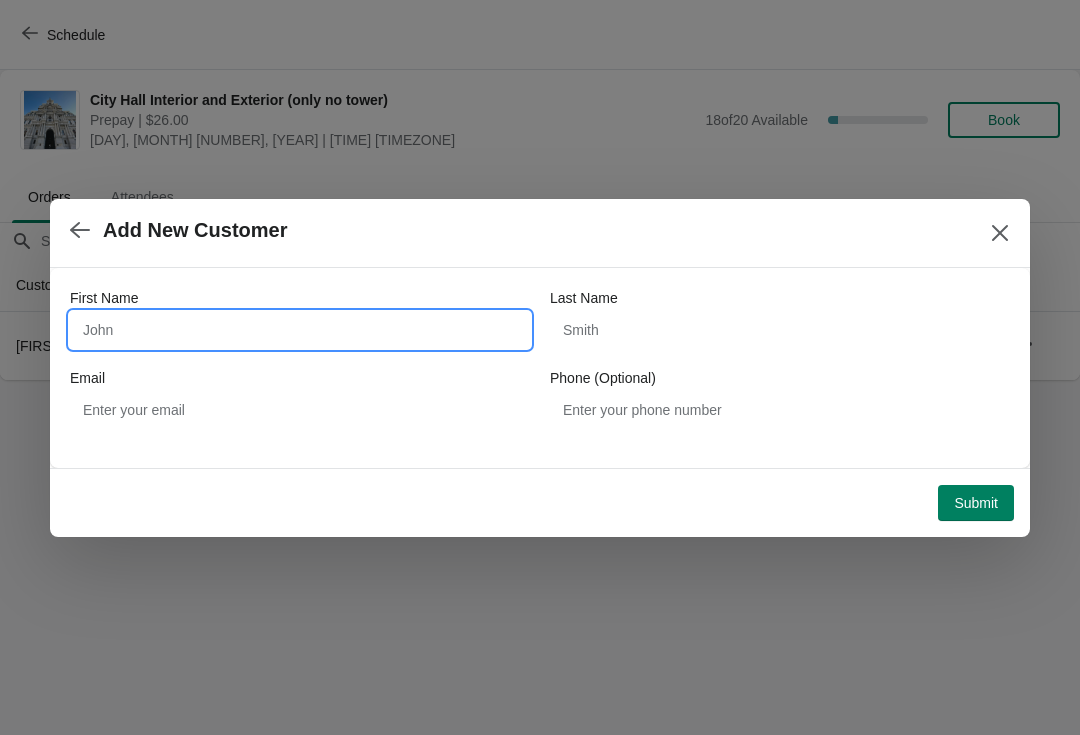 click on "First Name" at bounding box center [300, 330] 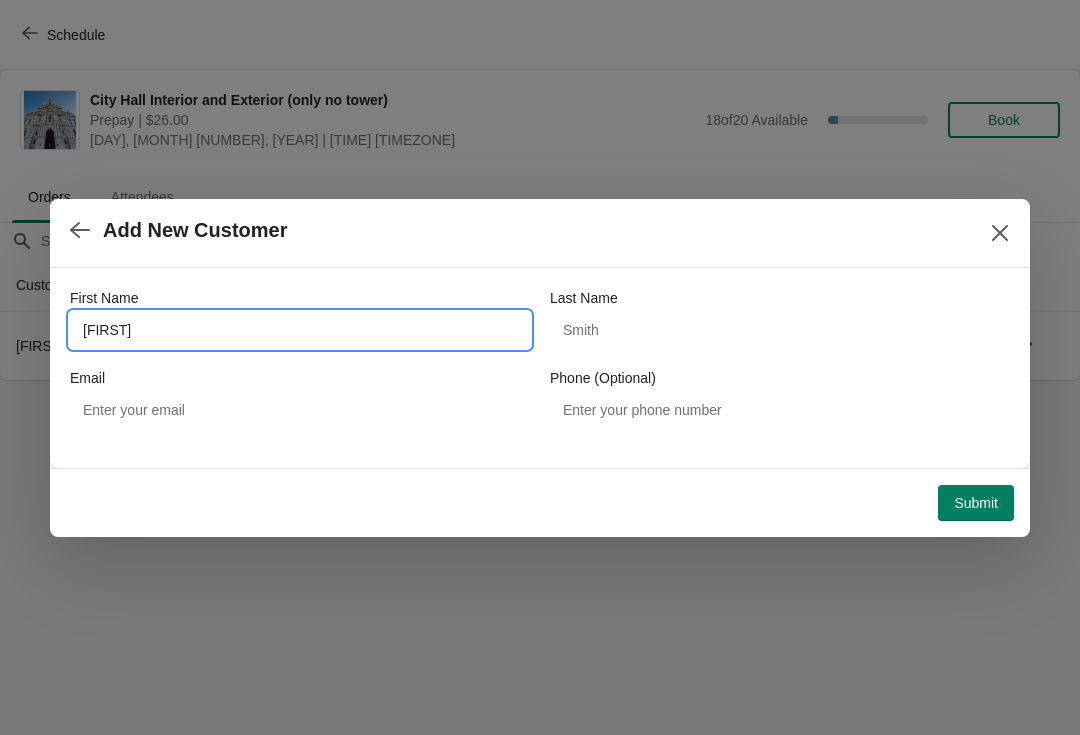 type on "Peter" 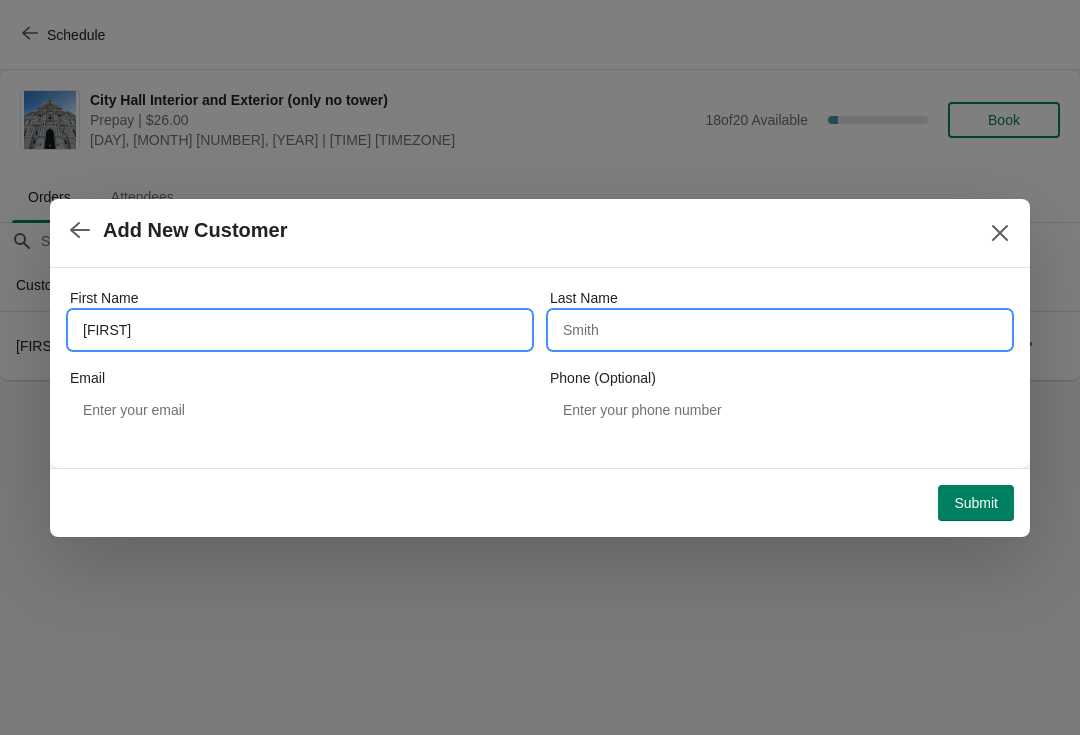 click on "Last Name" at bounding box center [780, 330] 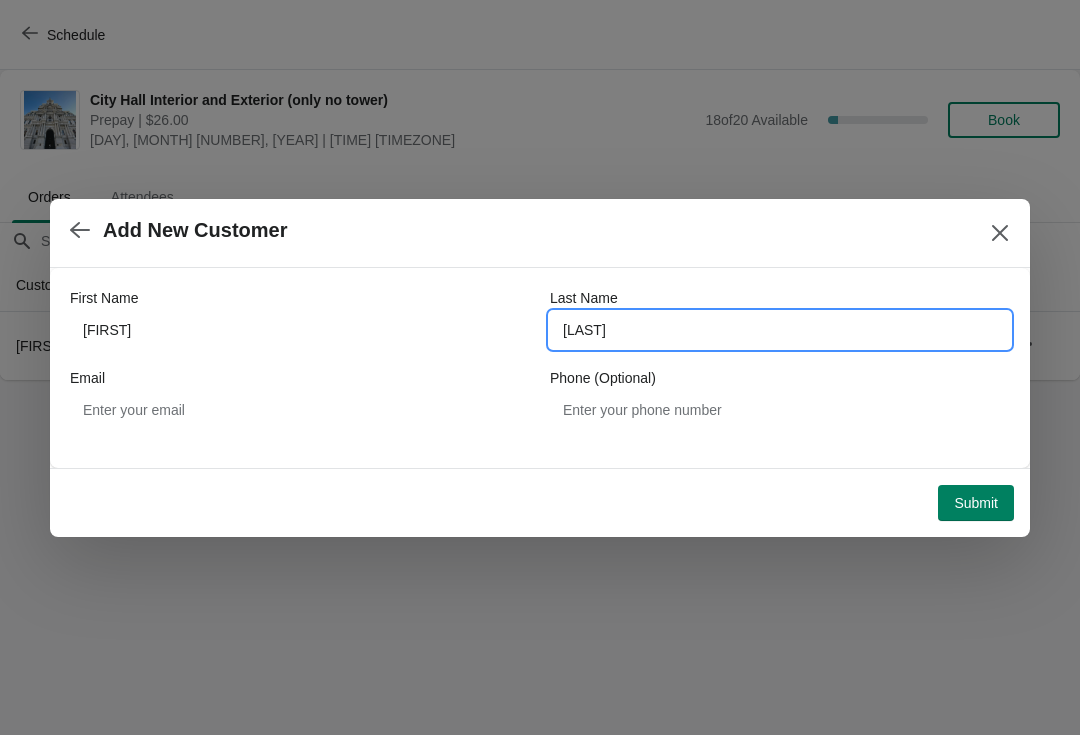 type on "Cleaves" 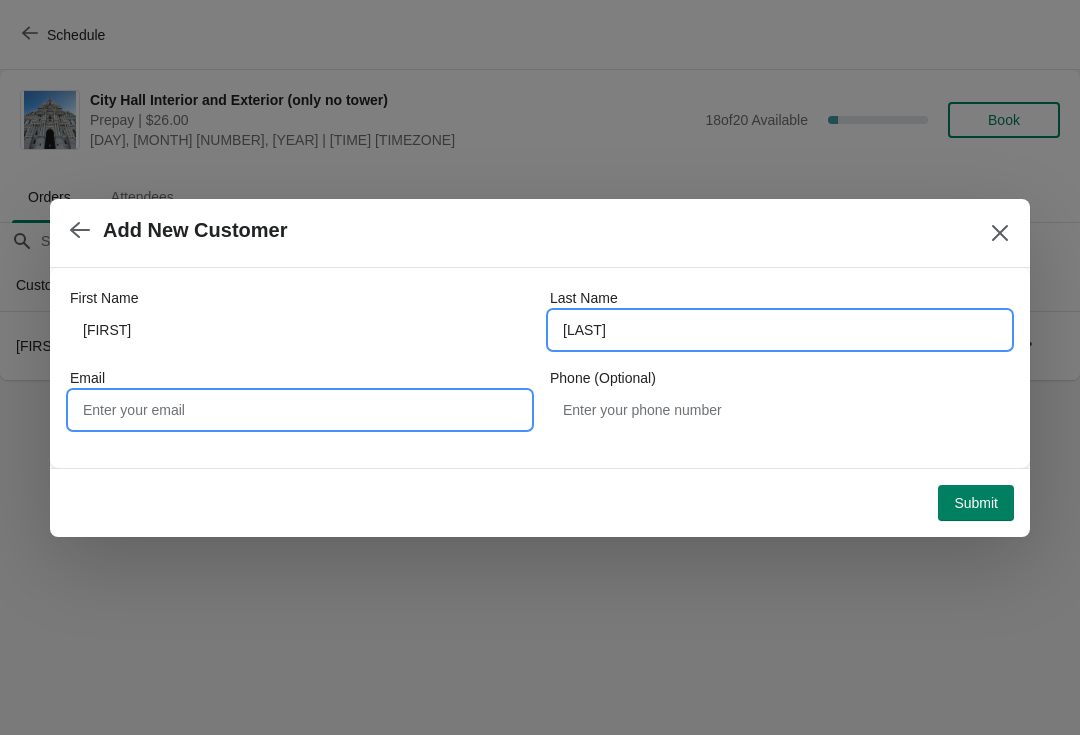 click on "Email" at bounding box center (300, 410) 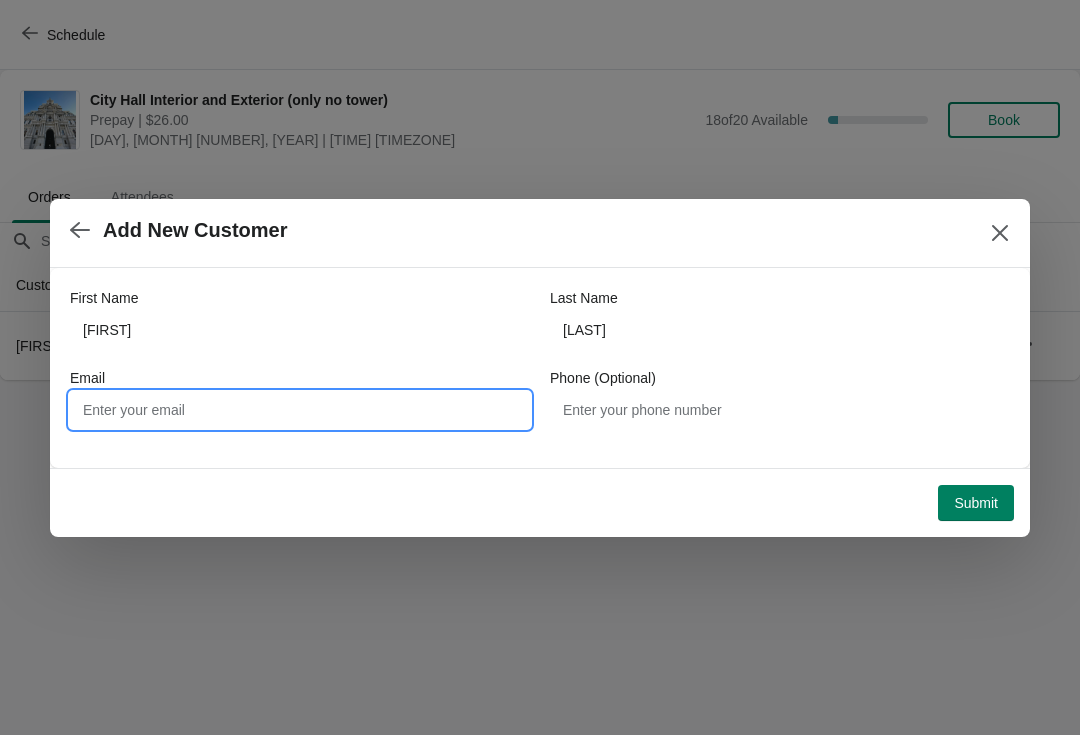 click on "Submit" at bounding box center [976, 503] 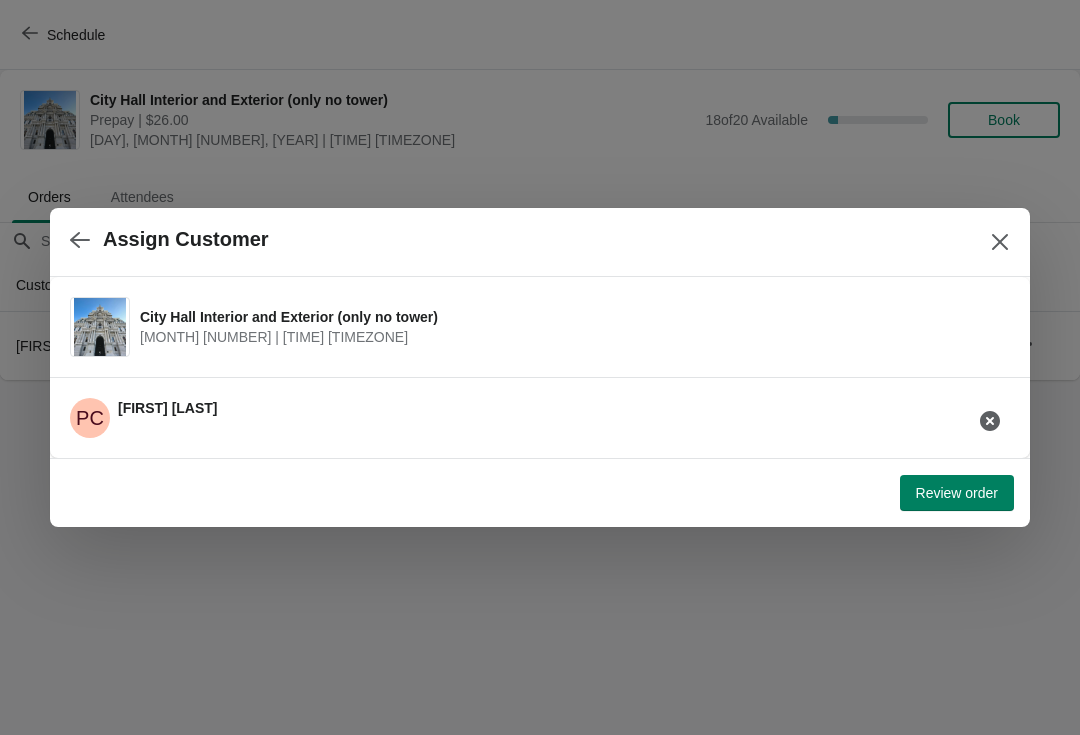 click on "Review order" at bounding box center [957, 493] 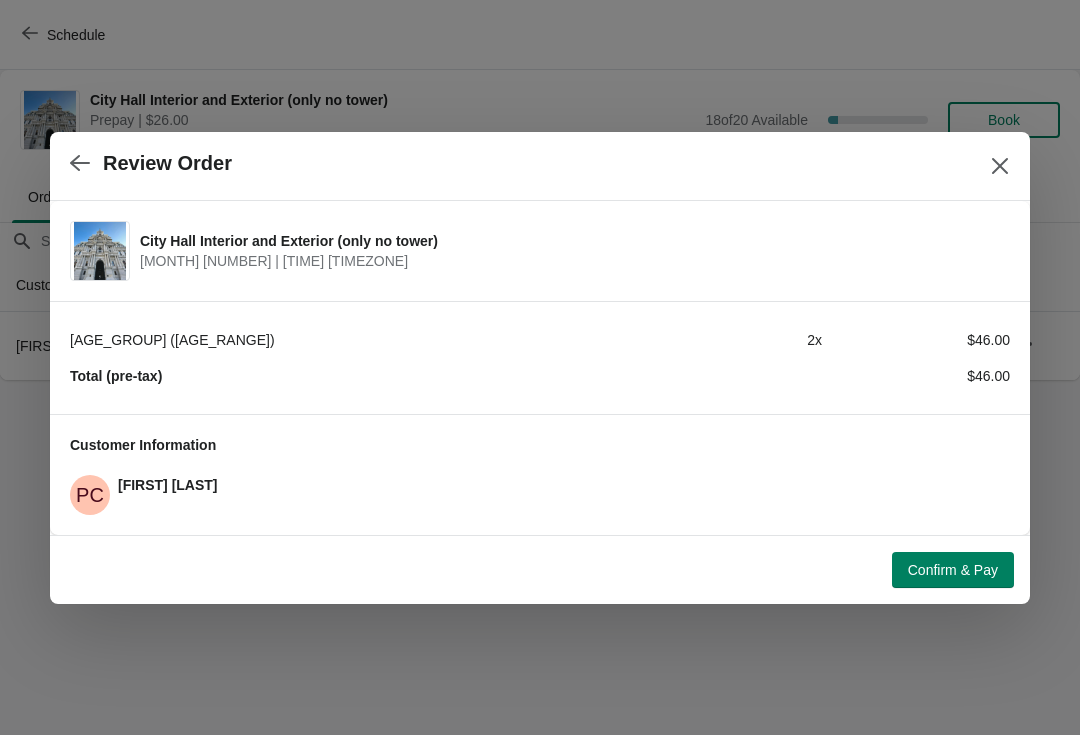 click on "Confirm & Pay" at bounding box center [953, 570] 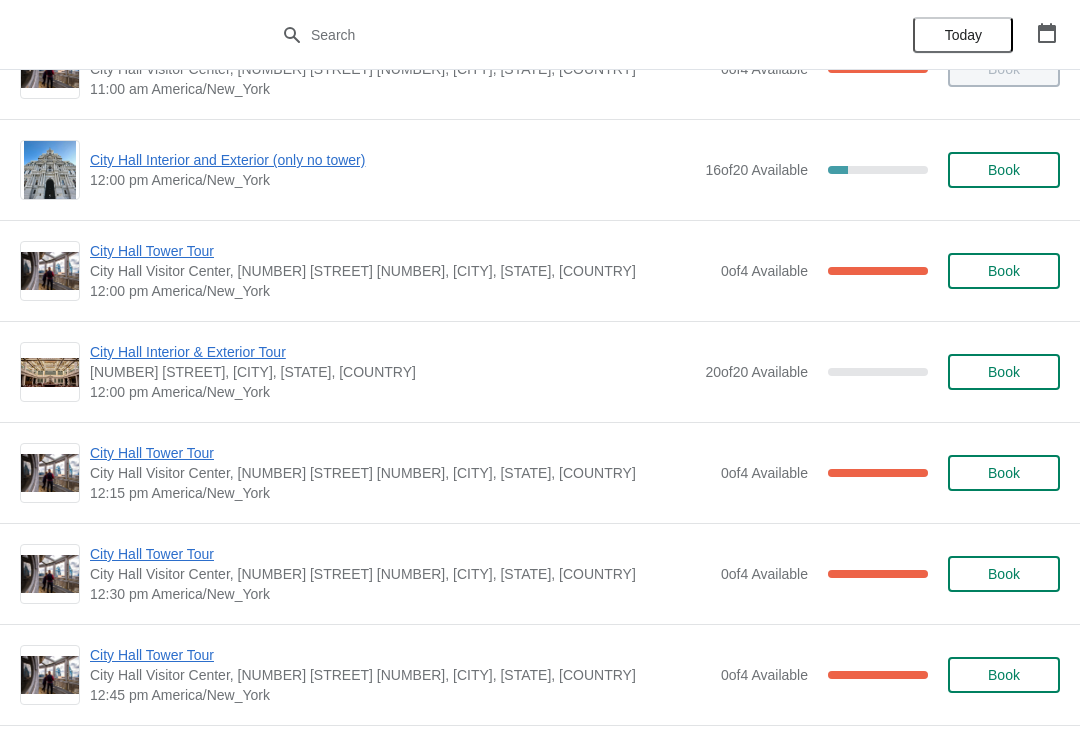 scroll, scrollTop: 874, scrollLeft: 0, axis: vertical 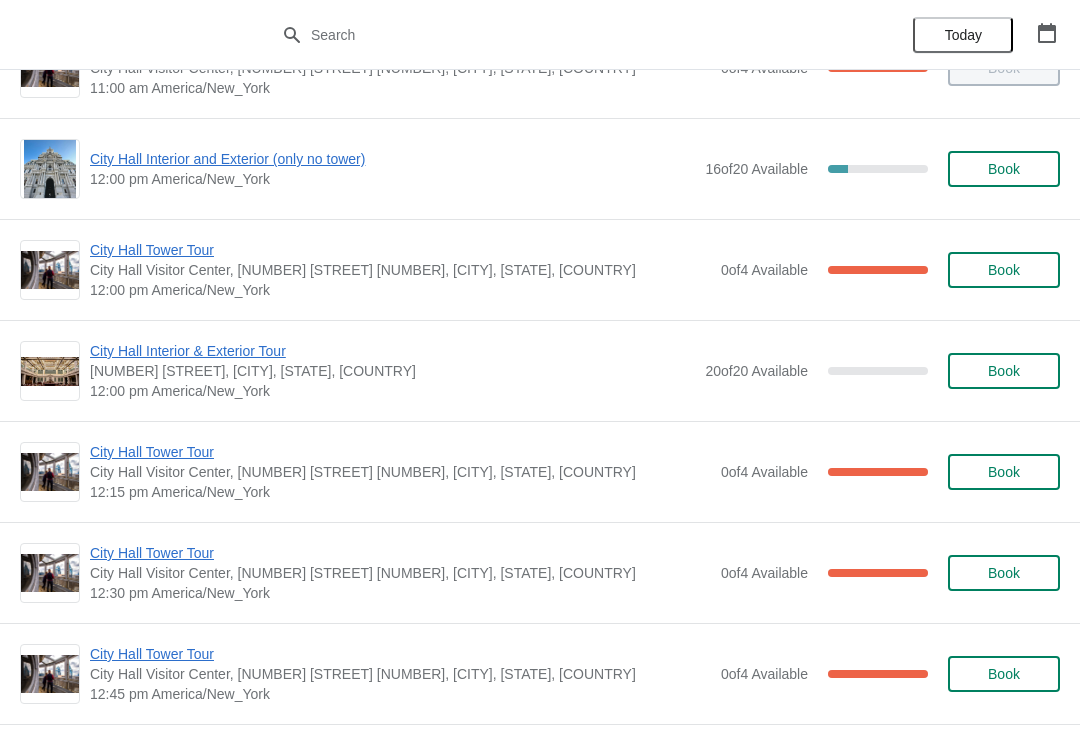 click on "City Hall Interior and Exterior (only no tower)" at bounding box center (392, 159) 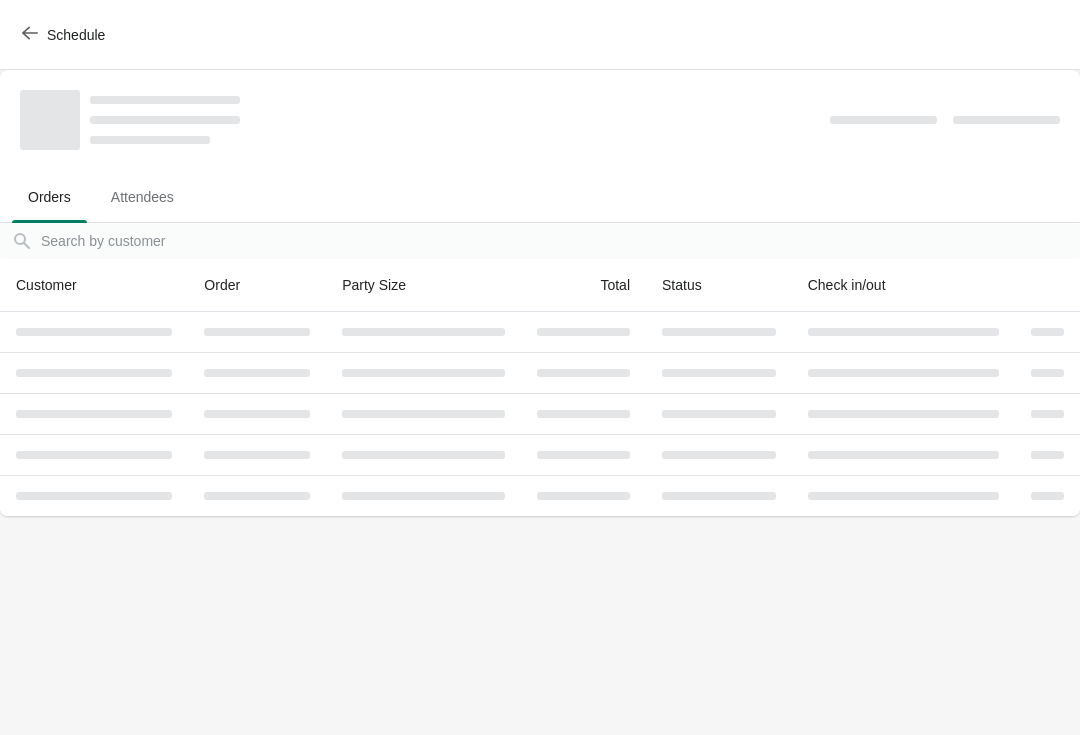 scroll, scrollTop: 0, scrollLeft: 0, axis: both 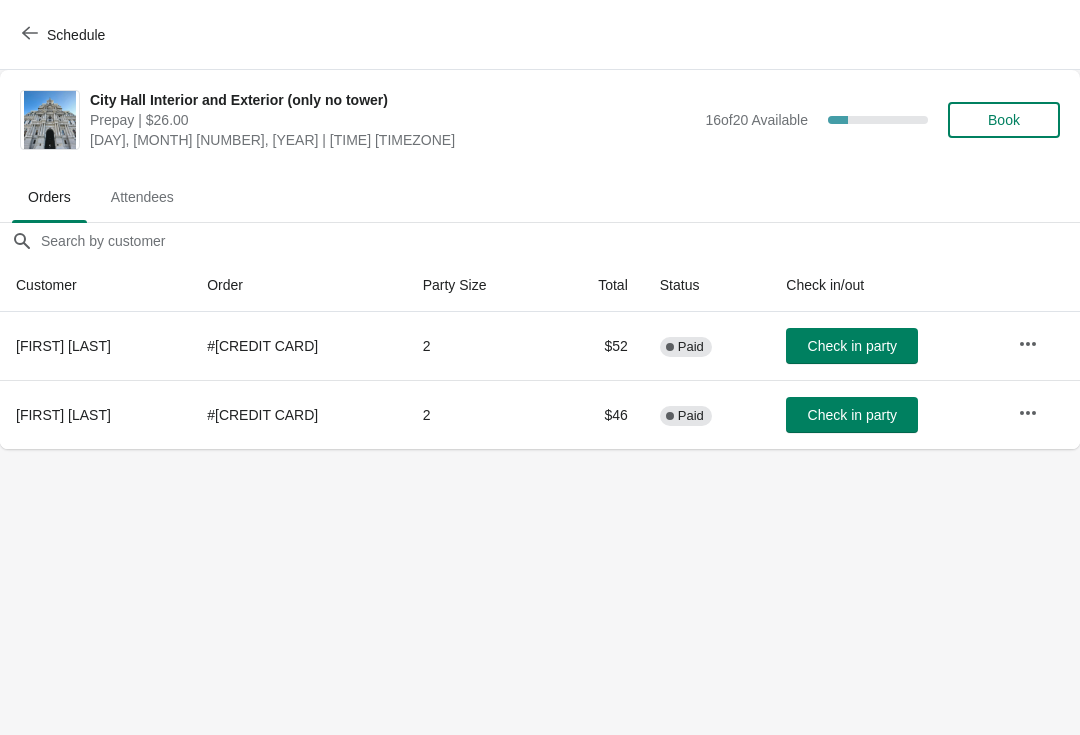 click on "Check in party" at bounding box center [852, 346] 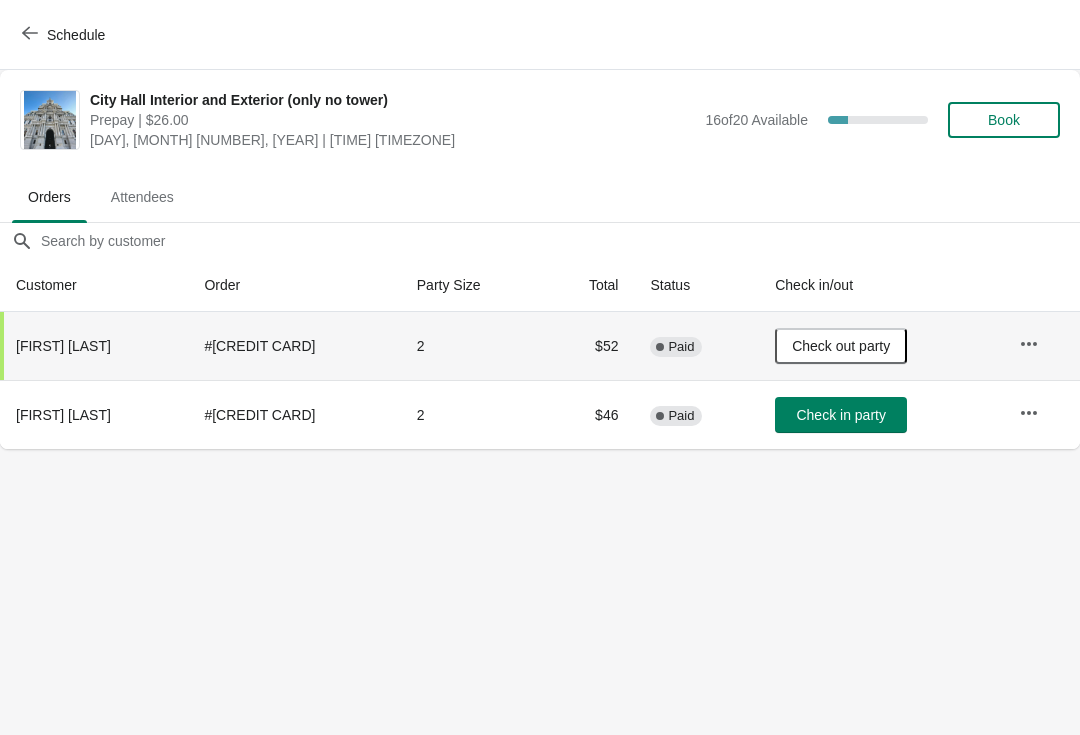 click on "Check in party" at bounding box center (841, 415) 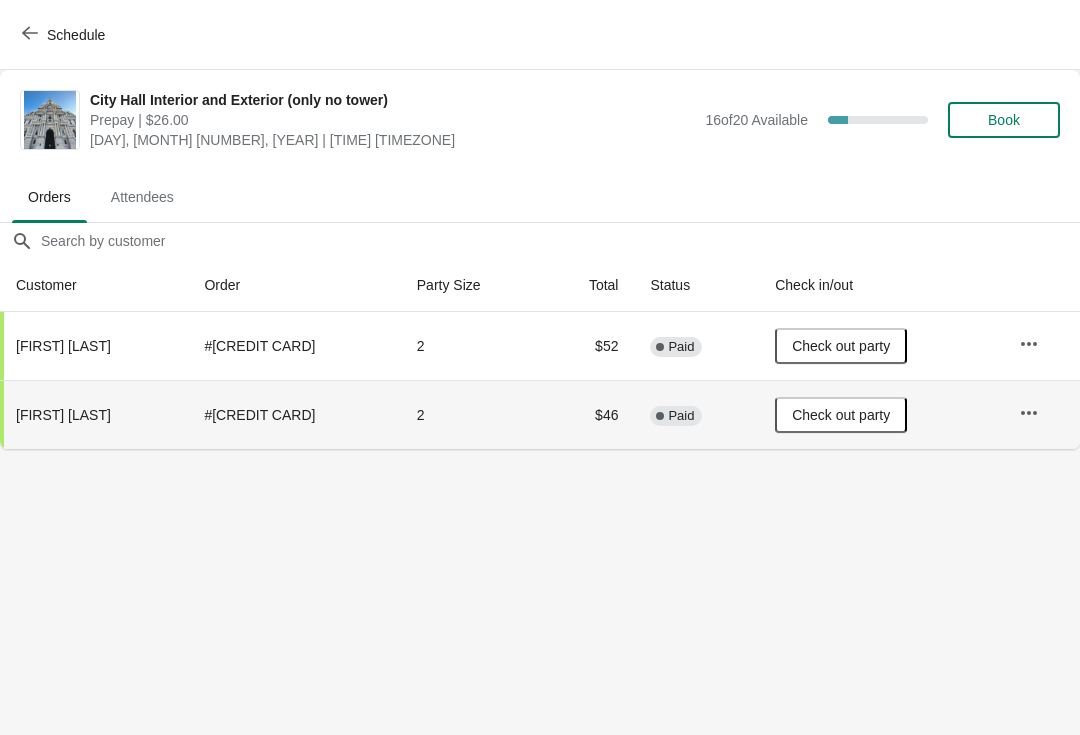 click 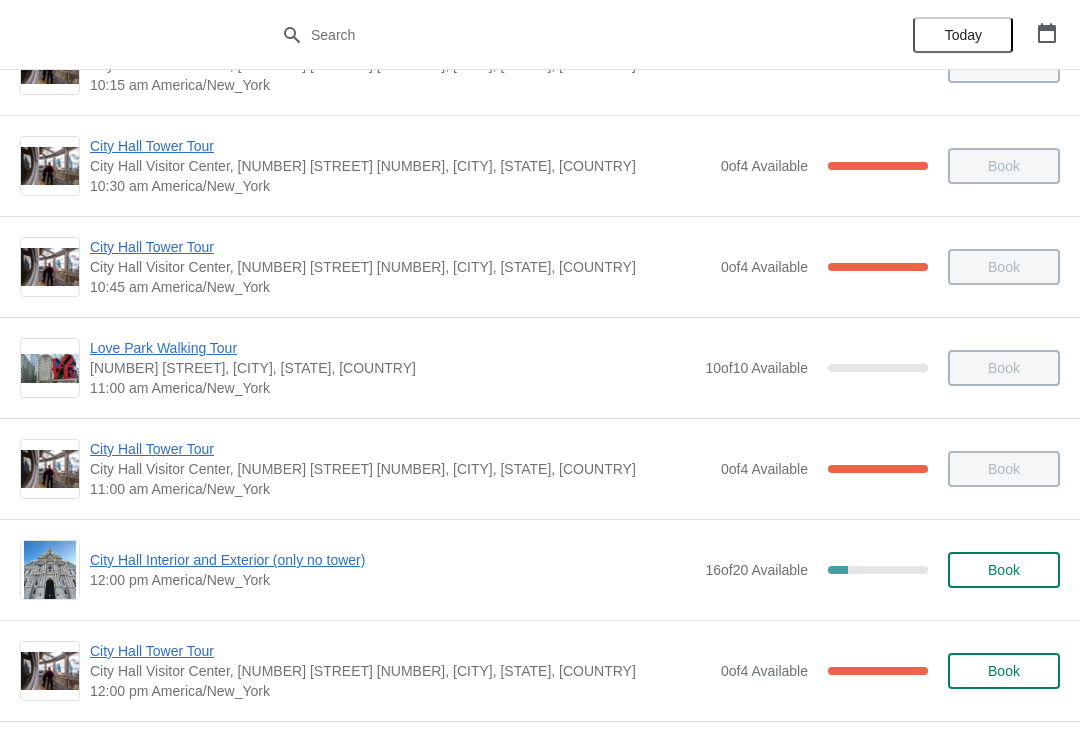 scroll, scrollTop: 511, scrollLeft: 0, axis: vertical 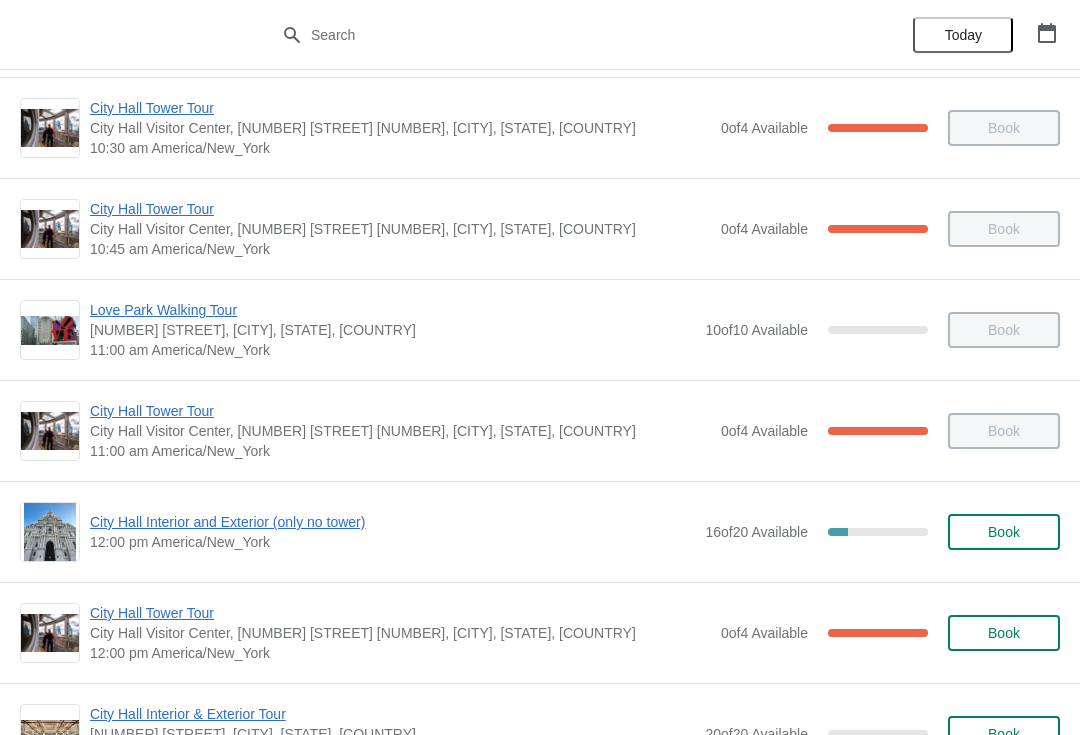 click on "City Hall Tower Tour" at bounding box center [400, 613] 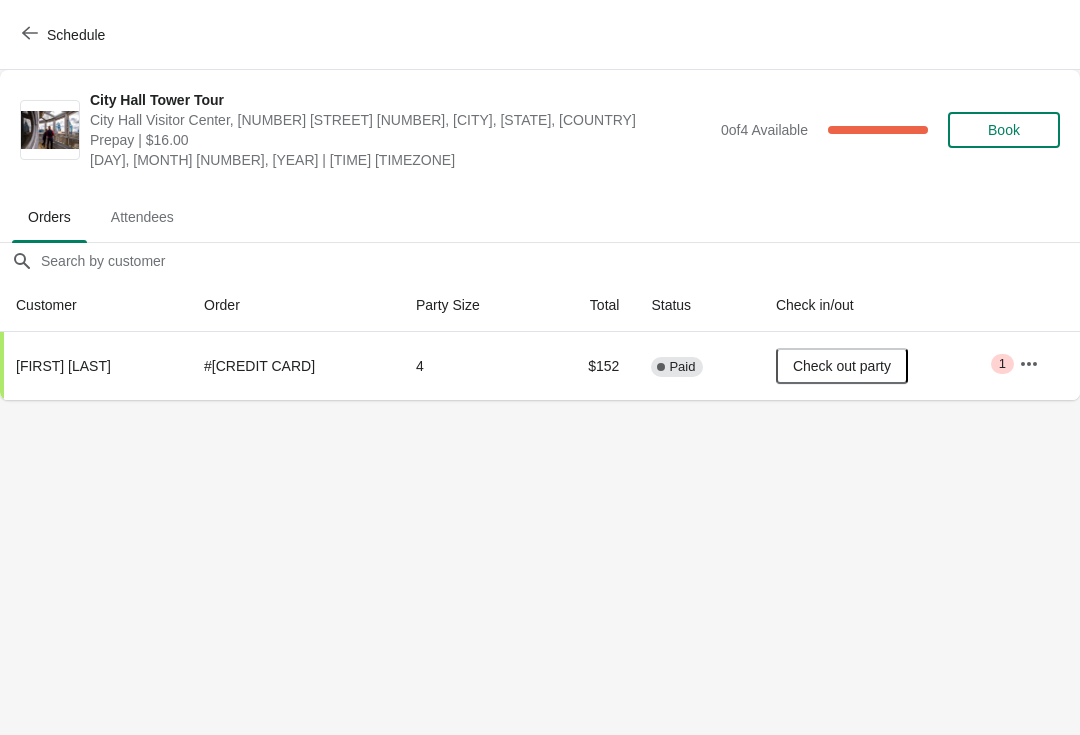 click 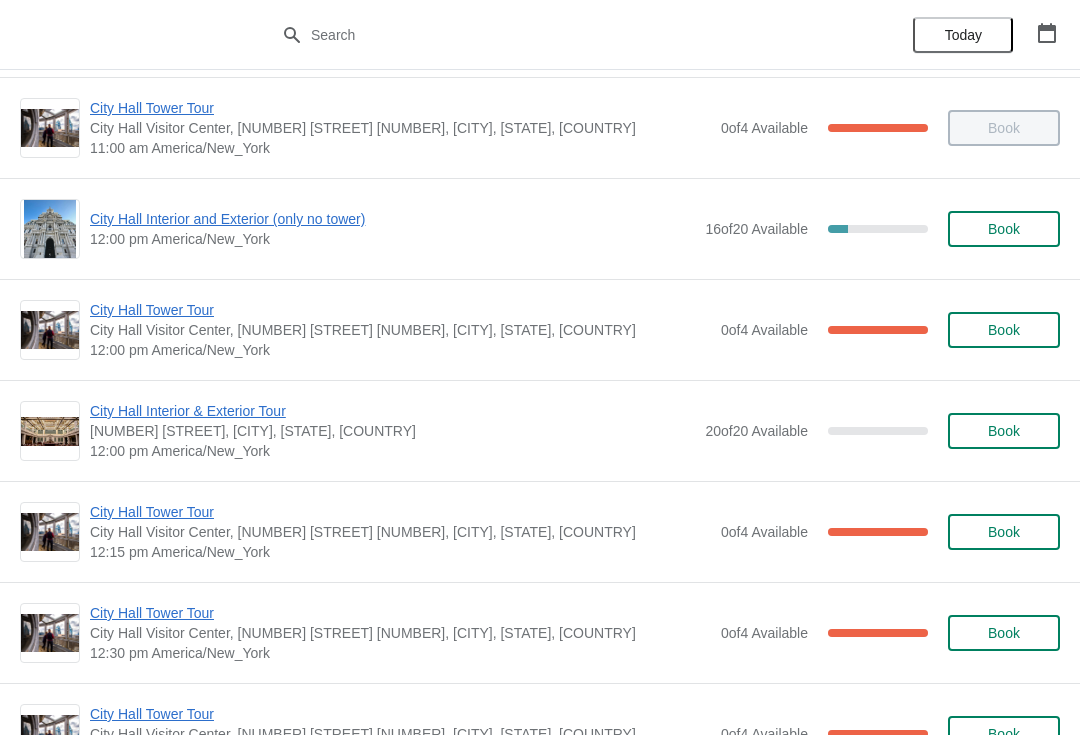 scroll, scrollTop: 828, scrollLeft: 0, axis: vertical 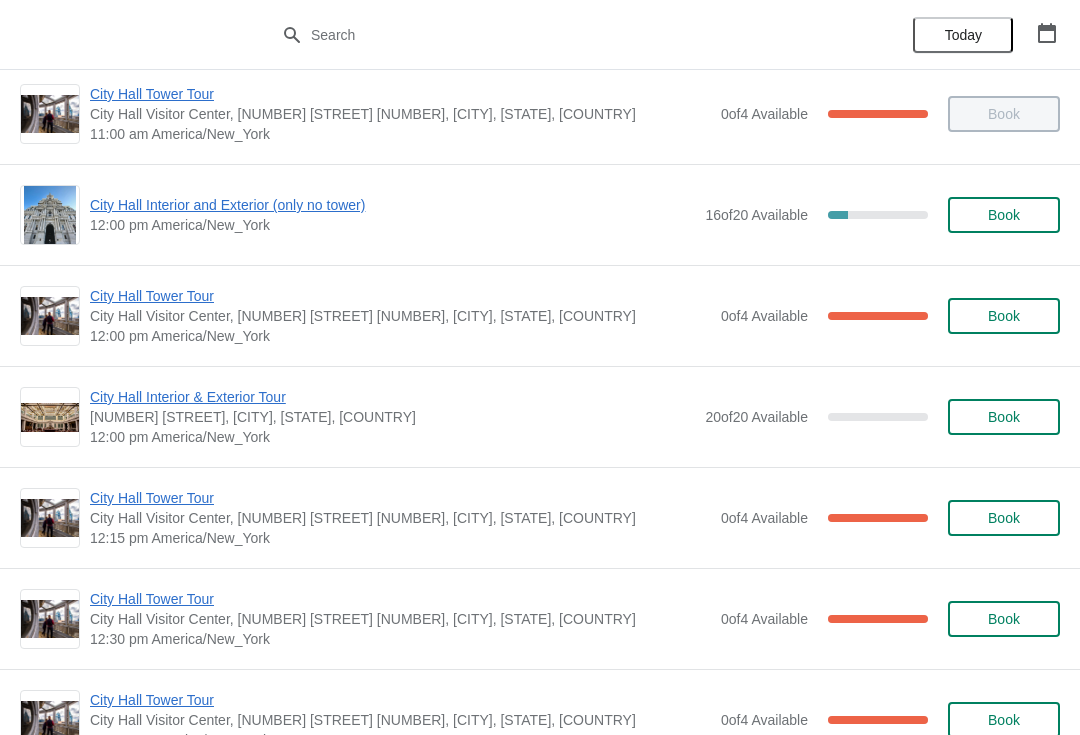click on "City Hall Tower Tour" at bounding box center [400, 498] 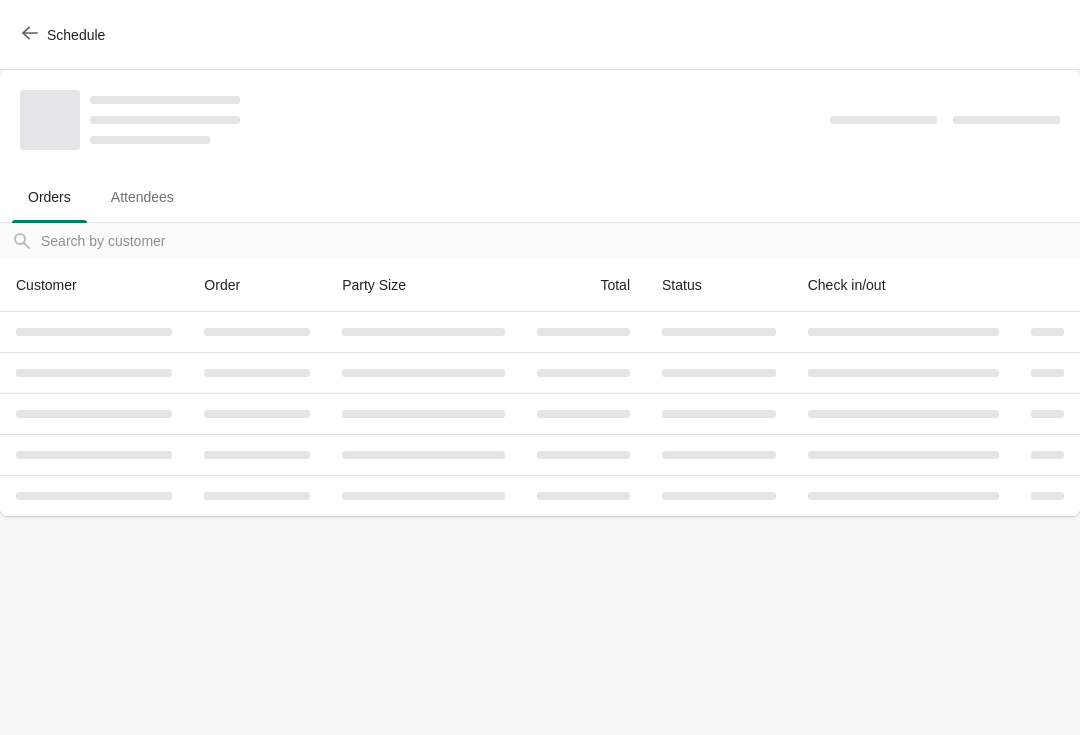 scroll, scrollTop: 0, scrollLeft: 0, axis: both 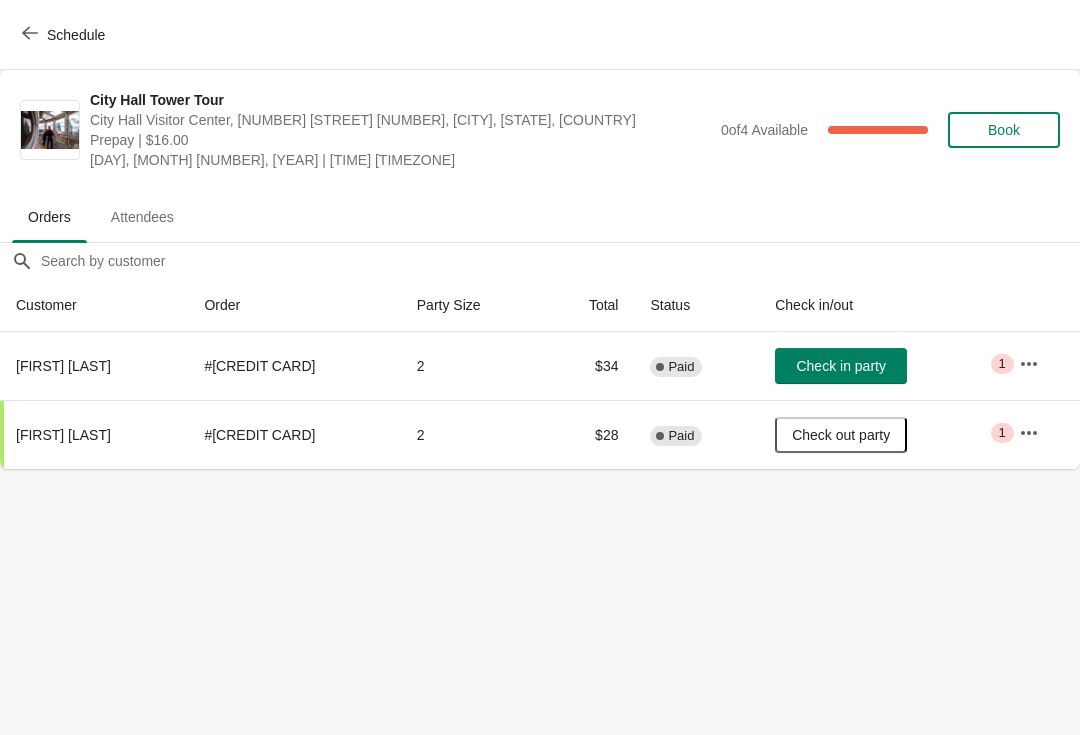 click on "Schedule" at bounding box center (65, 35) 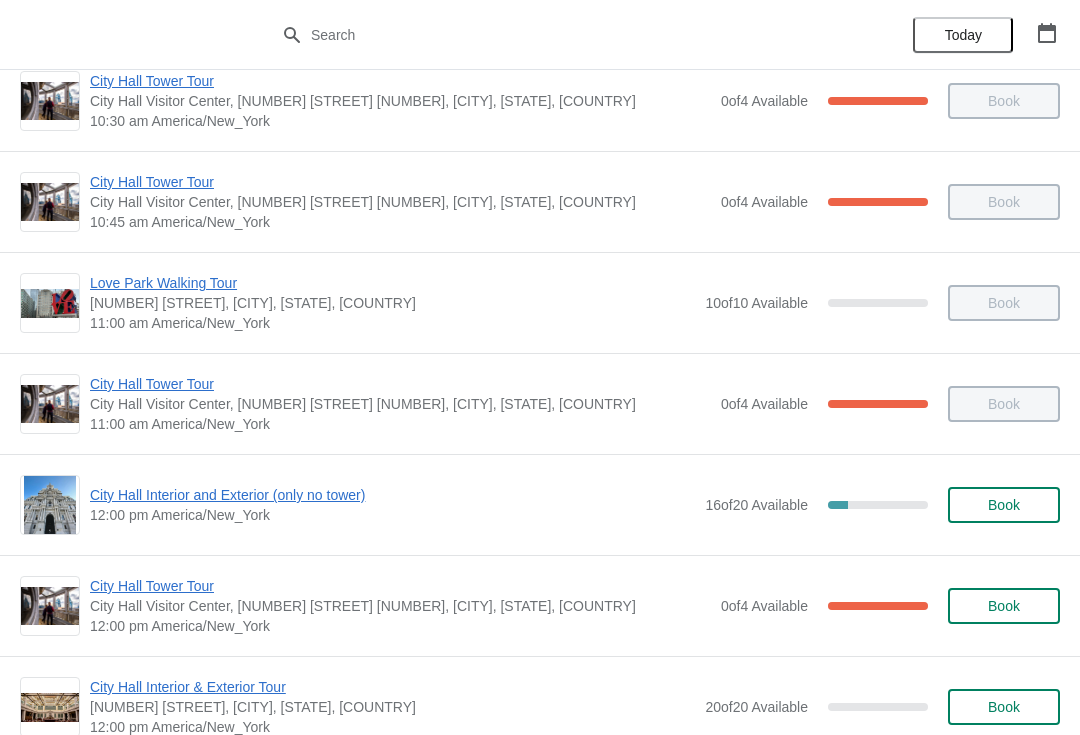 scroll, scrollTop: 600, scrollLeft: 0, axis: vertical 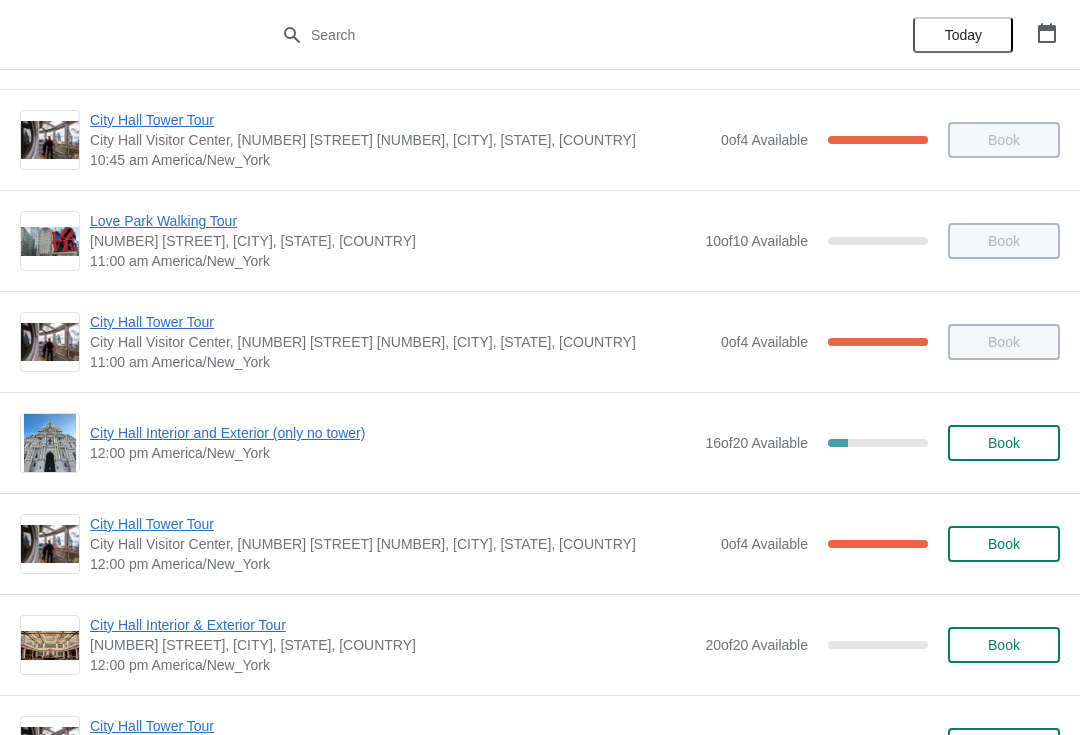 click on "City Hall Tower Tour" at bounding box center (400, 524) 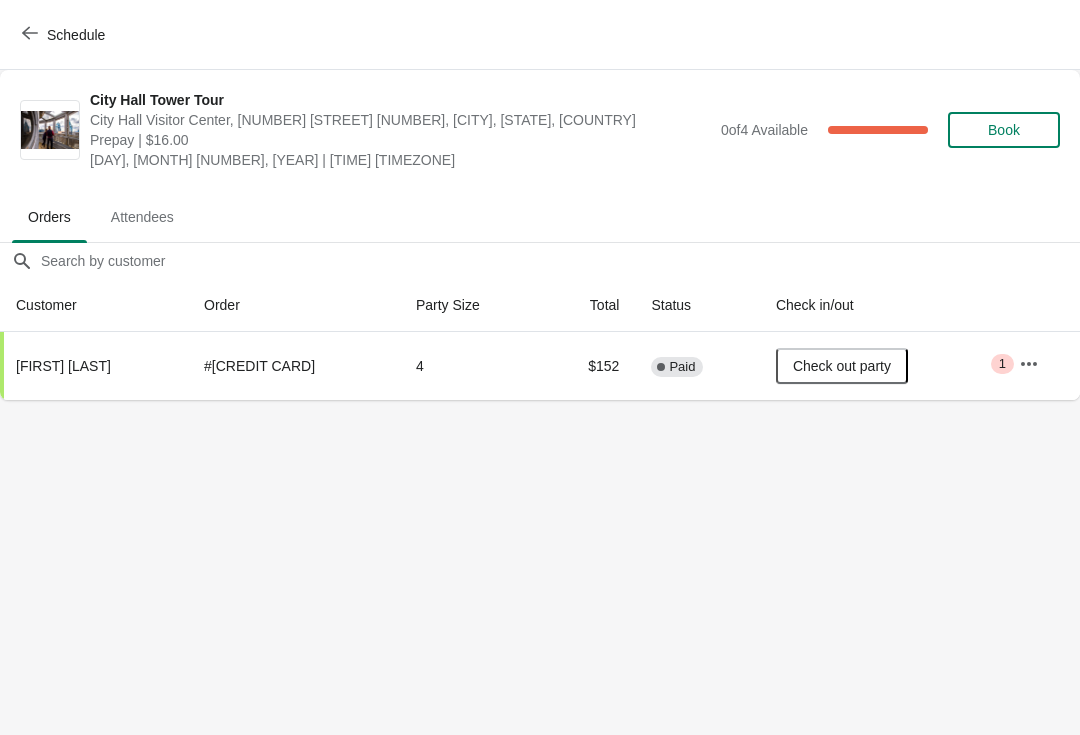 scroll, scrollTop: 0, scrollLeft: 0, axis: both 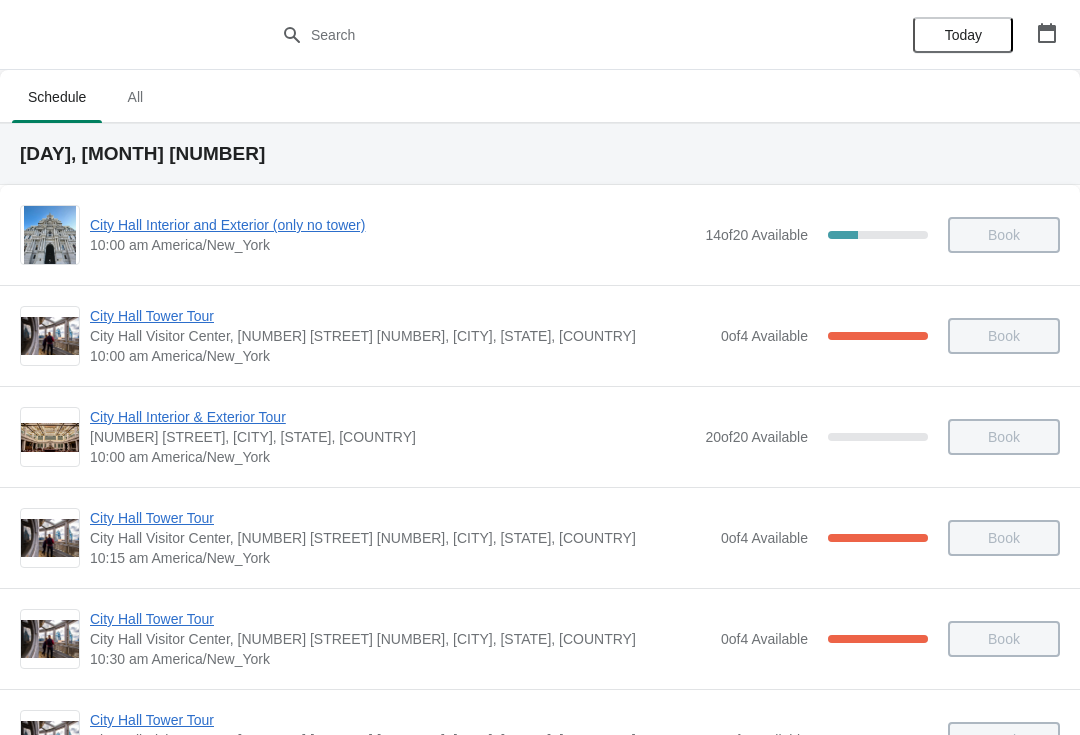 click on "City Hall Interior and Exterior (only no tower)" at bounding box center (392, 225) 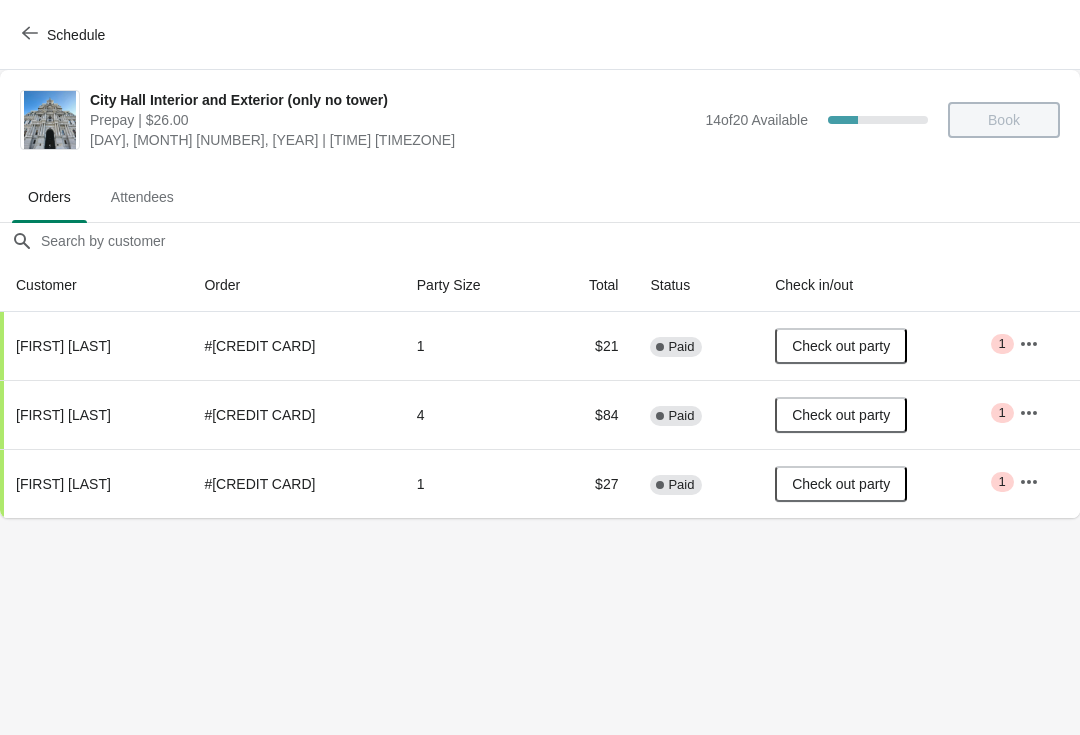 click at bounding box center [30, 34] 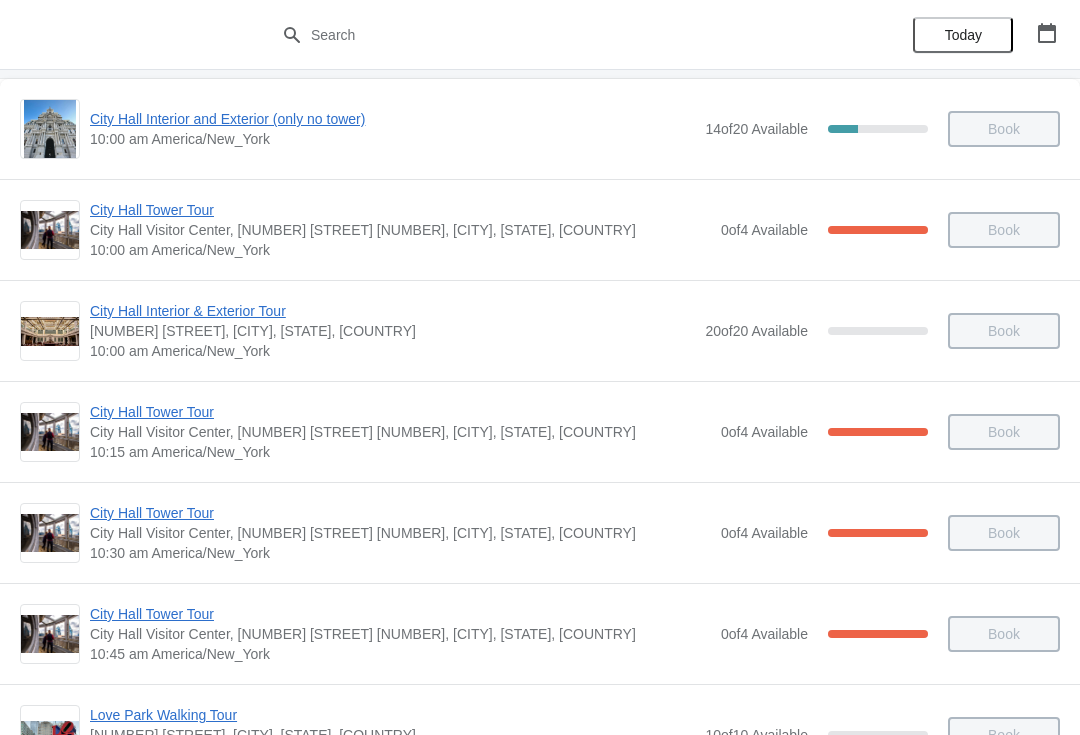 scroll, scrollTop: 115, scrollLeft: 0, axis: vertical 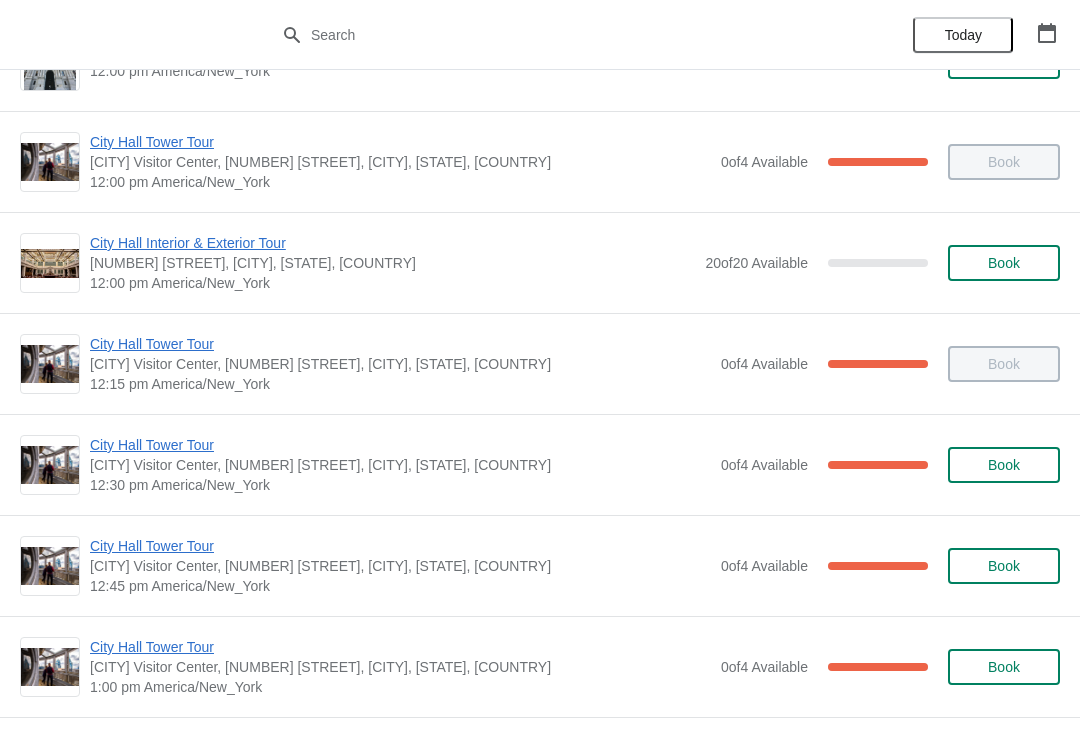 click on "City Hall Tower Tour" at bounding box center [400, 546] 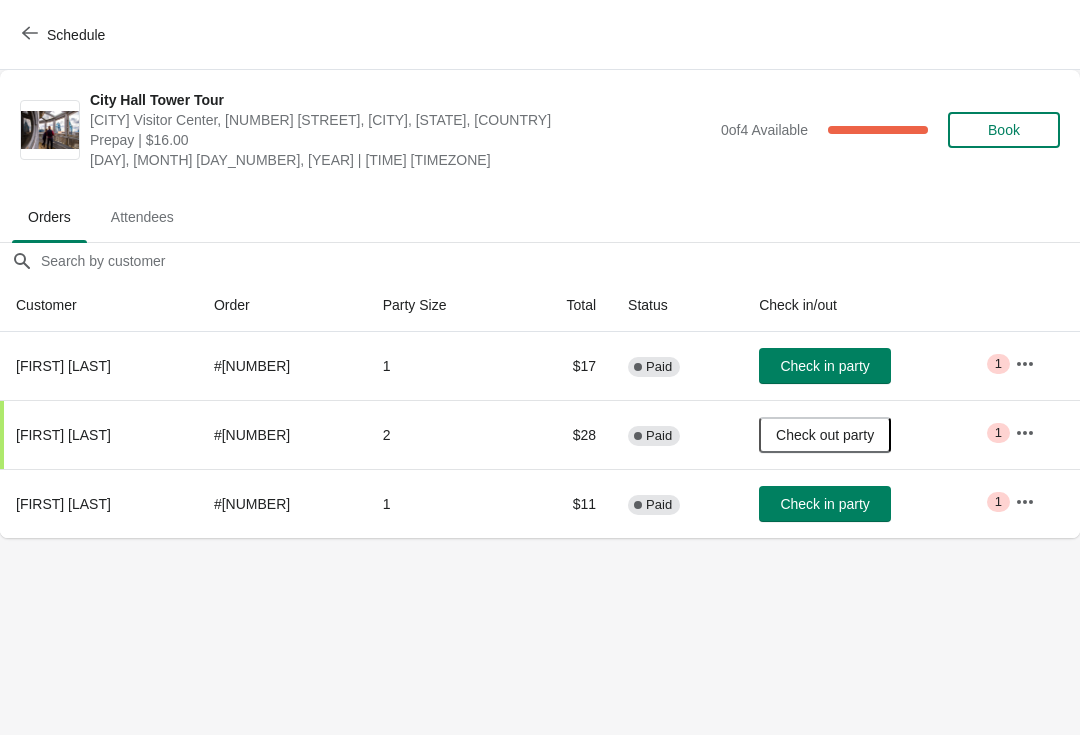 click on "Check in party" at bounding box center (825, 366) 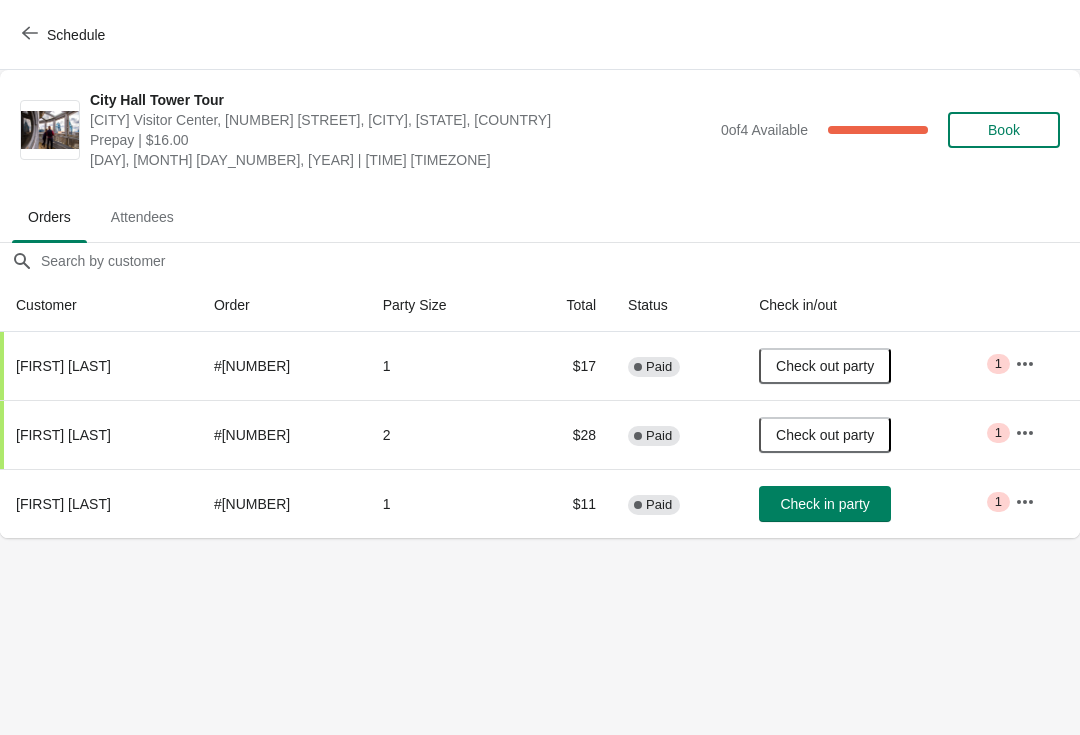 click on "Schedule" at bounding box center (65, 35) 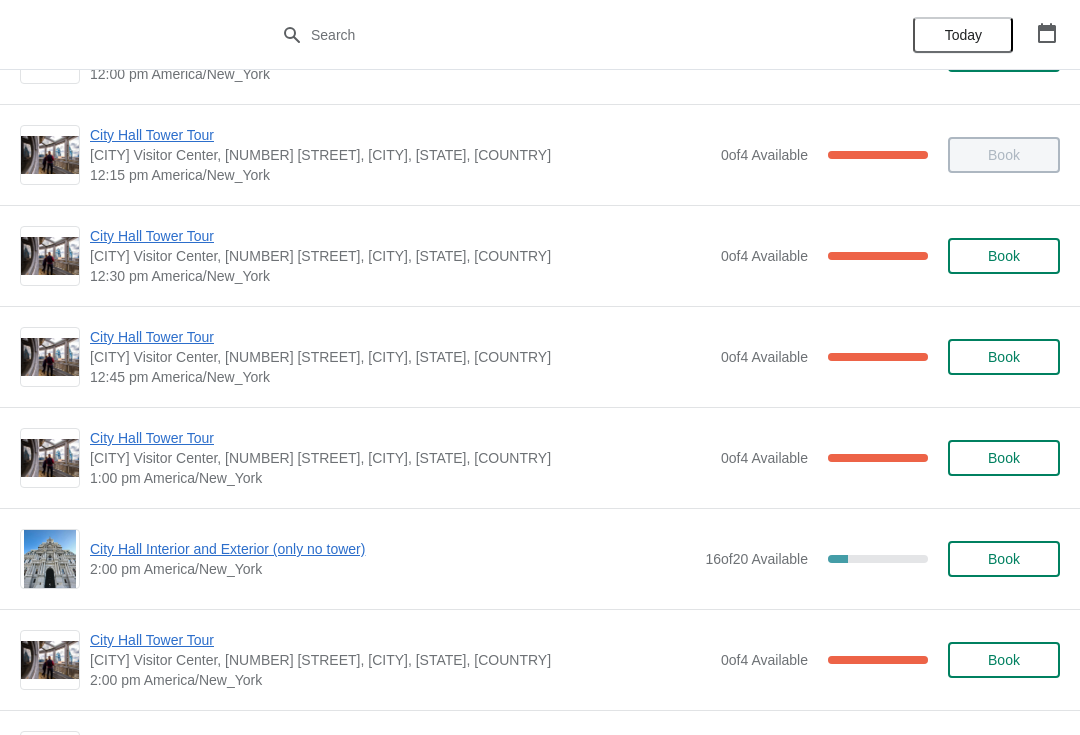 scroll, scrollTop: 1196, scrollLeft: 0, axis: vertical 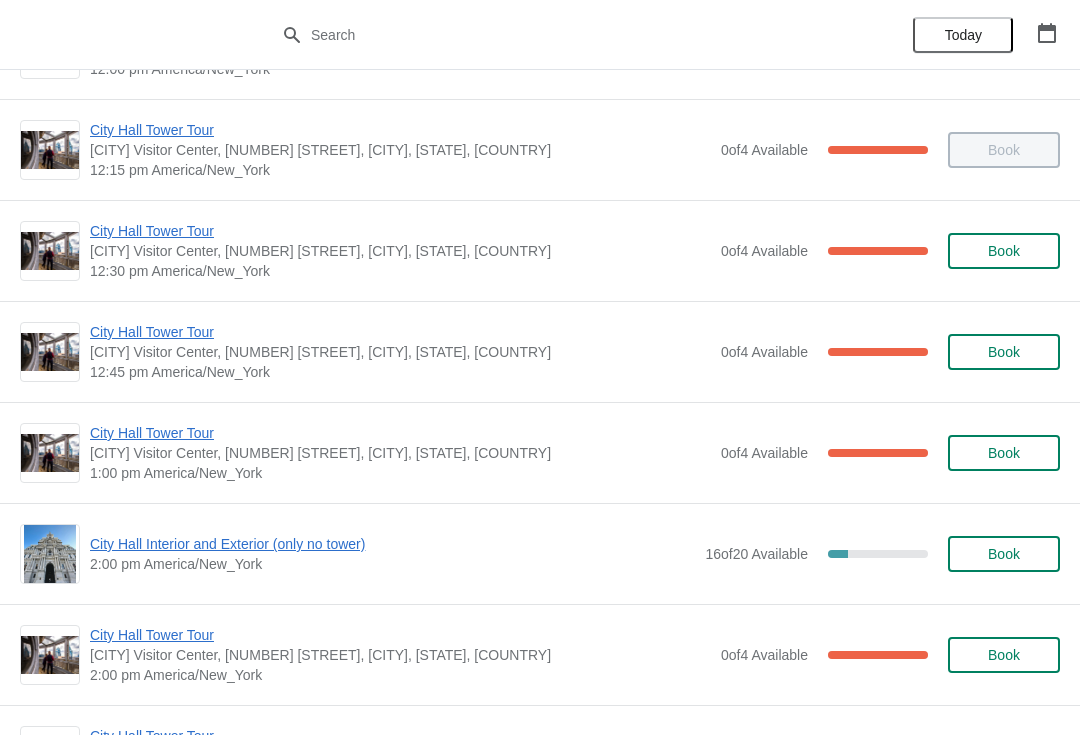click on "Book" at bounding box center [1004, 554] 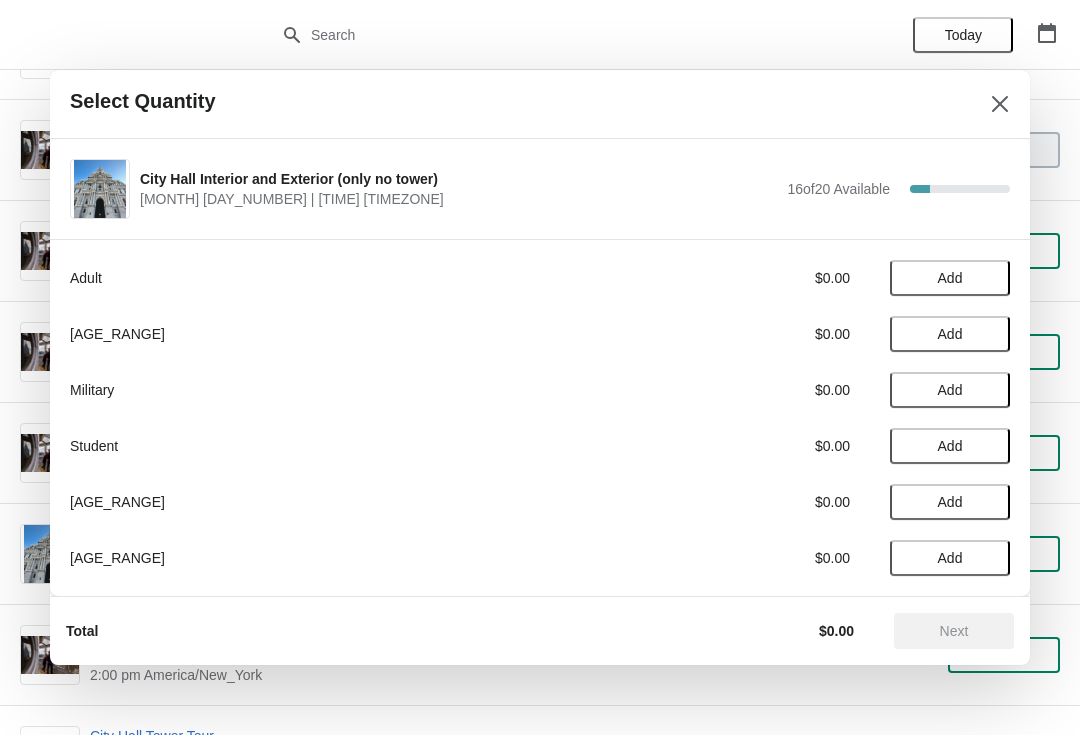 click on "Add" at bounding box center (950, 278) 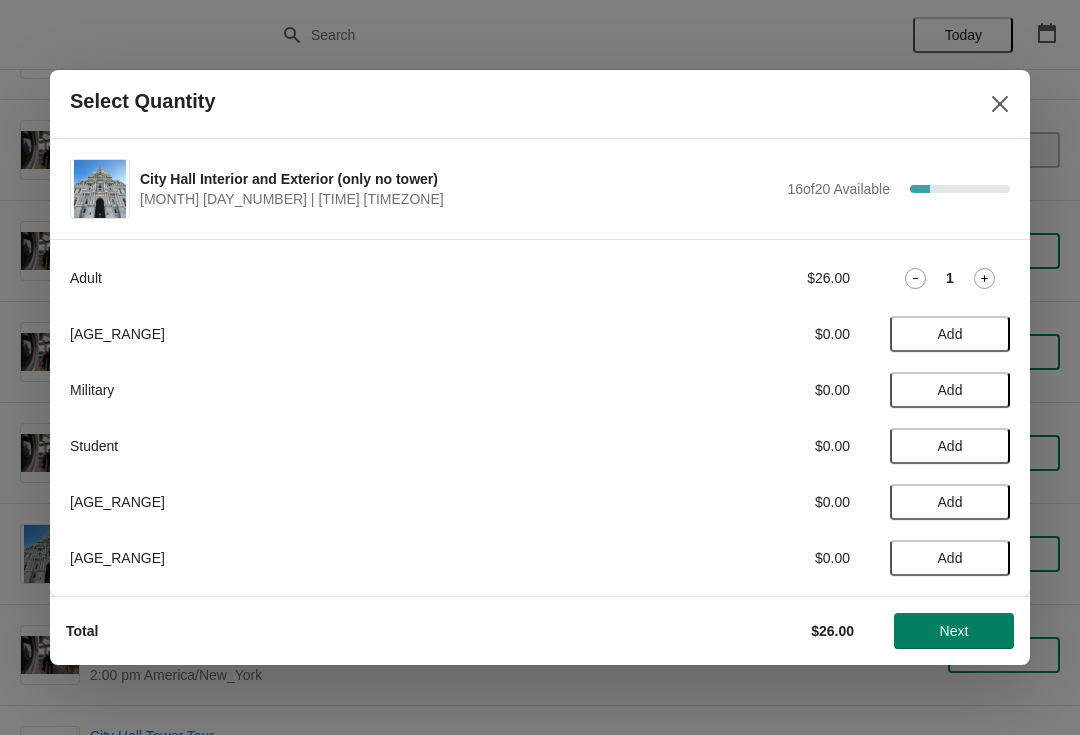 click on "Add" at bounding box center [950, 446] 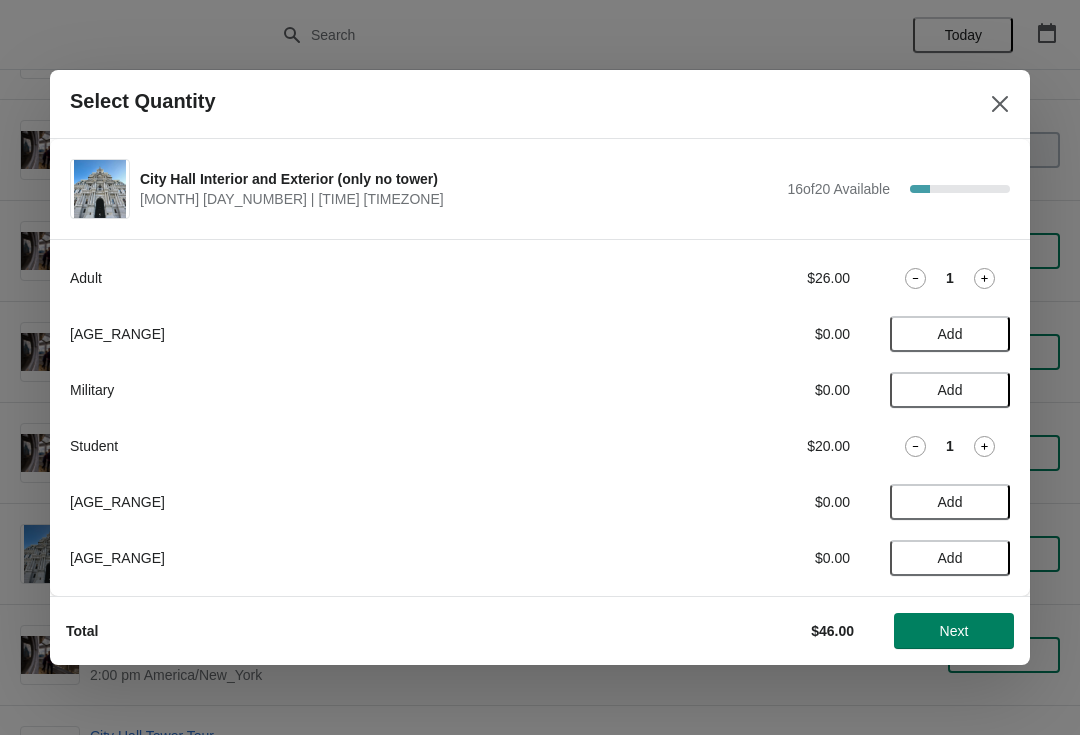 click 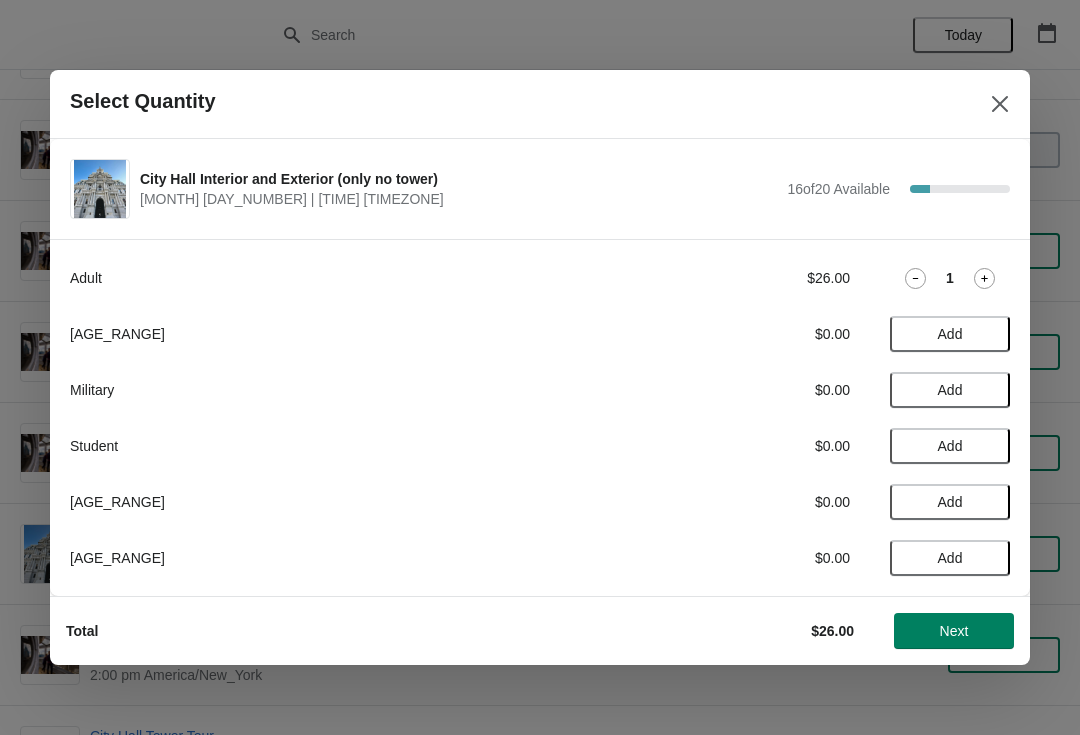click on "Add" at bounding box center [950, 334] 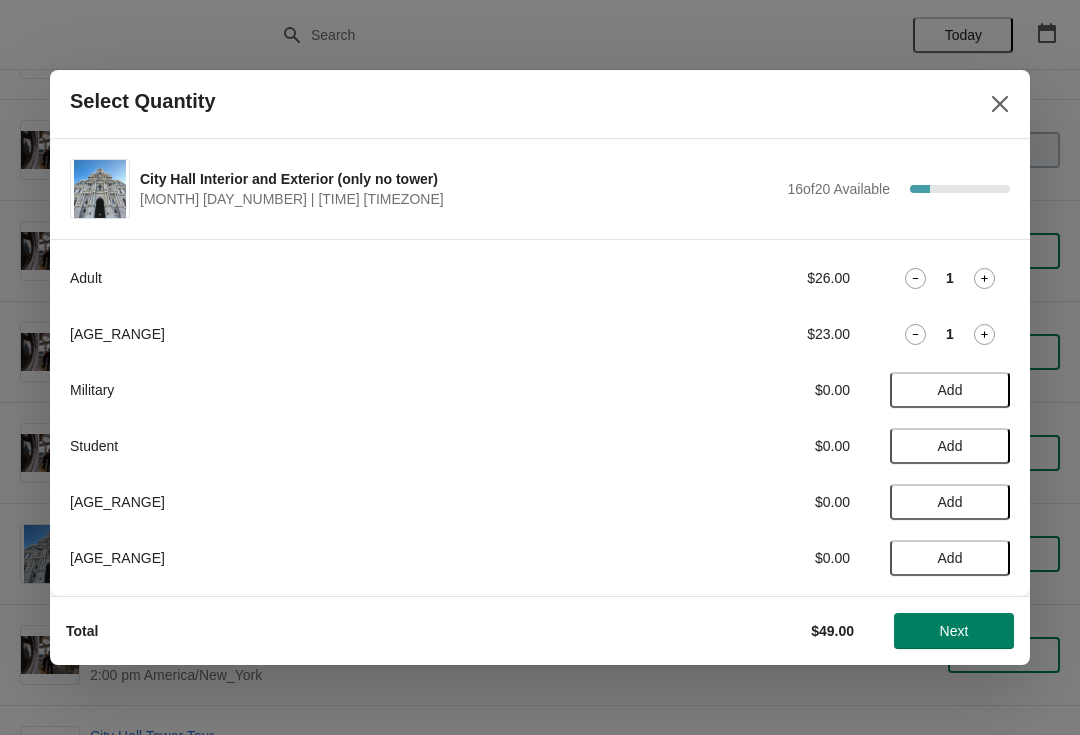 click on "Next" at bounding box center [954, 631] 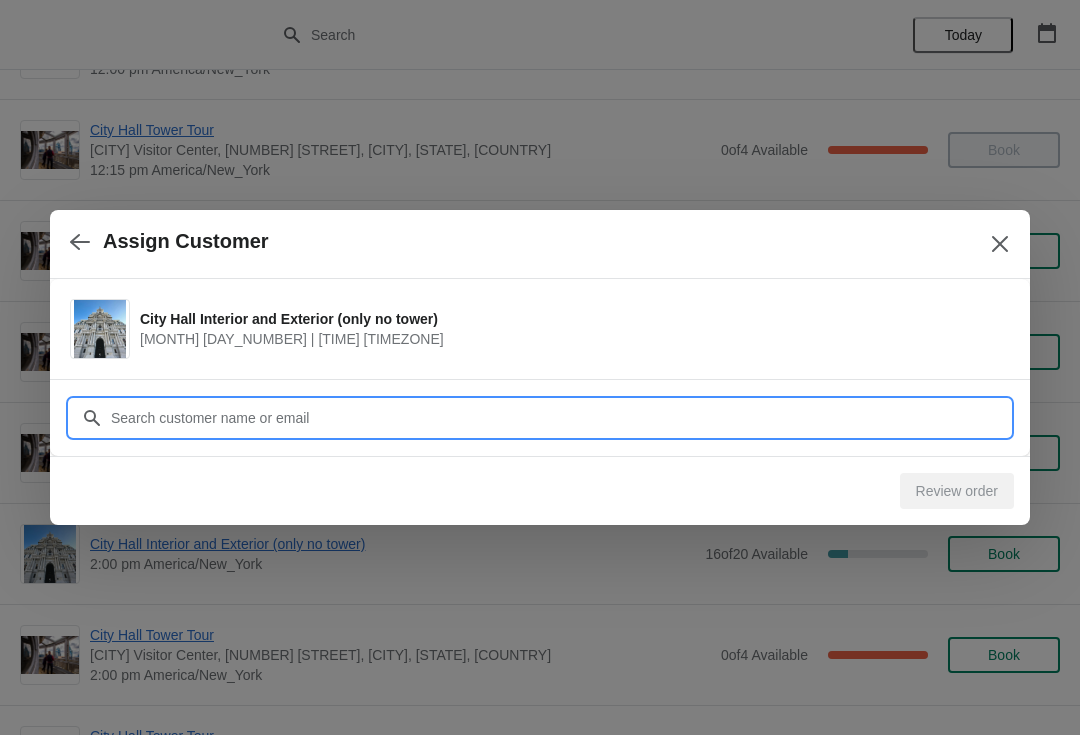 click on "Customer" at bounding box center [560, 418] 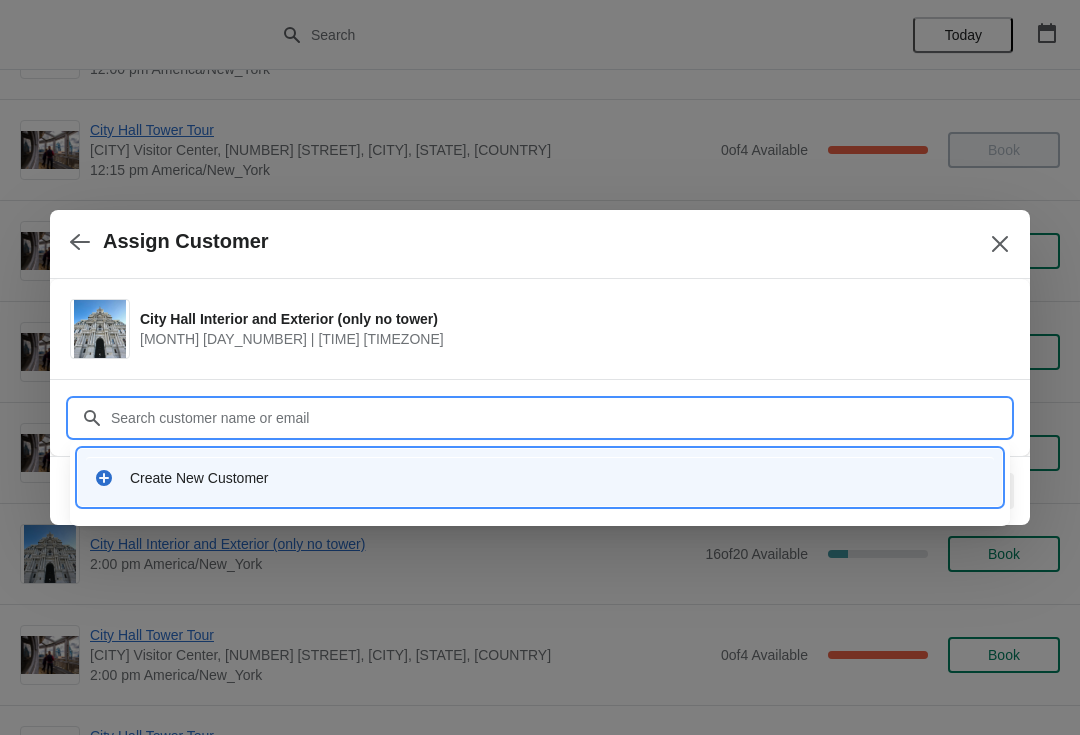 click on "Create New Customer" at bounding box center (558, 478) 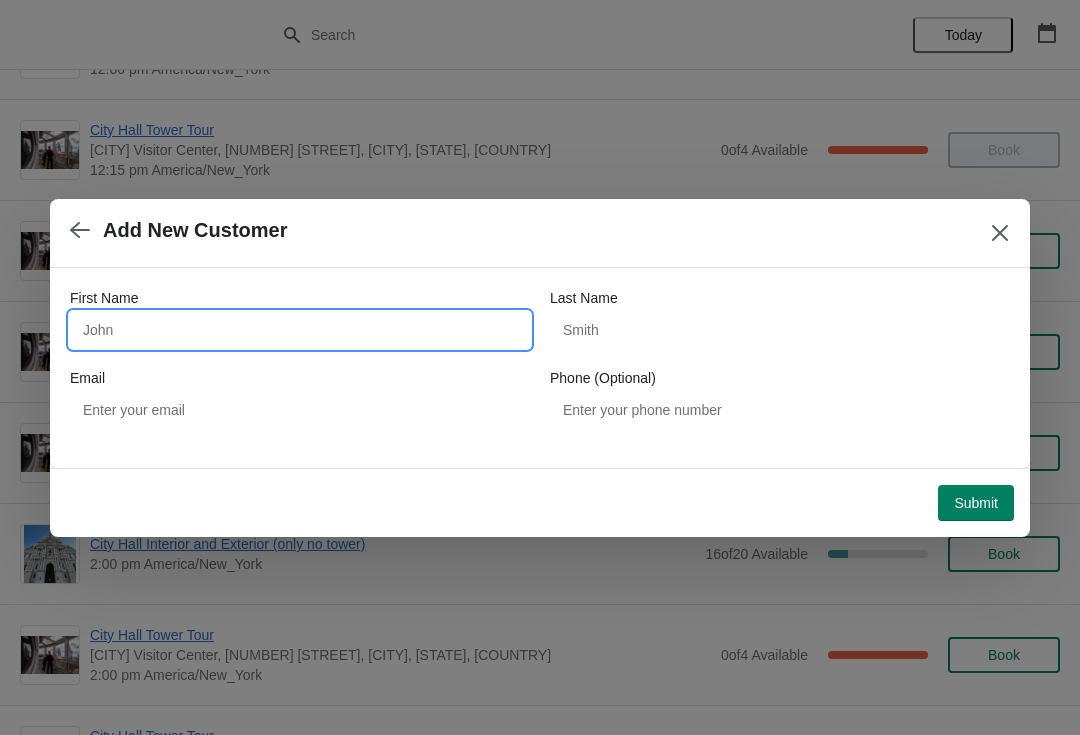 click on "First Name" at bounding box center [300, 330] 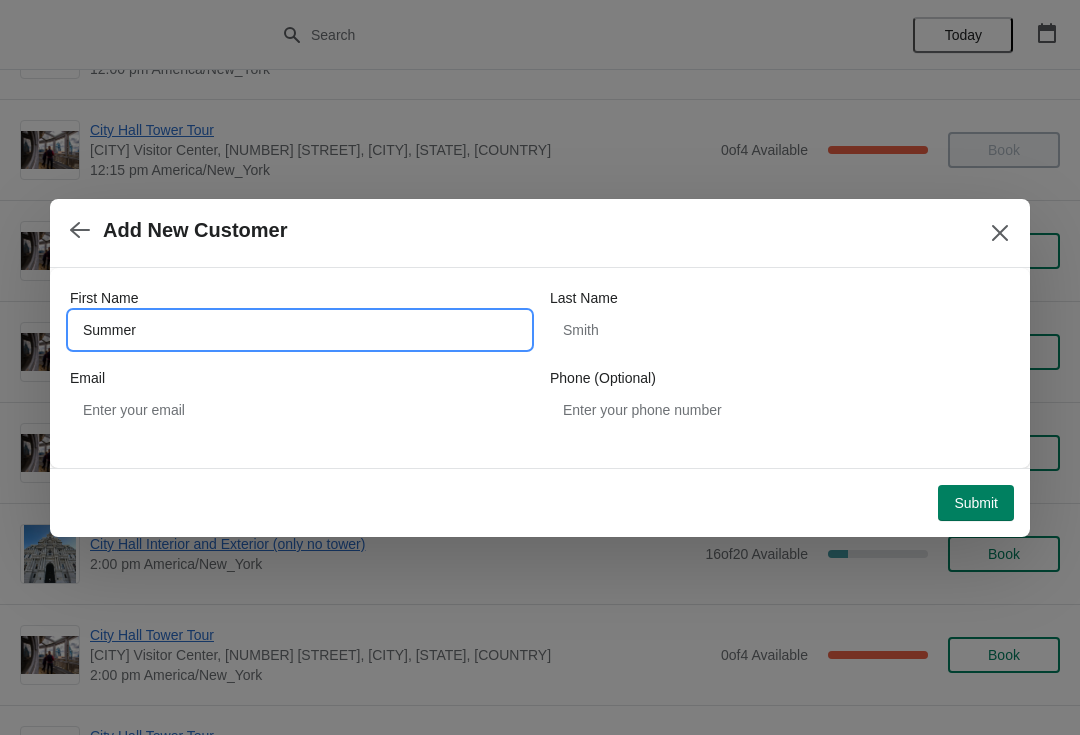 type on "Summer" 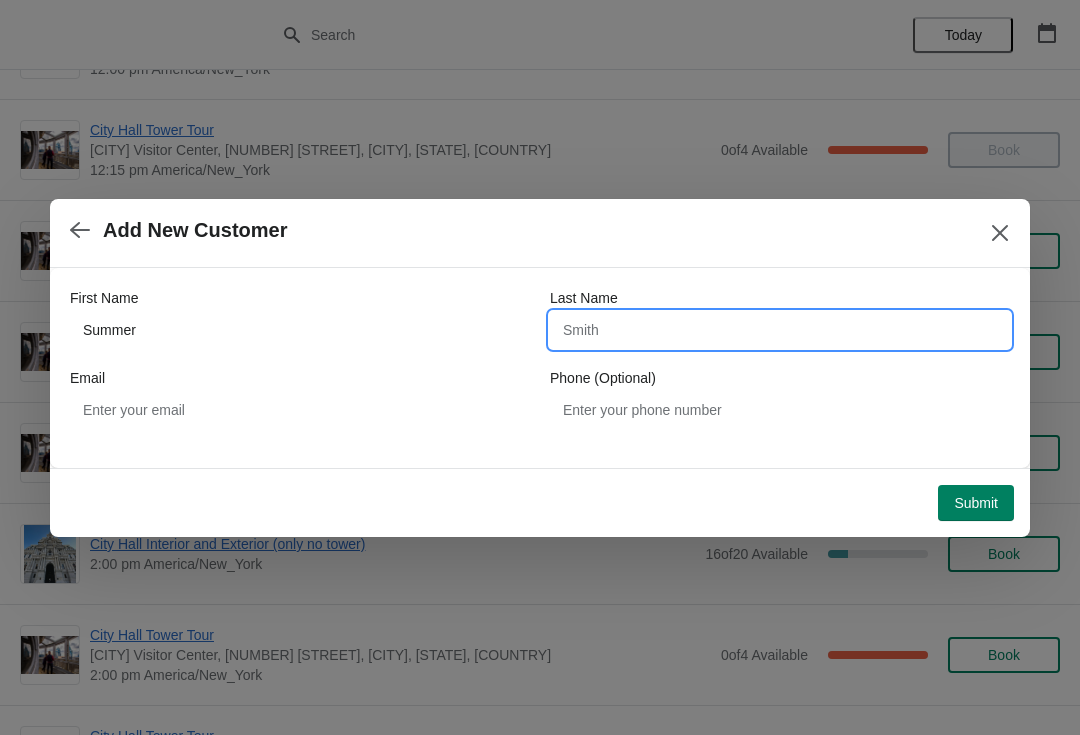 type on "T" 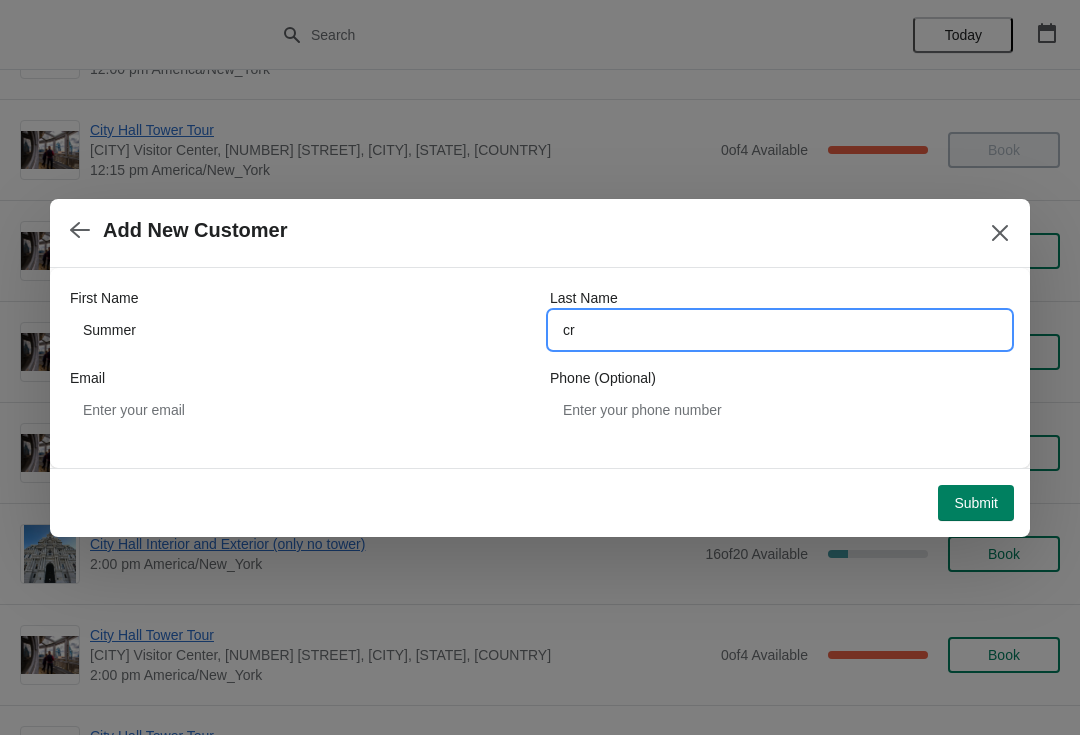 type on "c" 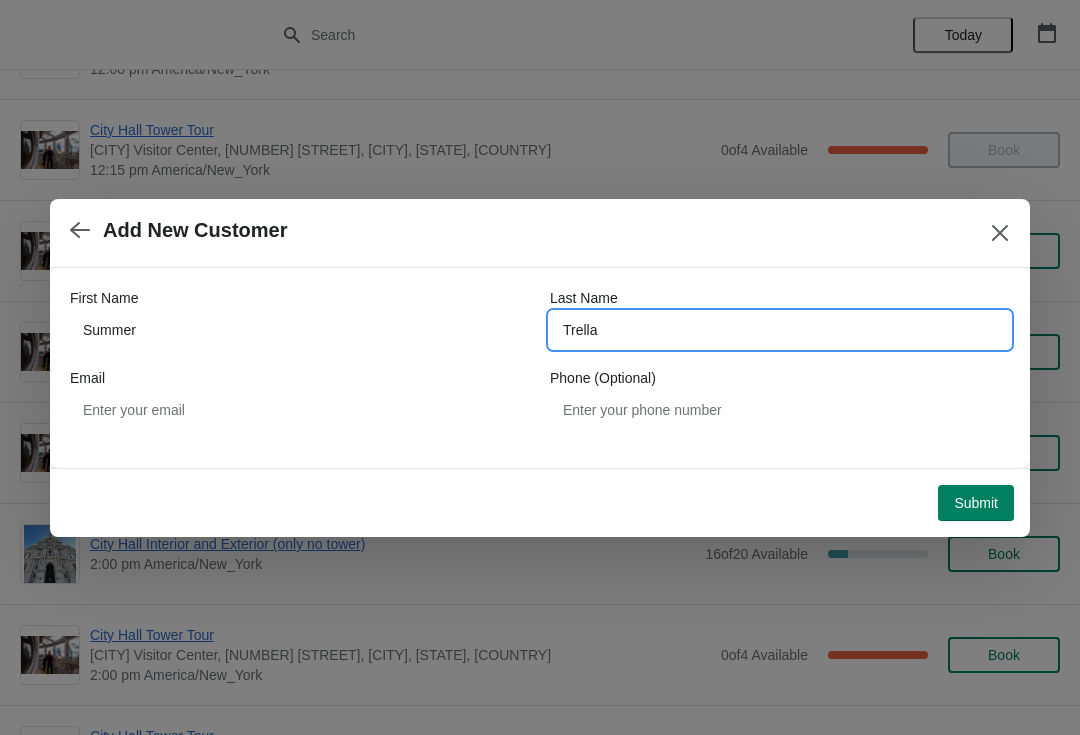 type on "Trella" 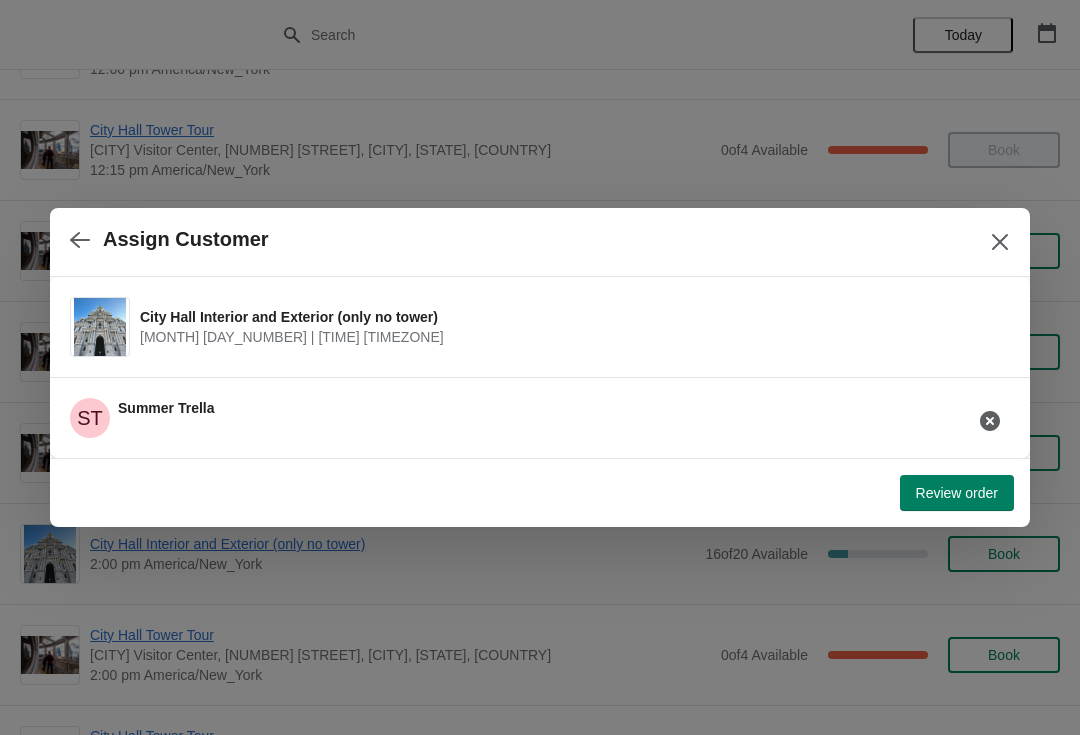 click on "Review order" at bounding box center [957, 493] 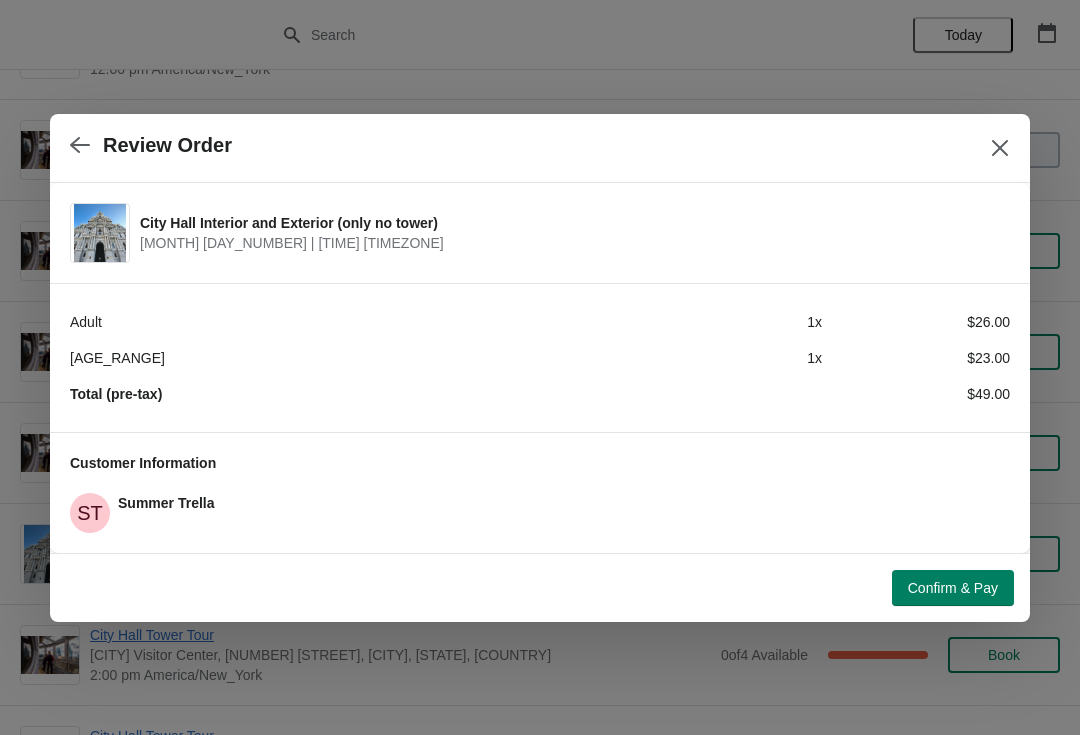 click on "Confirm & Pay" at bounding box center (953, 588) 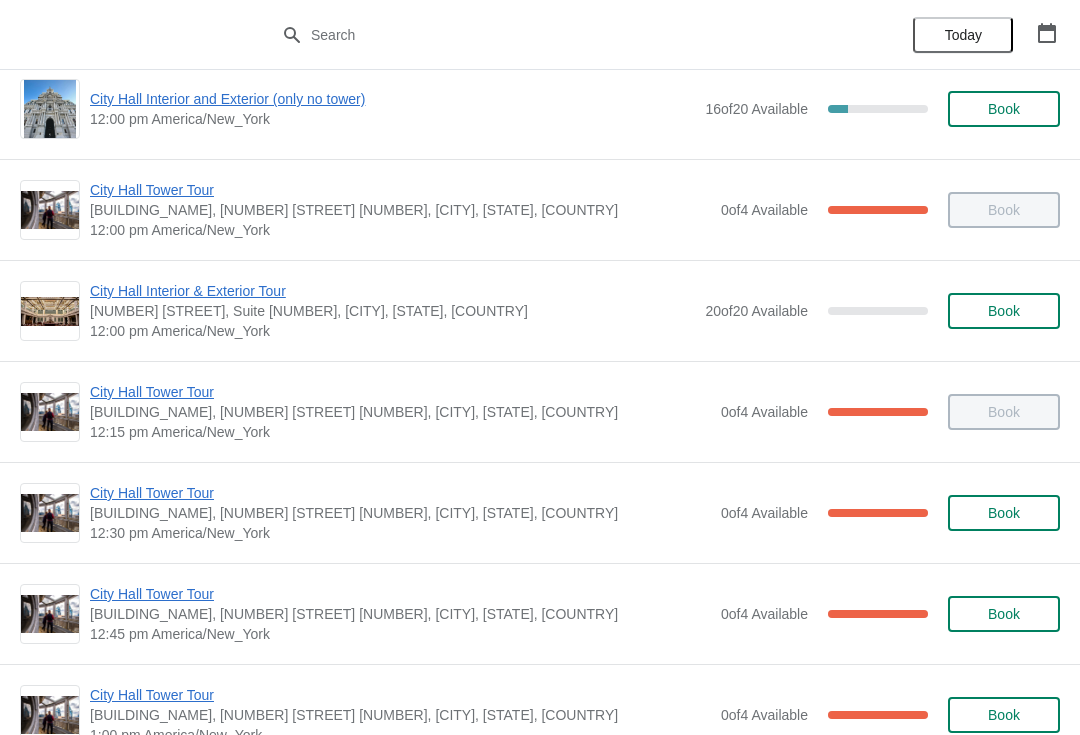 scroll, scrollTop: 935, scrollLeft: 0, axis: vertical 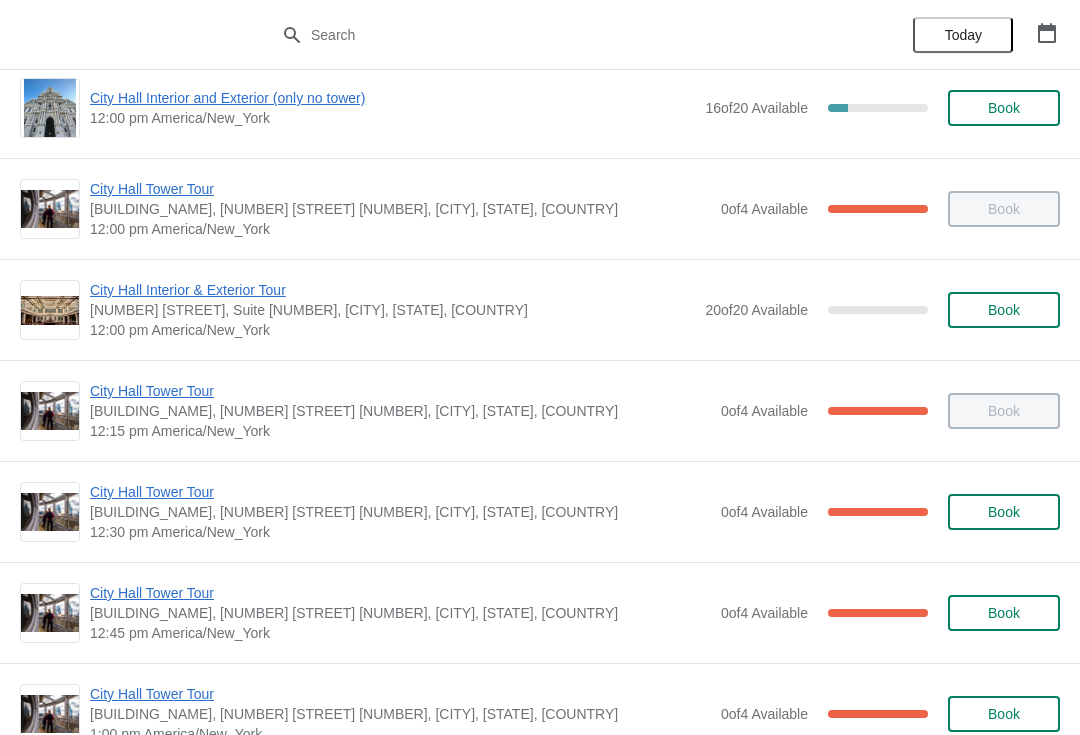 click on "City Hall Tower Tour" at bounding box center (400, 492) 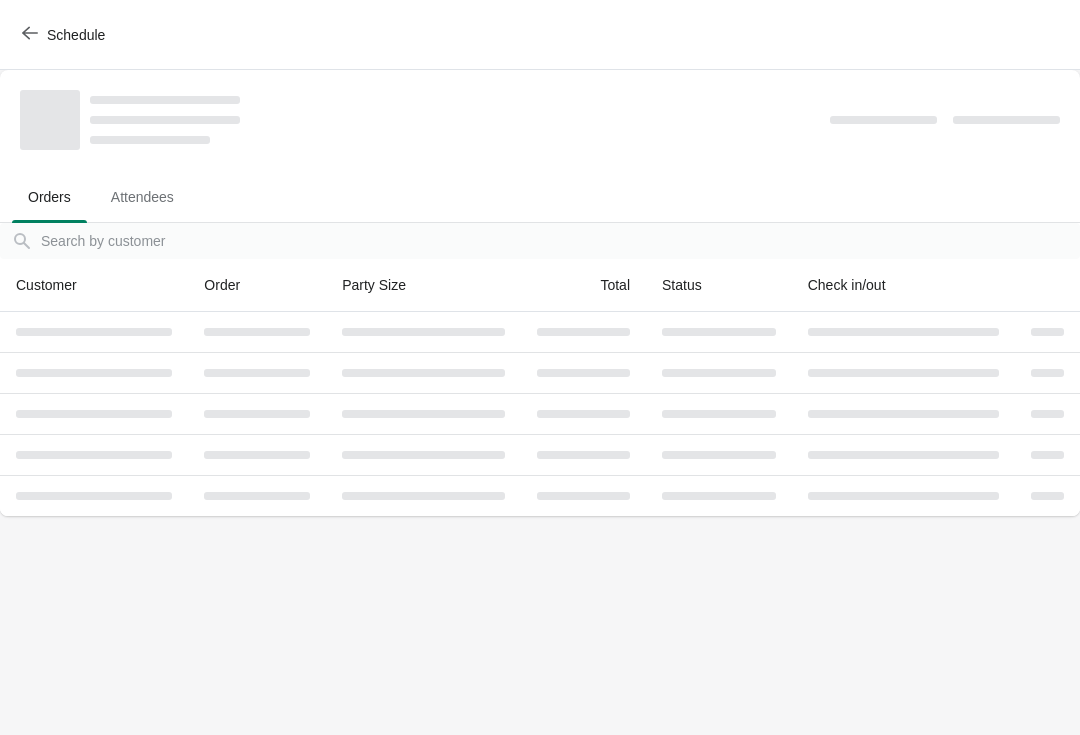 scroll, scrollTop: 0, scrollLeft: 0, axis: both 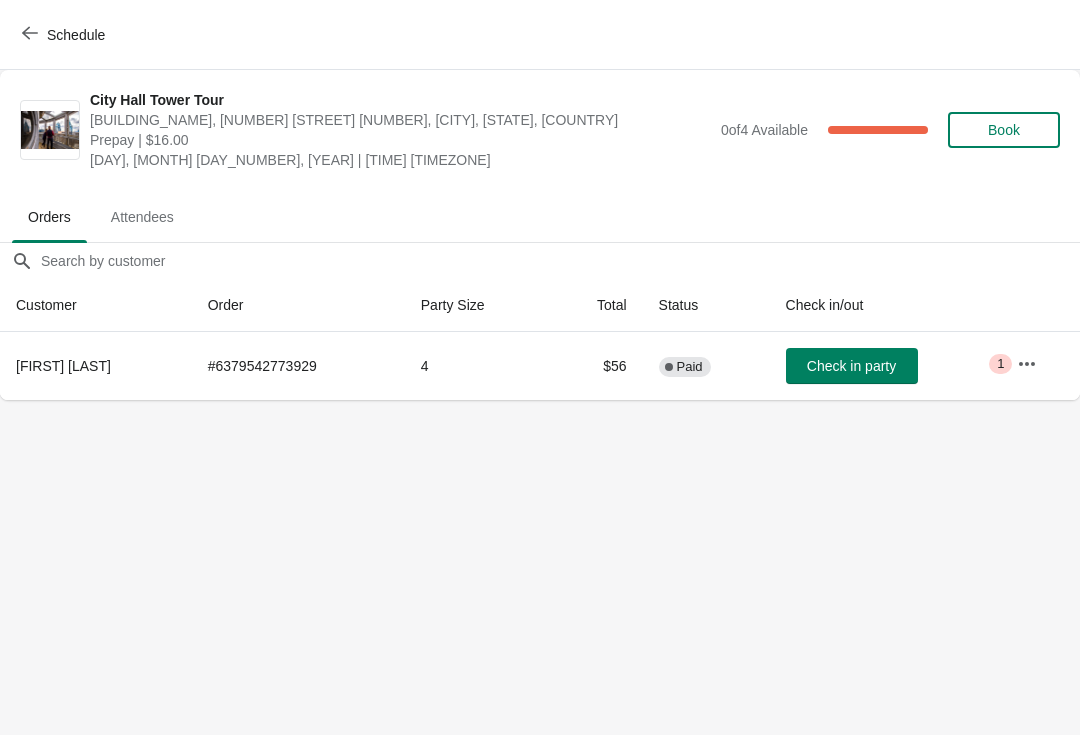 click on "Check in party" at bounding box center (851, 366) 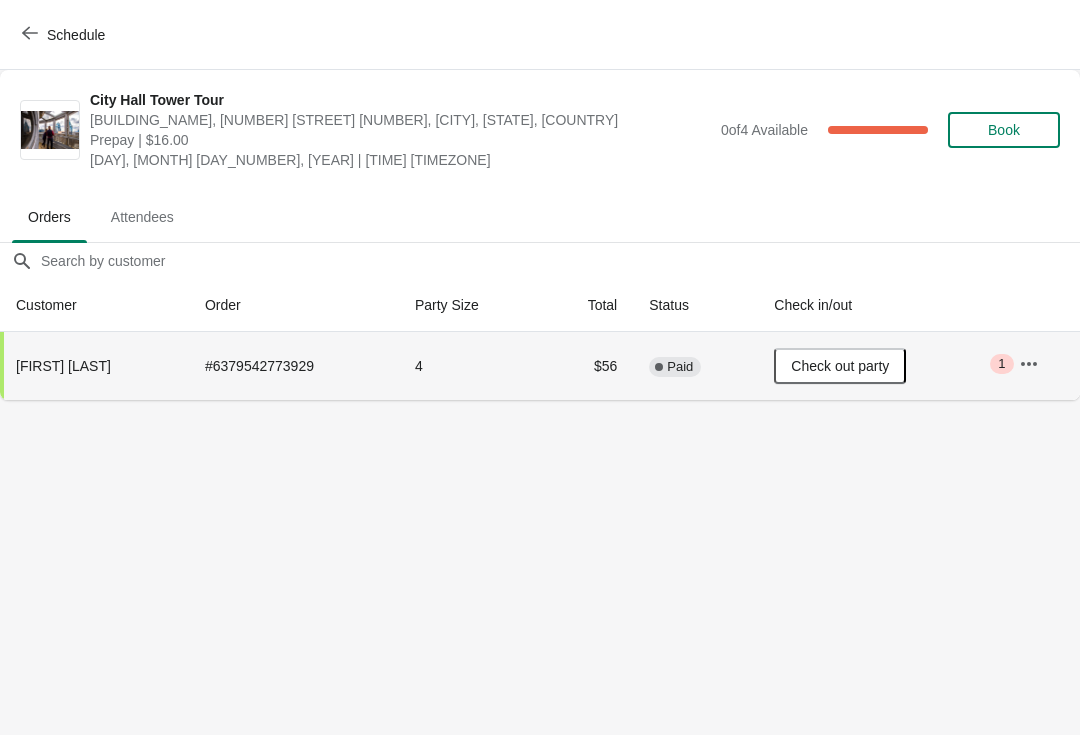 click 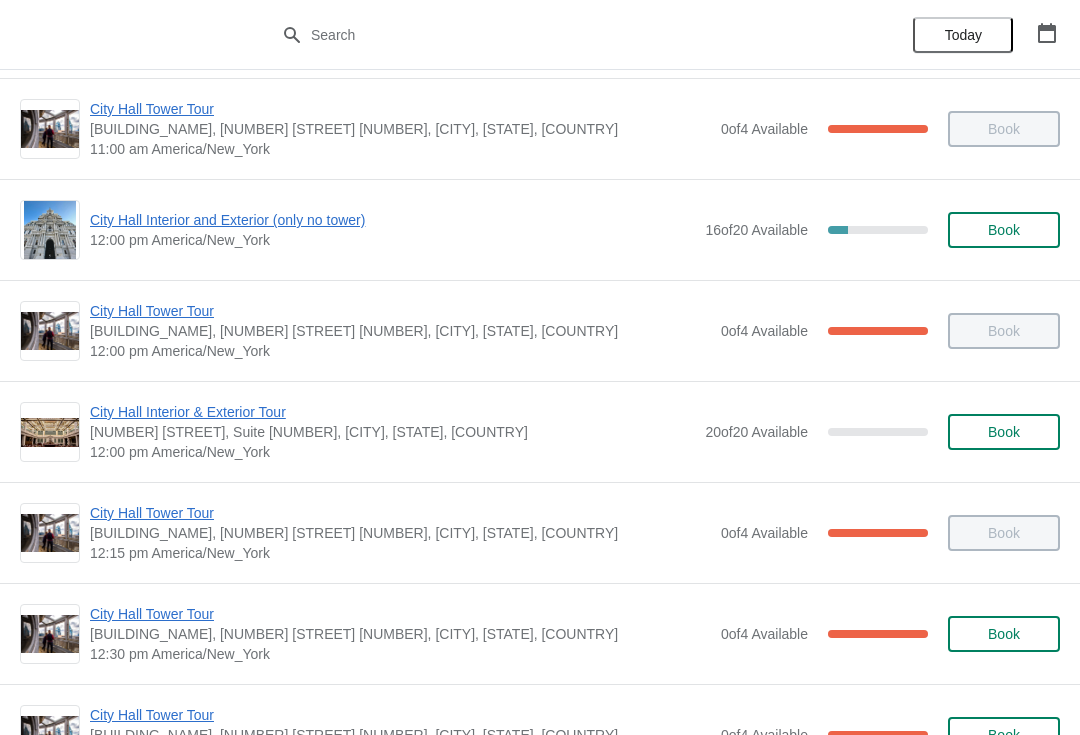 scroll, scrollTop: 814, scrollLeft: 0, axis: vertical 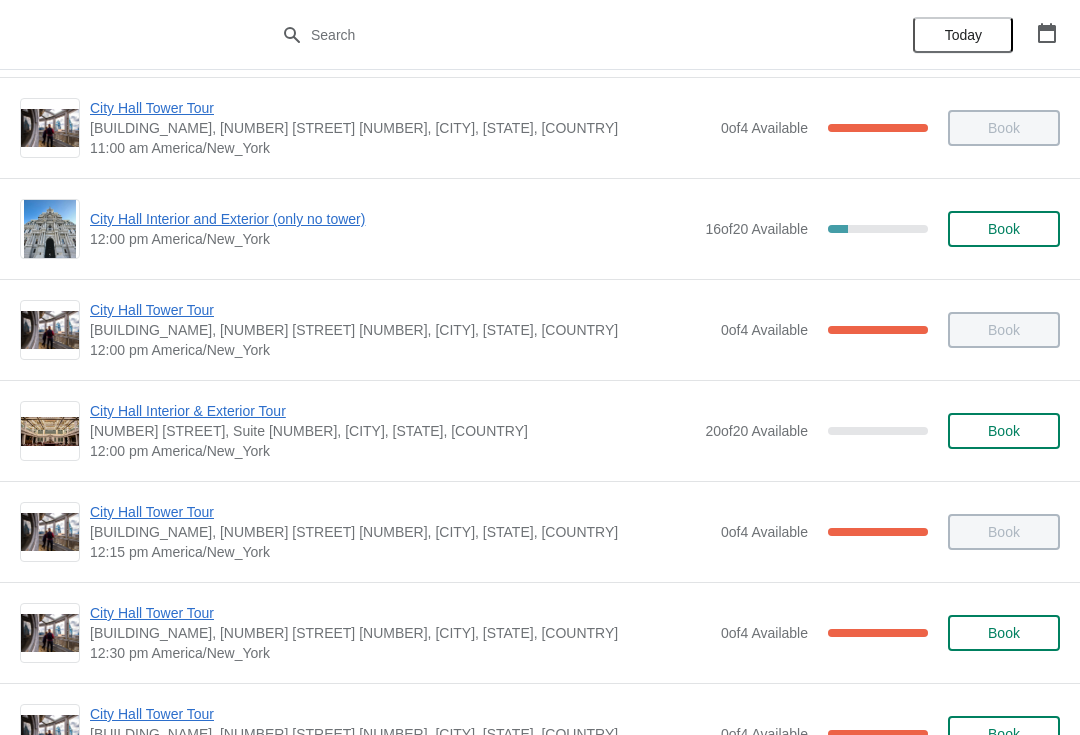 click on "City Hall Tower Tour" at bounding box center [400, 512] 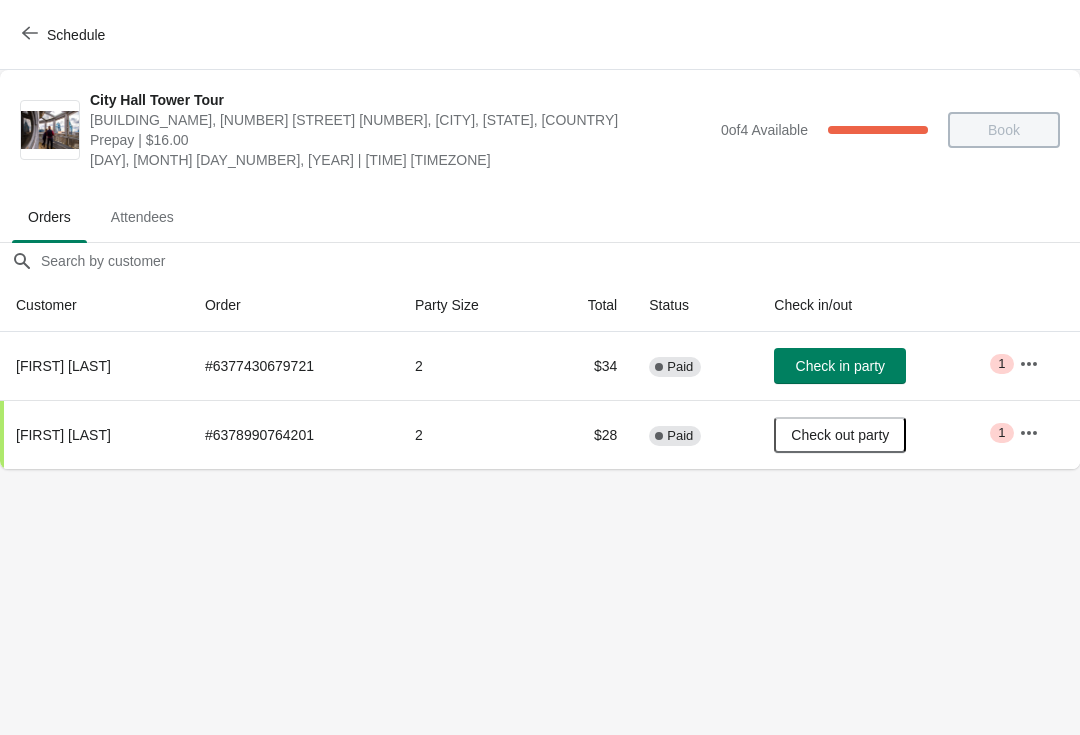 click 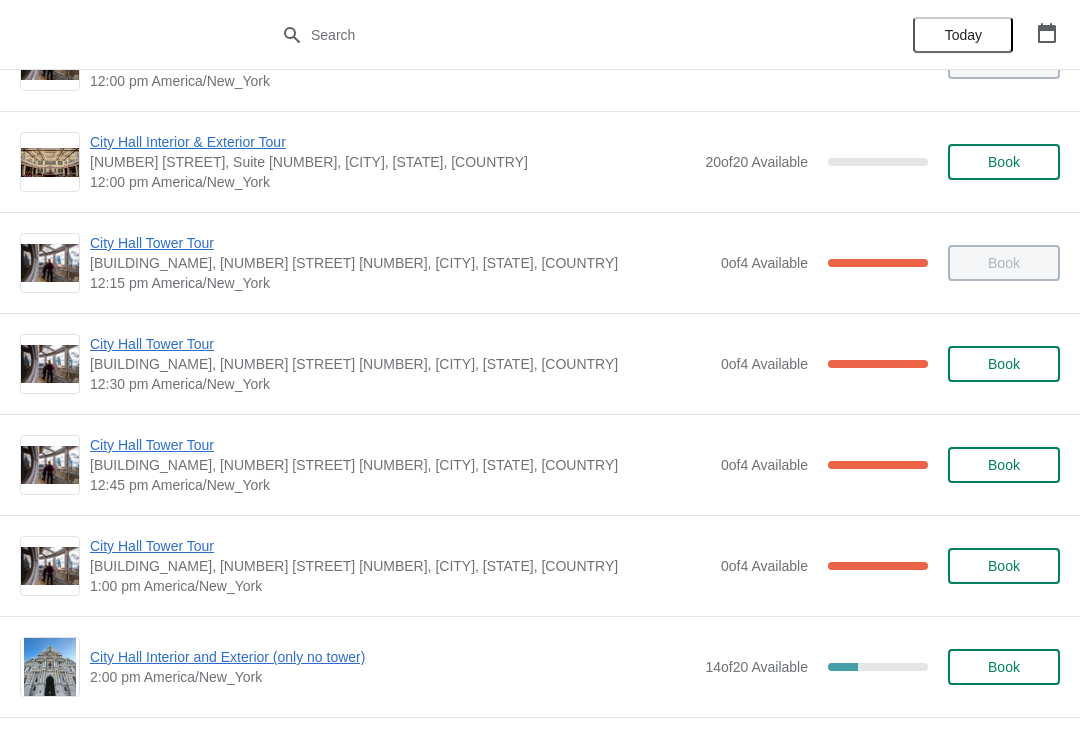 scroll, scrollTop: 1088, scrollLeft: 0, axis: vertical 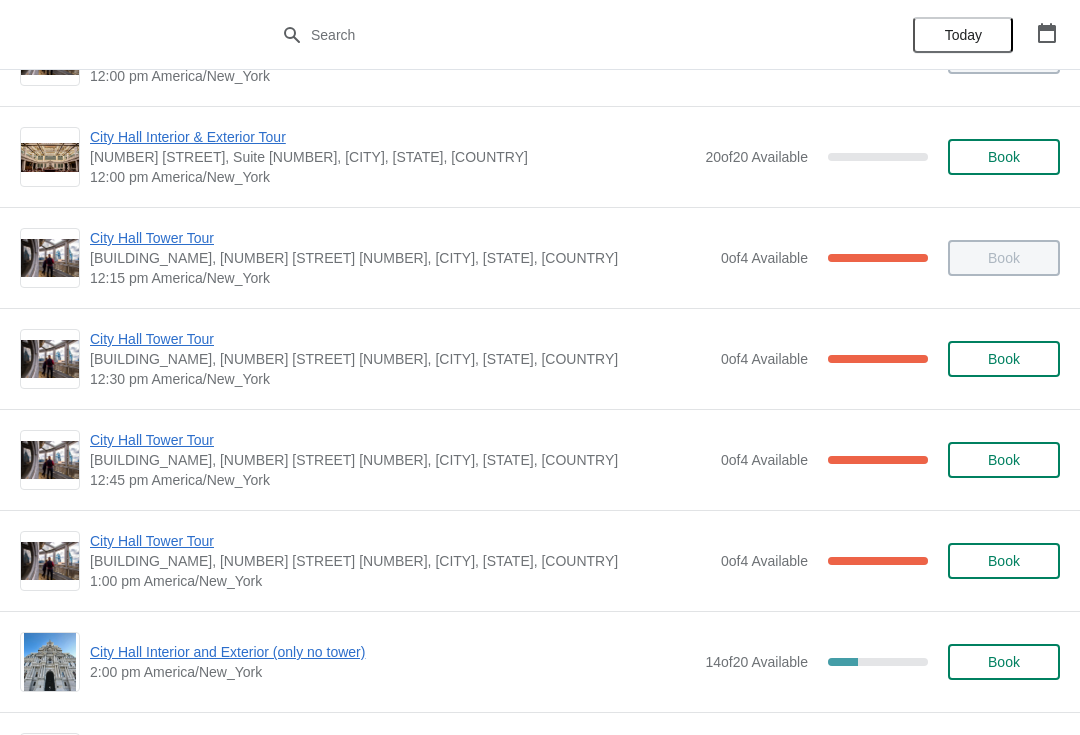 click on "City Hall Tower Tour" at bounding box center (400, 339) 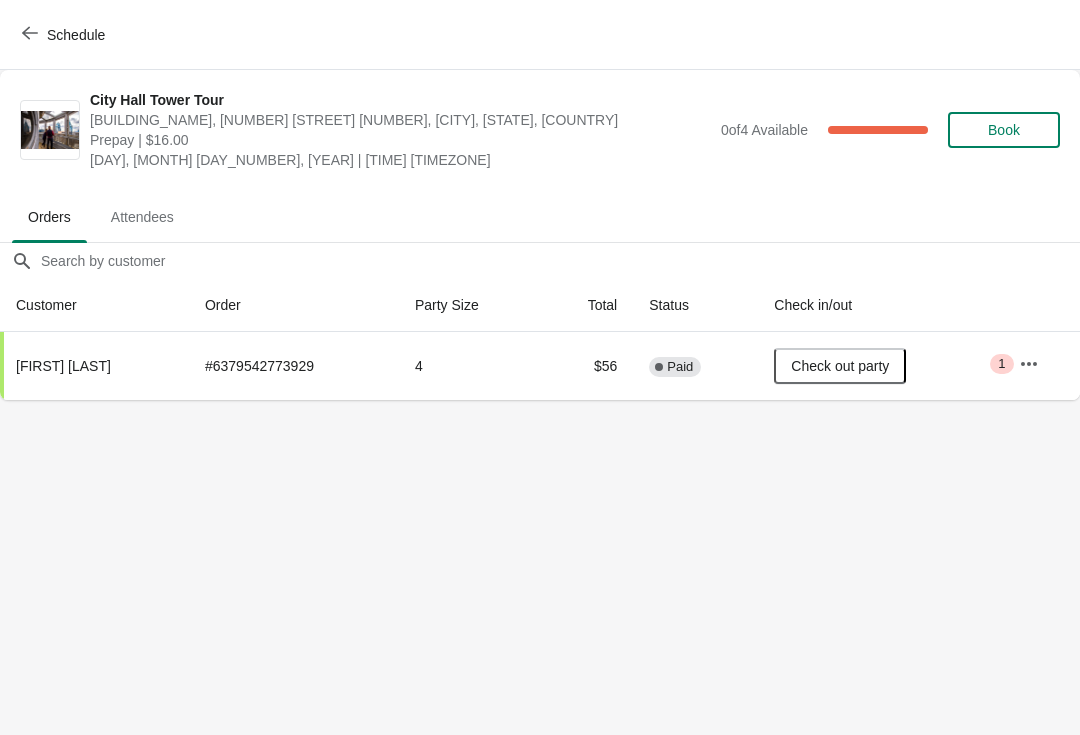scroll, scrollTop: 0, scrollLeft: 0, axis: both 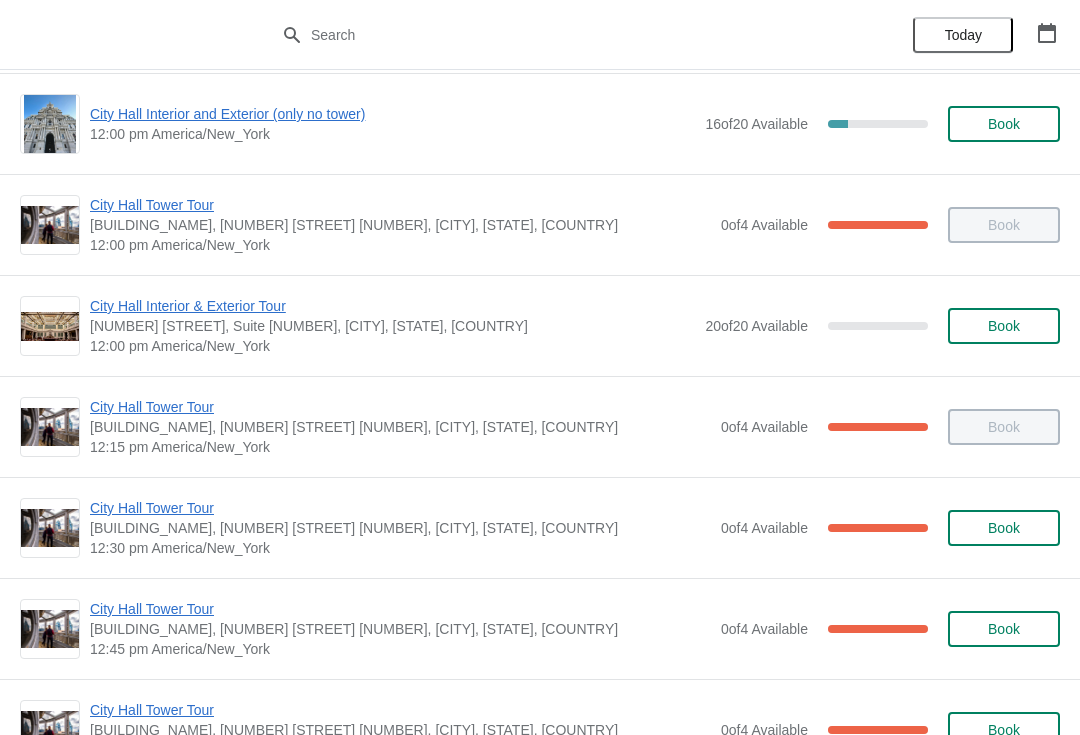 click on "City Hall Tower Tour" at bounding box center [400, 609] 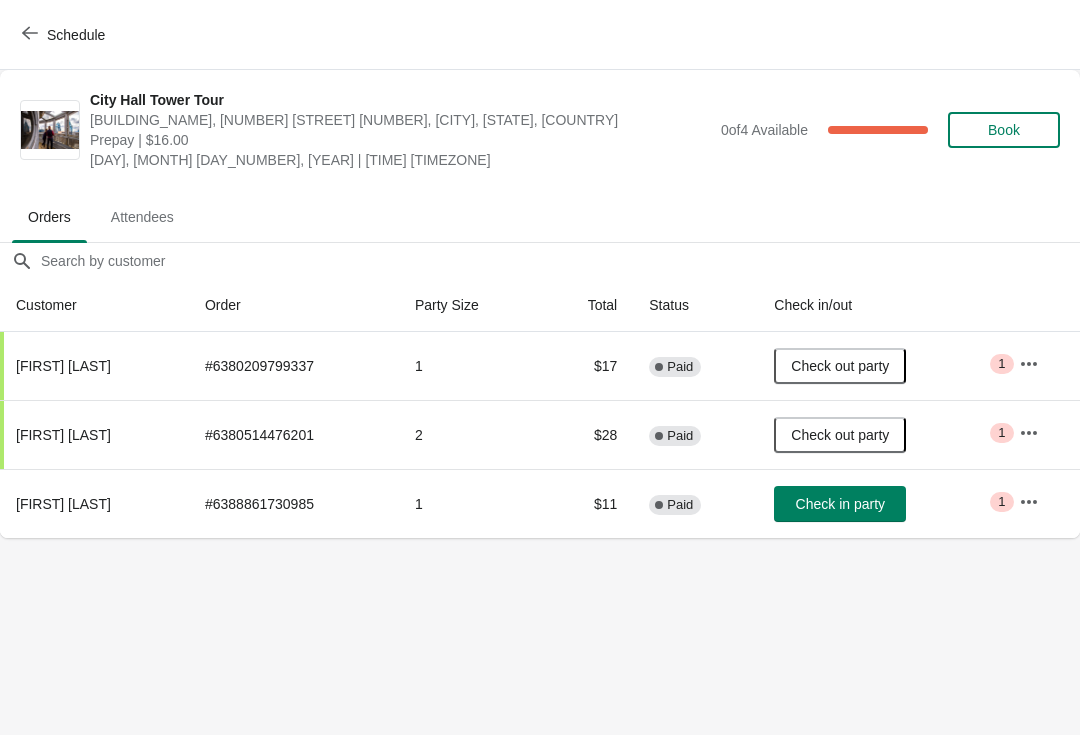 click on "Check in party" at bounding box center (840, 504) 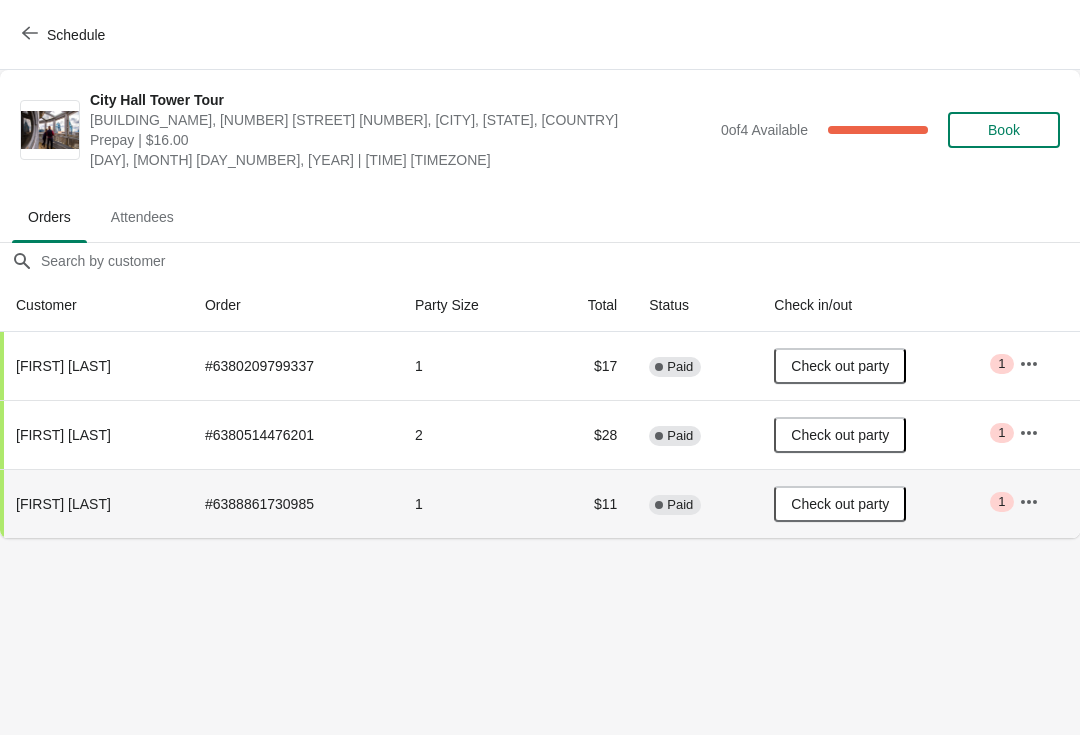 click on "Schedule" at bounding box center (76, 35) 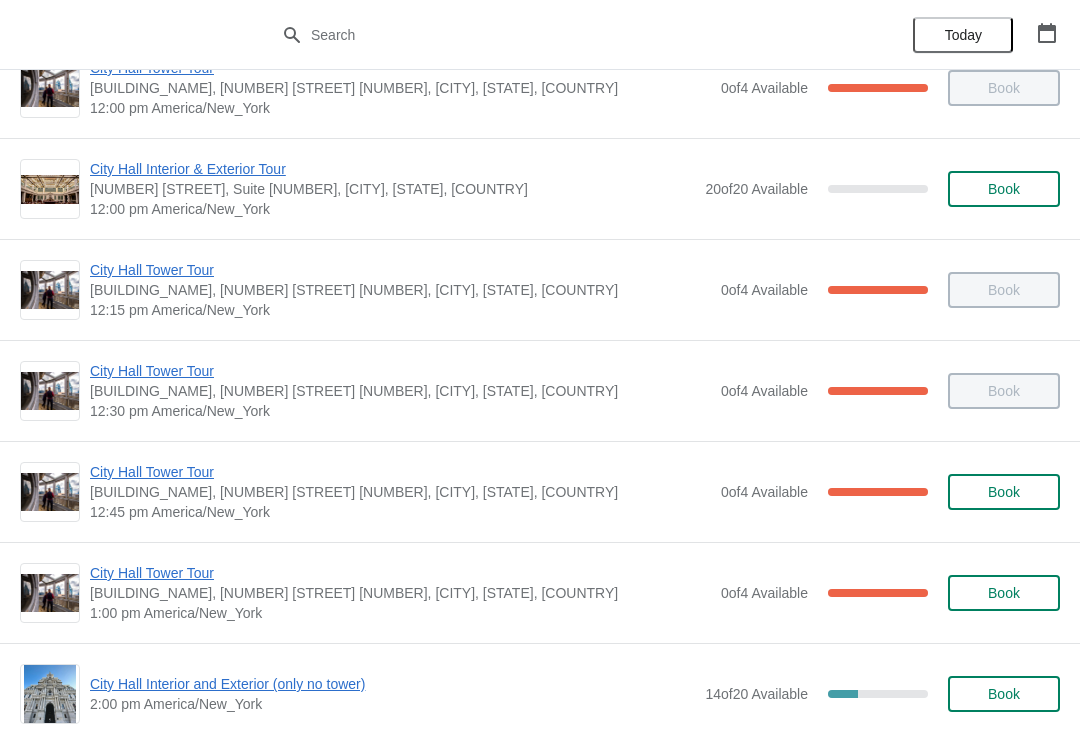 scroll, scrollTop: 1081, scrollLeft: 0, axis: vertical 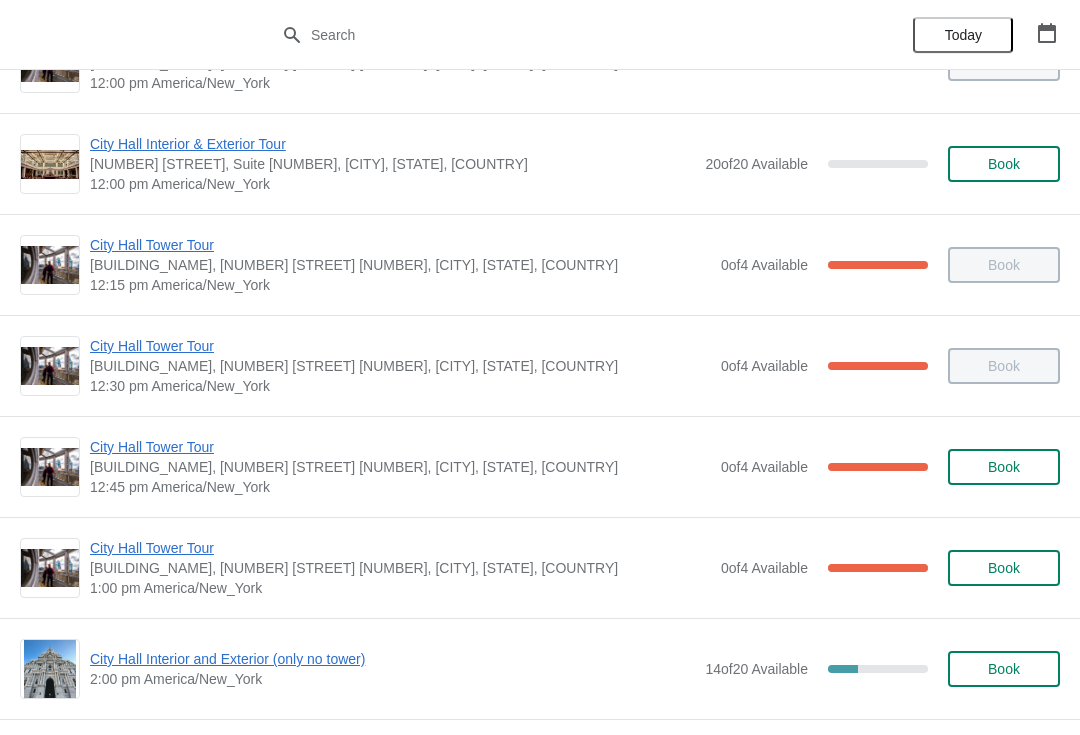 click on "City Hall Tower Tour" at bounding box center (400, 548) 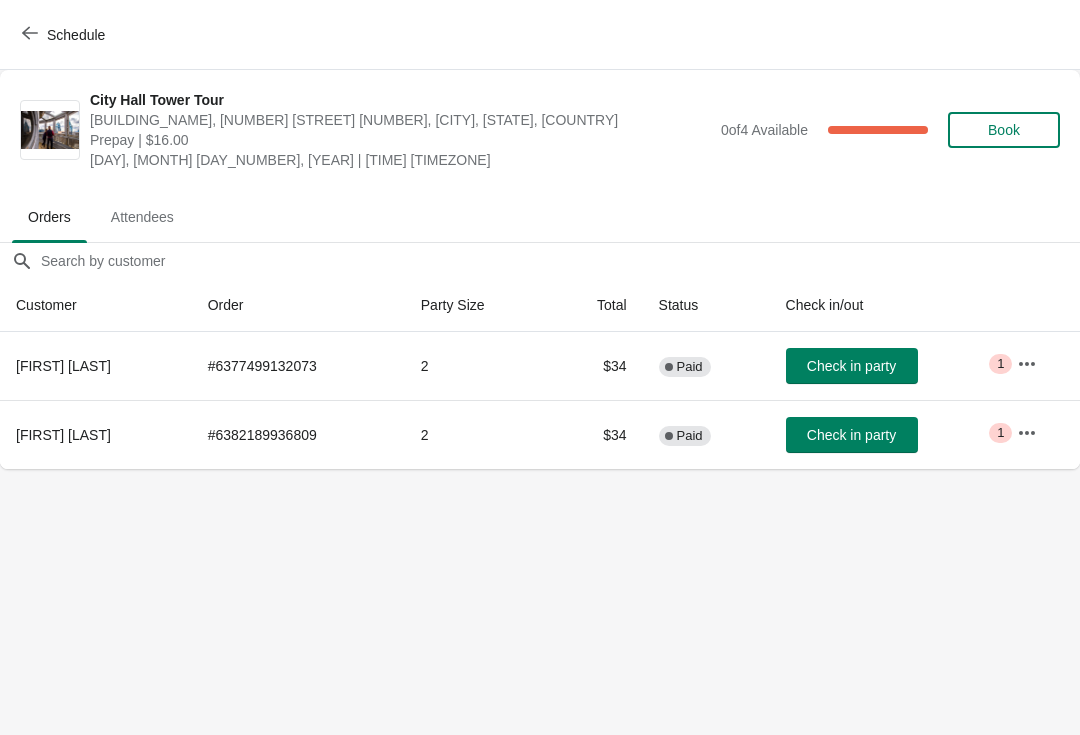 click on "Schedule" at bounding box center [65, 35] 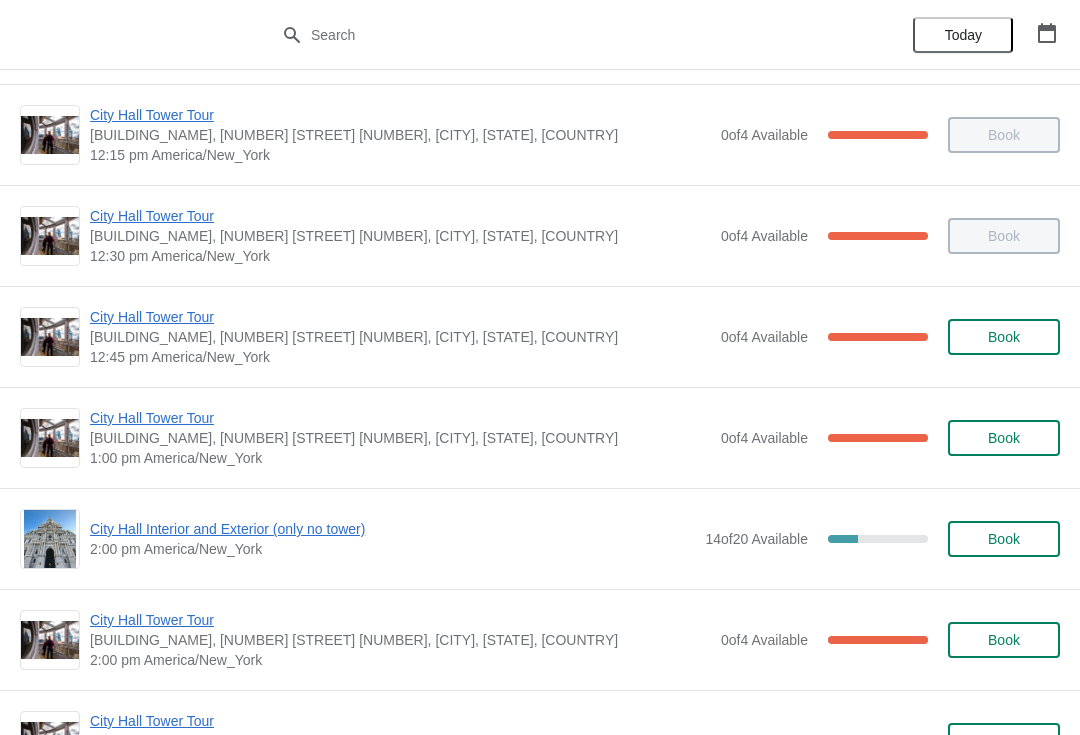 scroll, scrollTop: 1205, scrollLeft: 0, axis: vertical 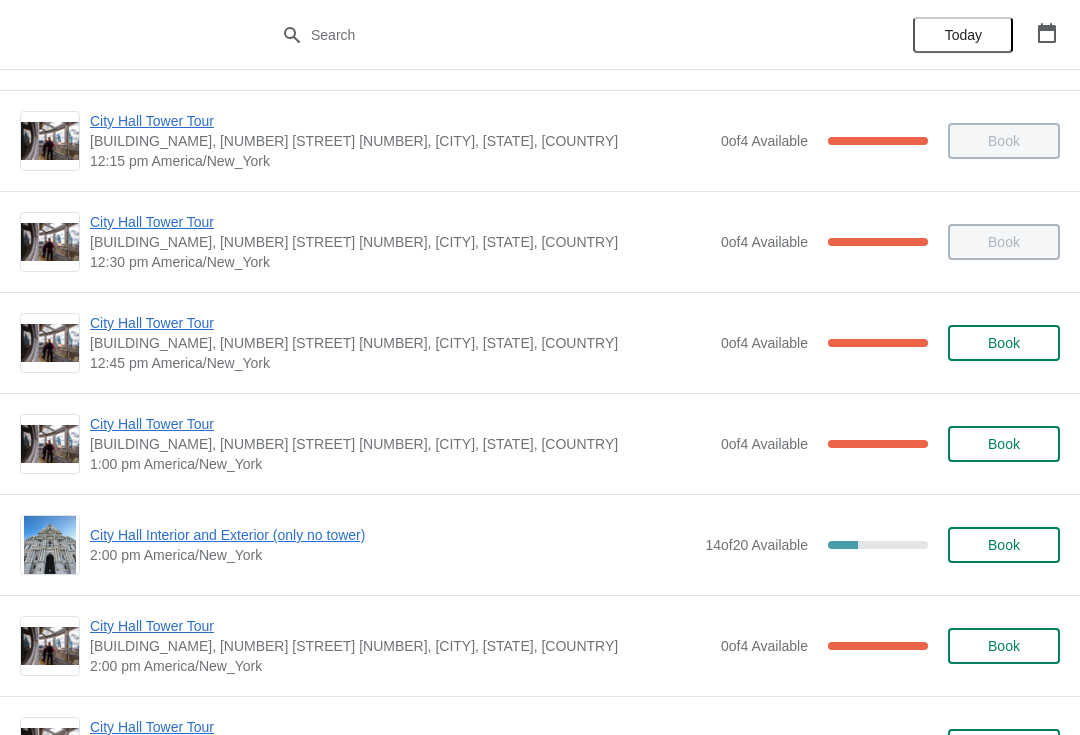 click on "City Hall Tower Tour" at bounding box center (400, 424) 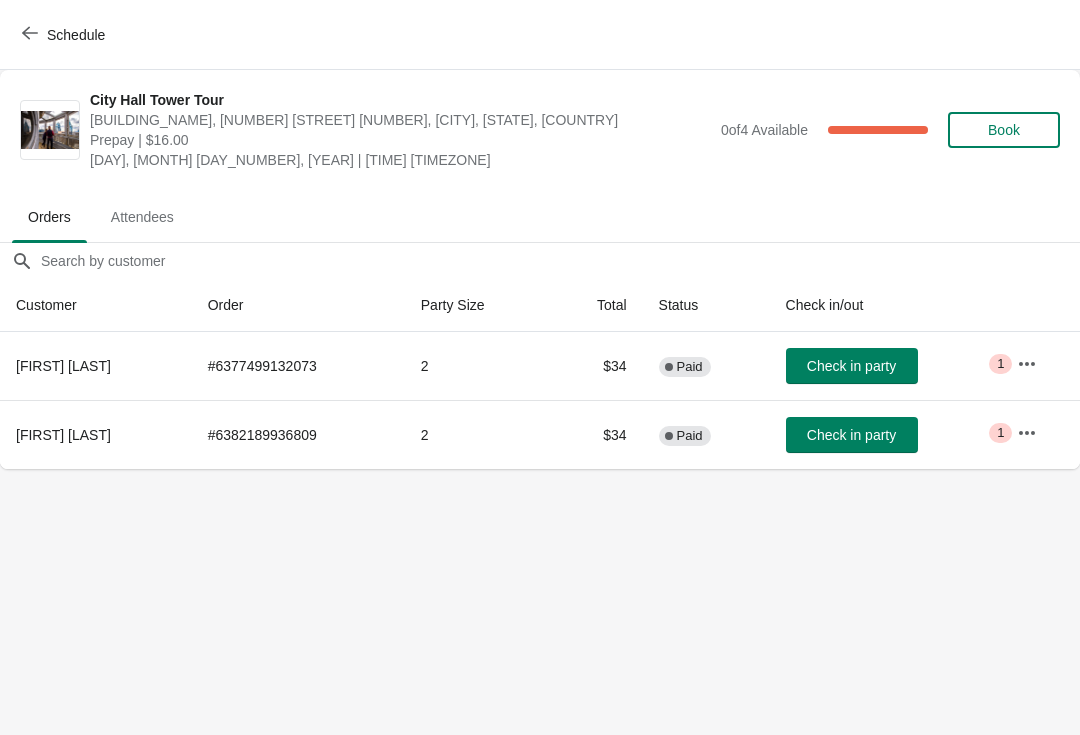 scroll, scrollTop: 0, scrollLeft: 0, axis: both 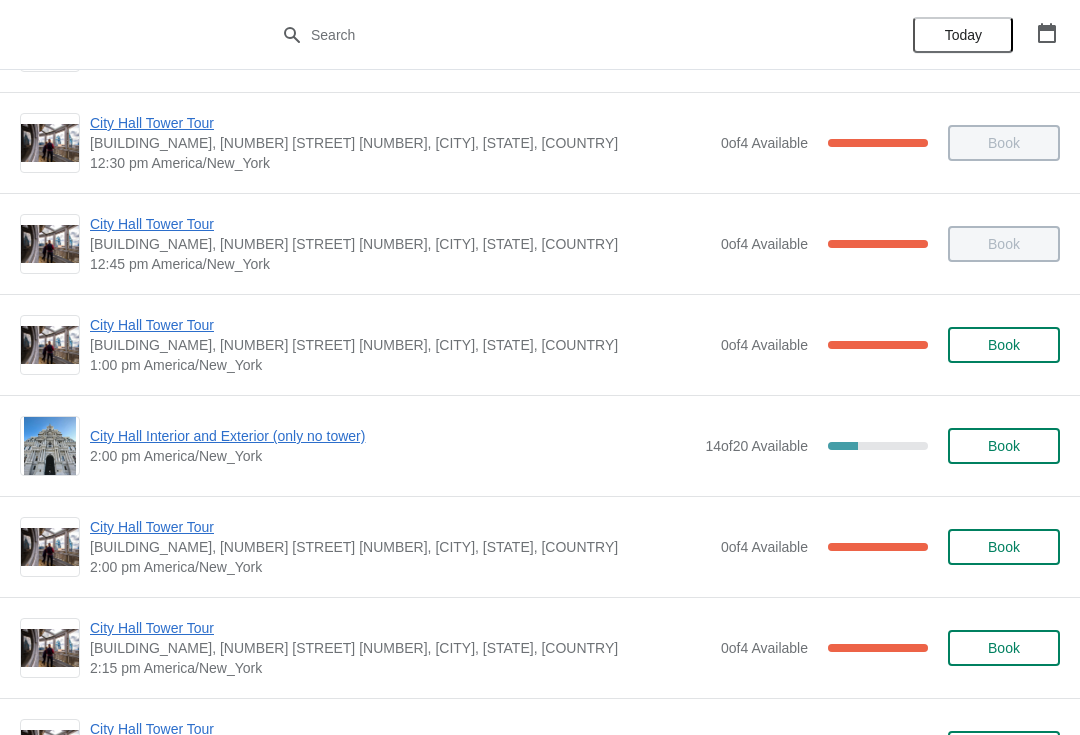click on "City Hall Tower Tour" at bounding box center (400, 527) 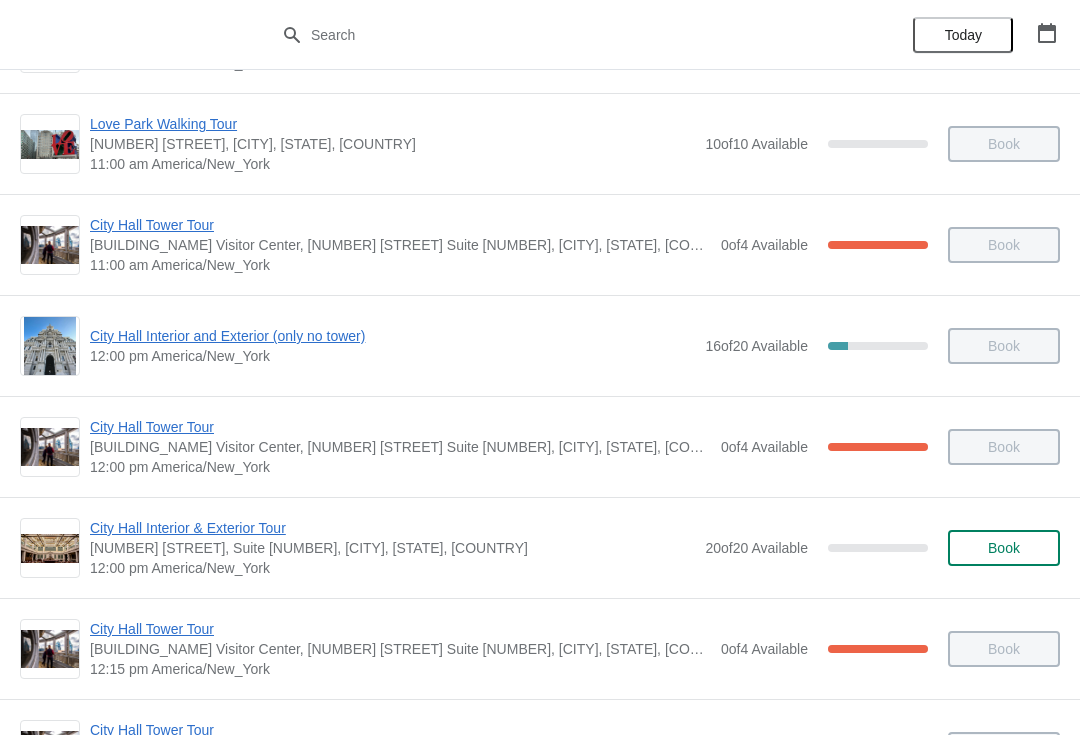 scroll, scrollTop: 647, scrollLeft: 0, axis: vertical 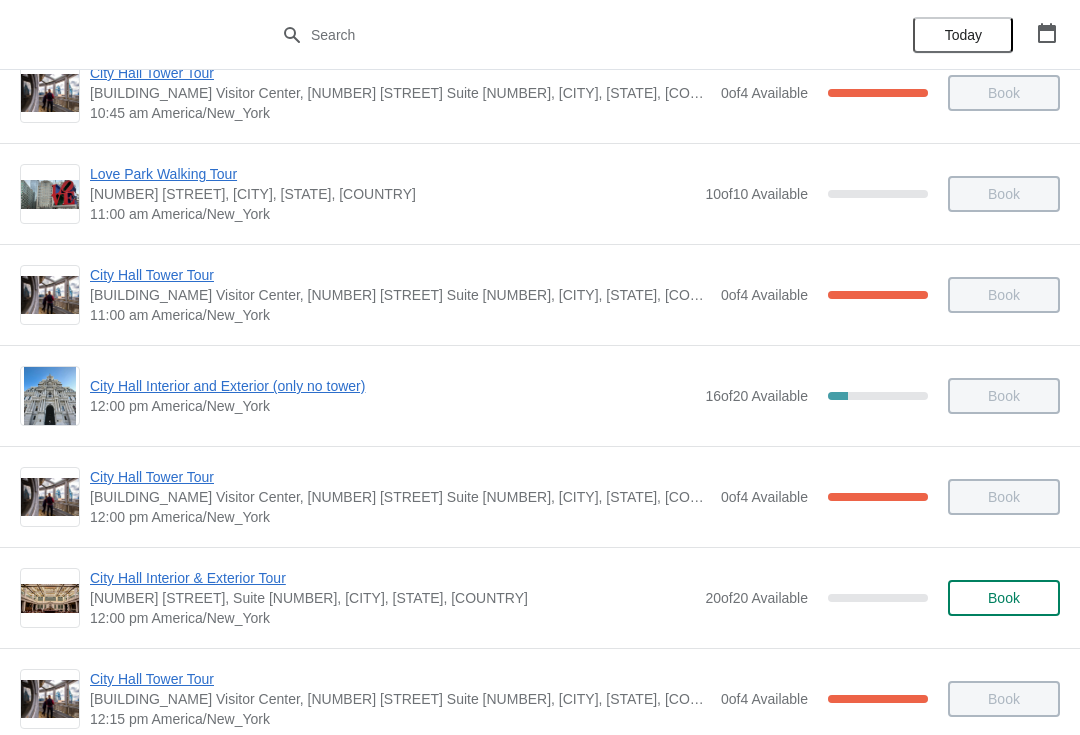 click on "City Hall Tower Tour" at bounding box center (400, 275) 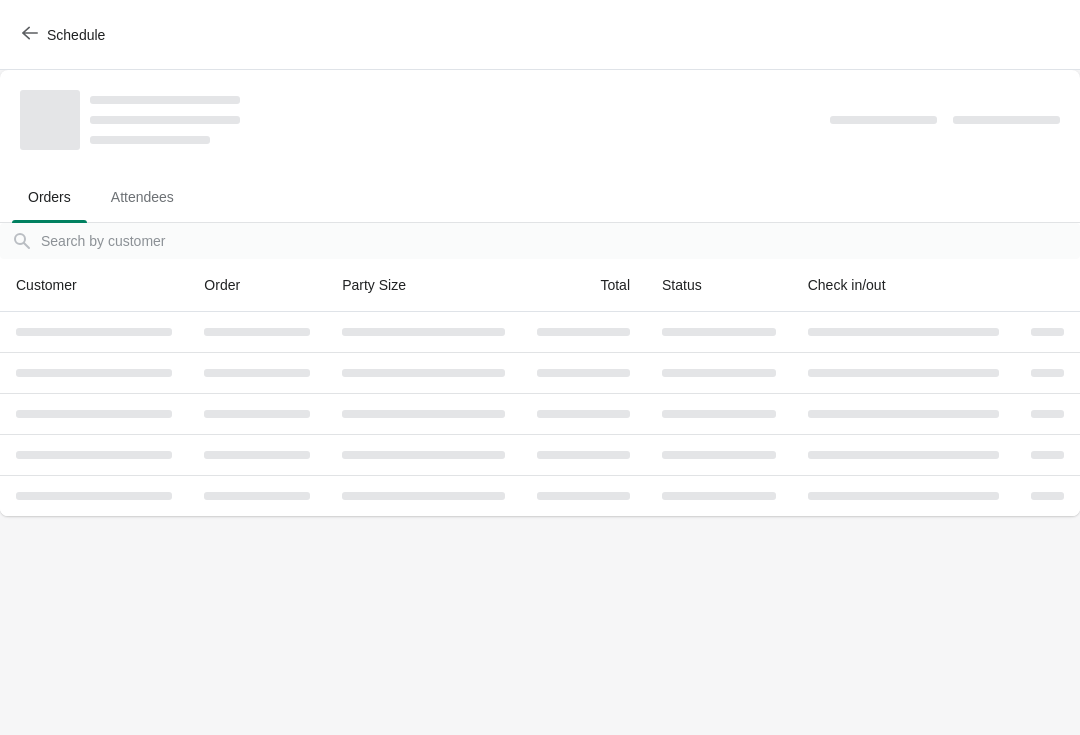 scroll, scrollTop: 0, scrollLeft: 0, axis: both 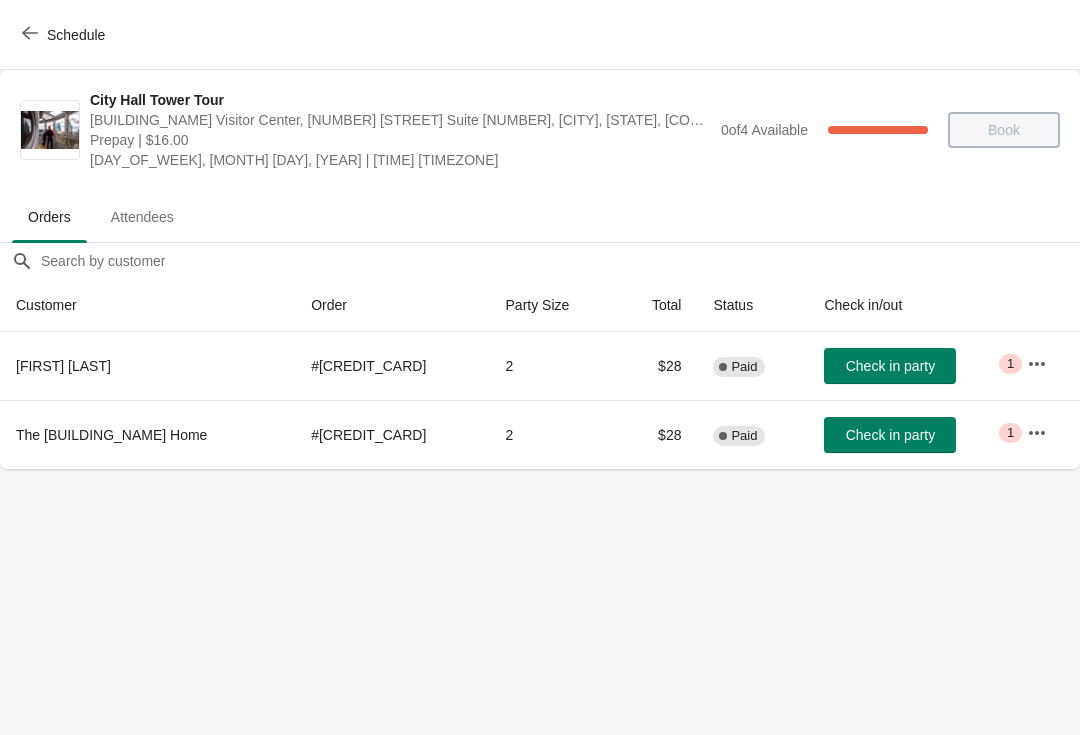 click on "Check in party" at bounding box center [890, 366] 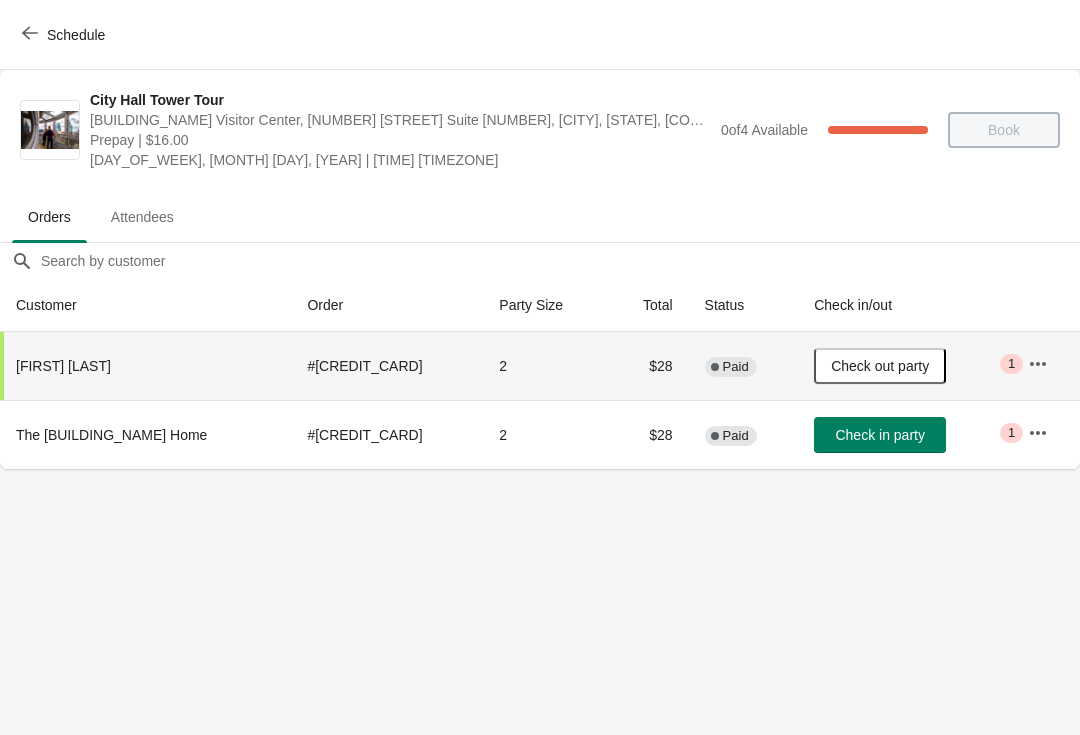 click on "Schedule" at bounding box center (65, 34) 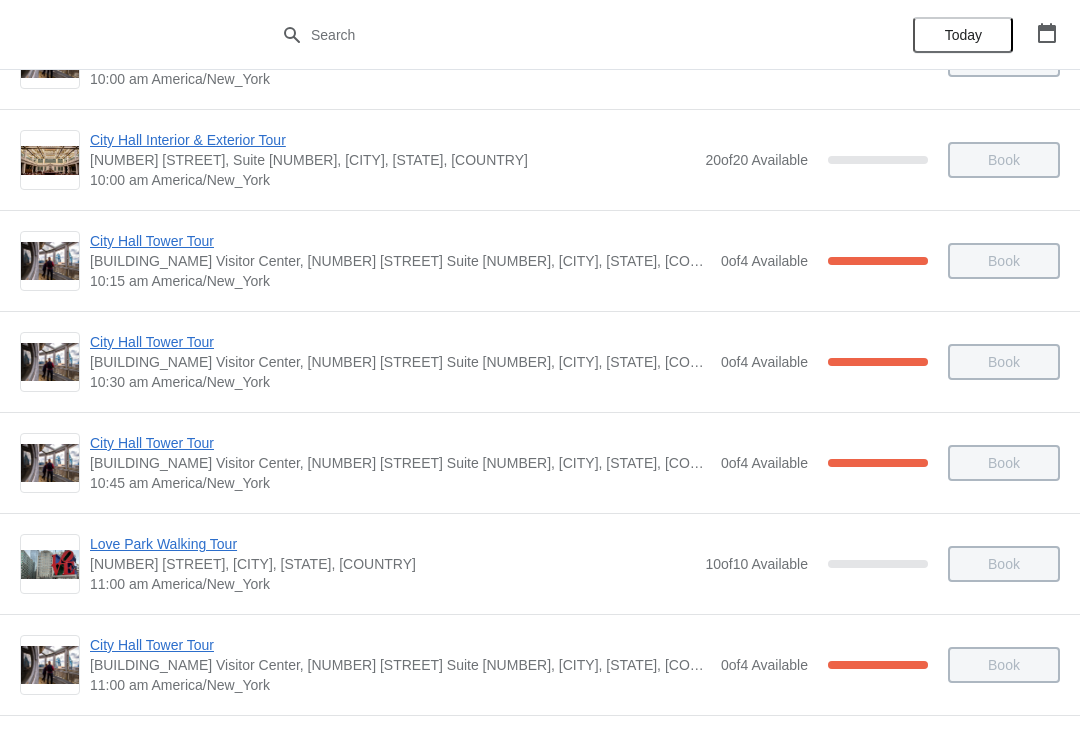 scroll, scrollTop: 279, scrollLeft: 0, axis: vertical 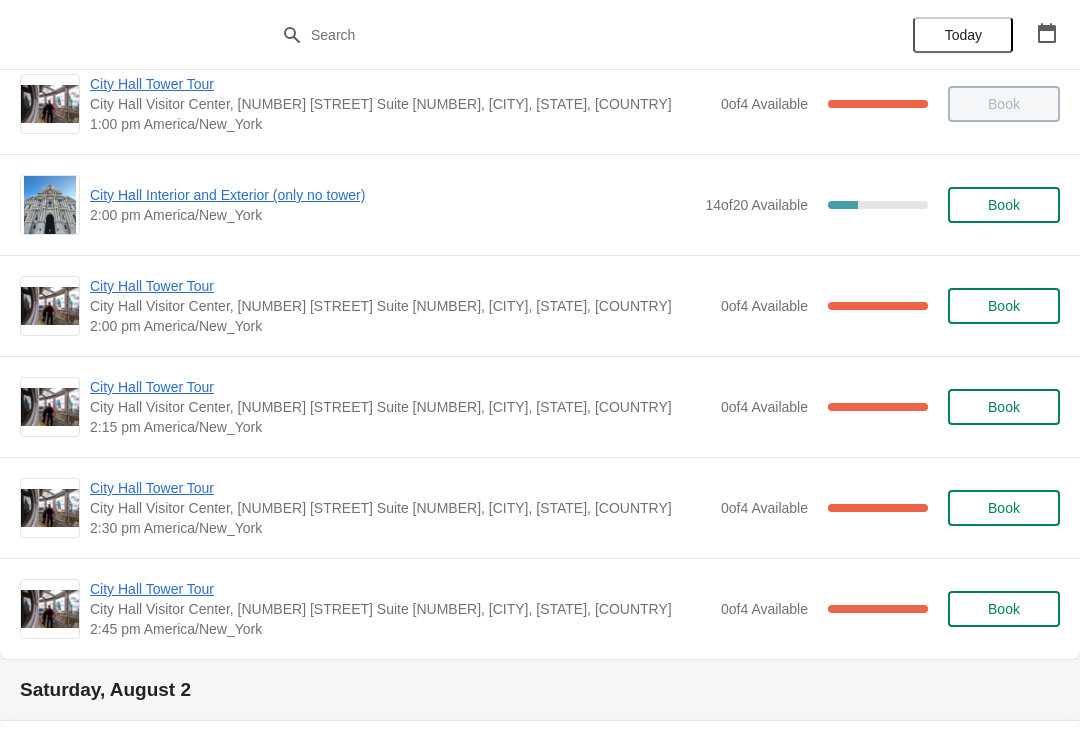 click on "Book" at bounding box center [1004, 205] 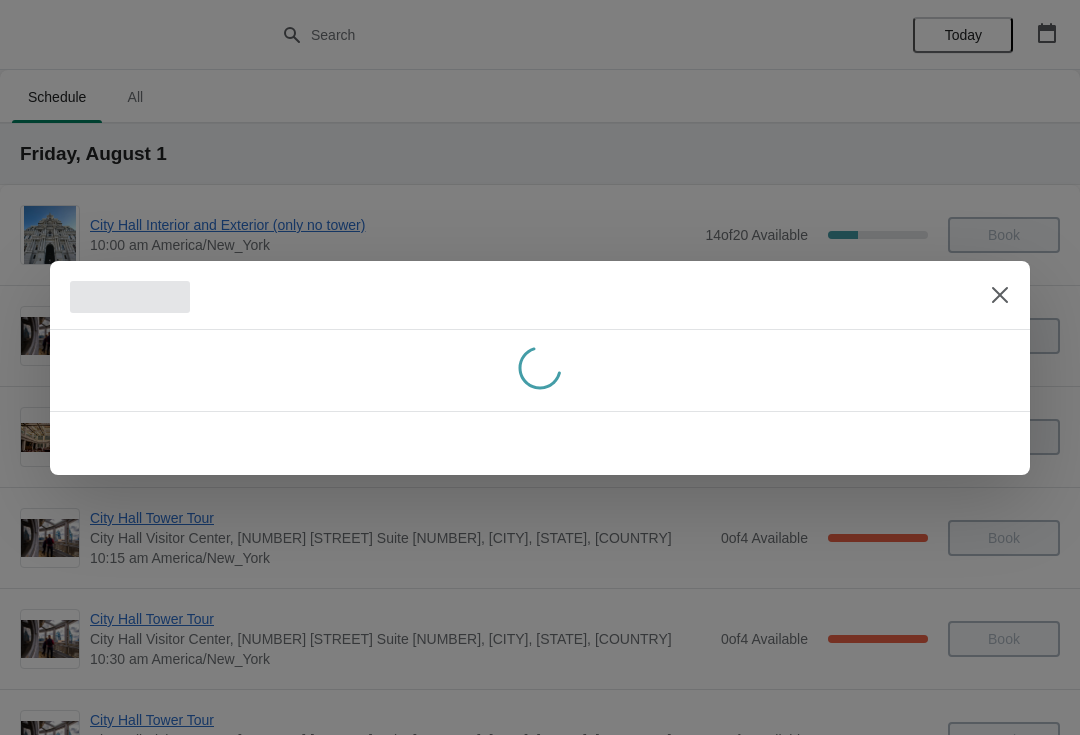 scroll, scrollTop: 0, scrollLeft: 0, axis: both 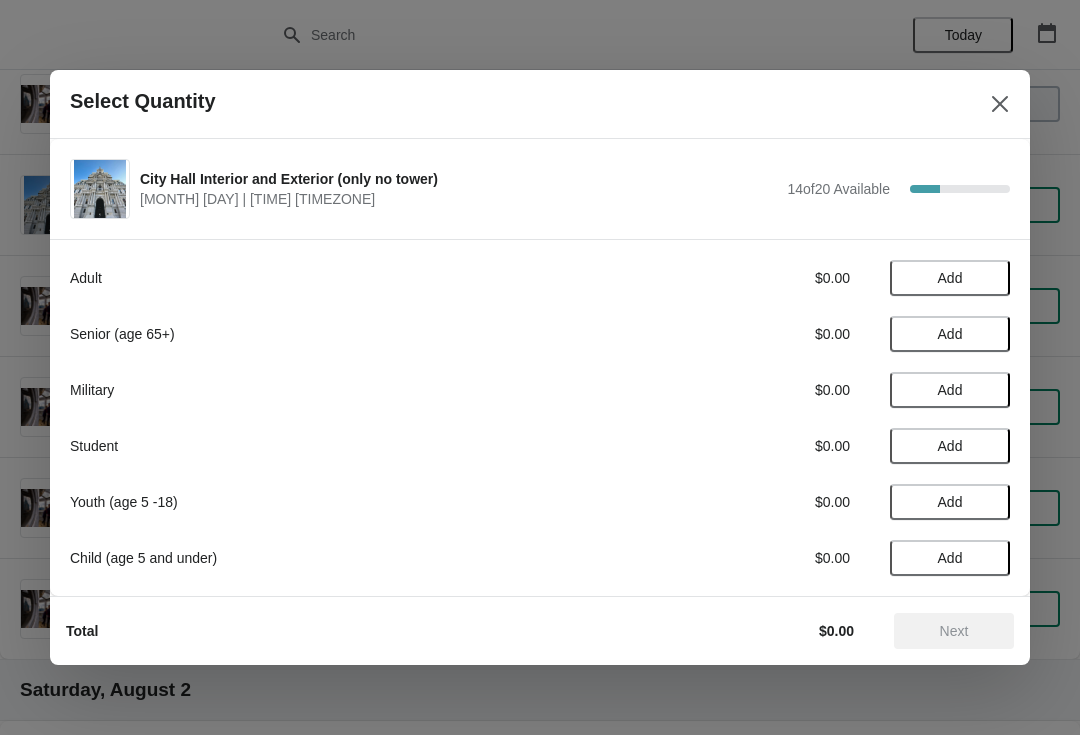 click on "Add" at bounding box center (950, 278) 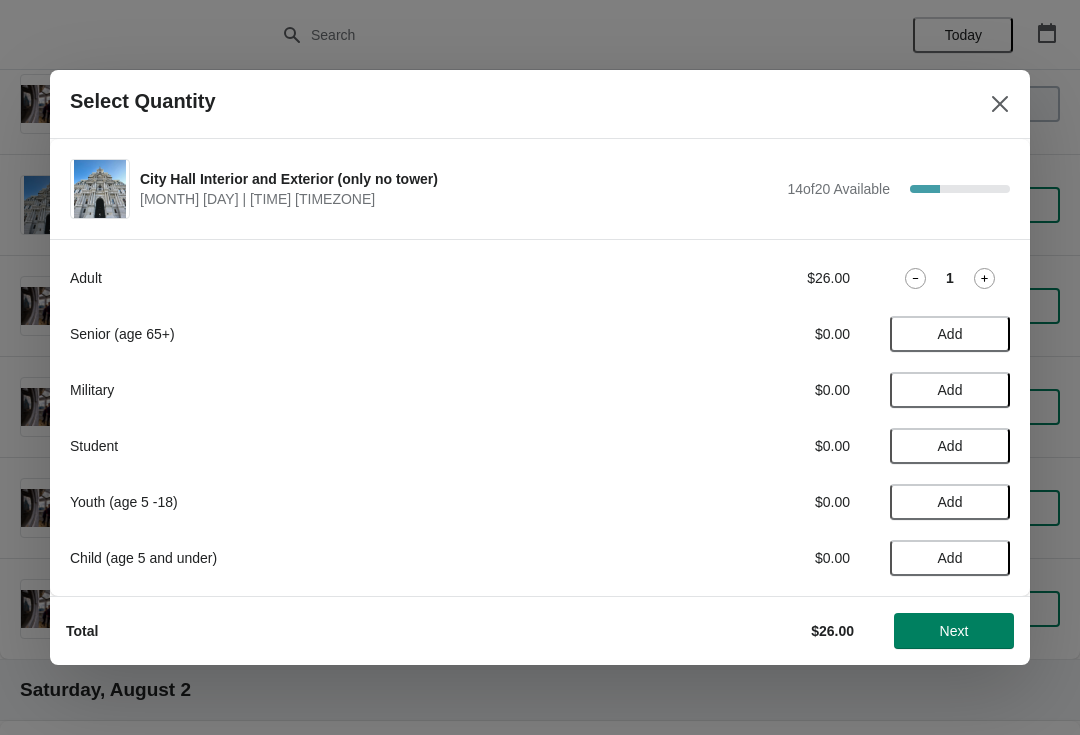 click 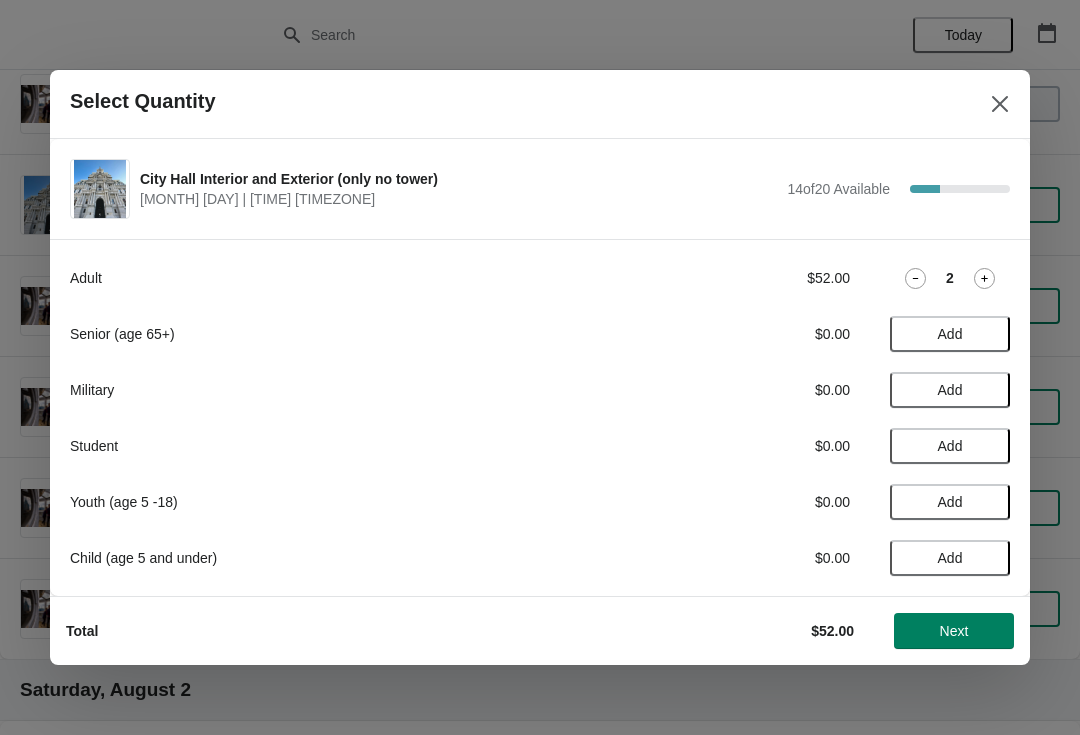 click on "Next" at bounding box center [954, 631] 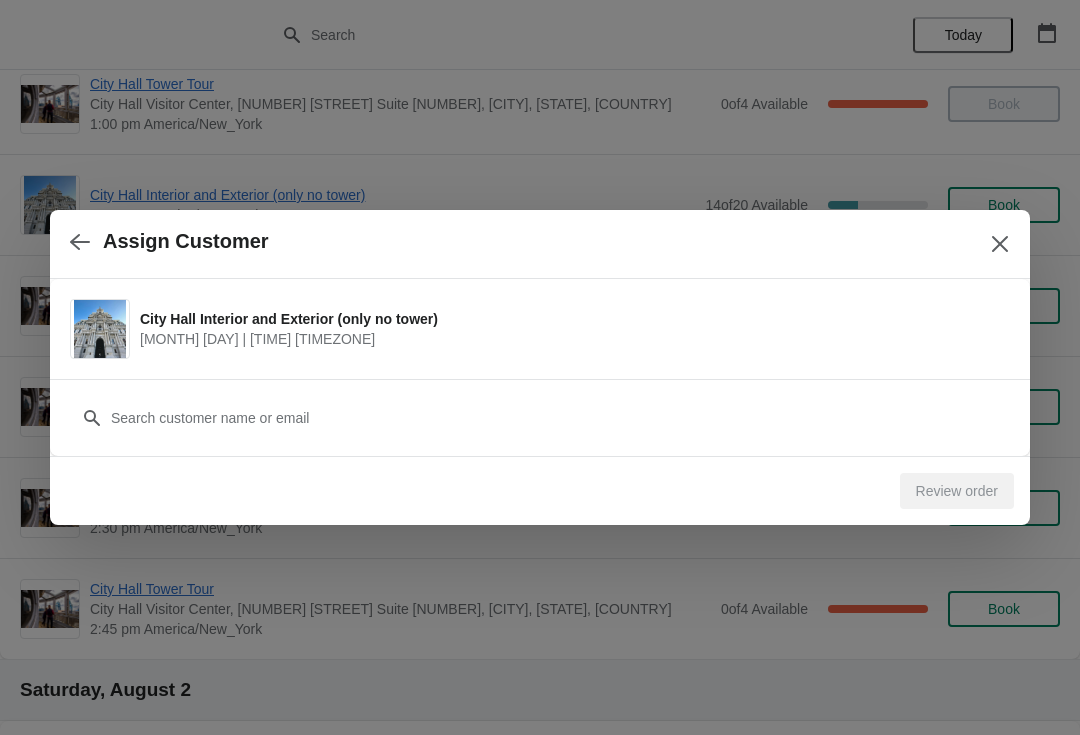 click on "Review order" at bounding box center [536, 487] 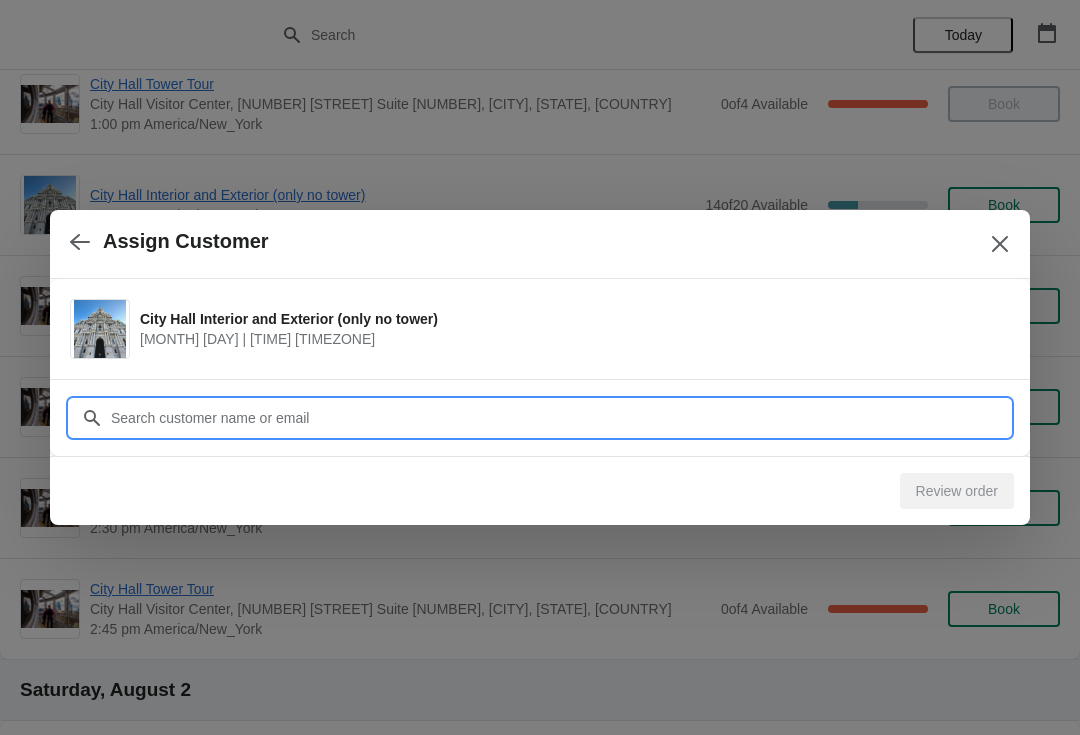 click on "Assign Customer [CITY] Interior and Exterior (only no tower) [DATE] | [TIME] [TIMEZONE] Customer Review order" at bounding box center [540, 11269] 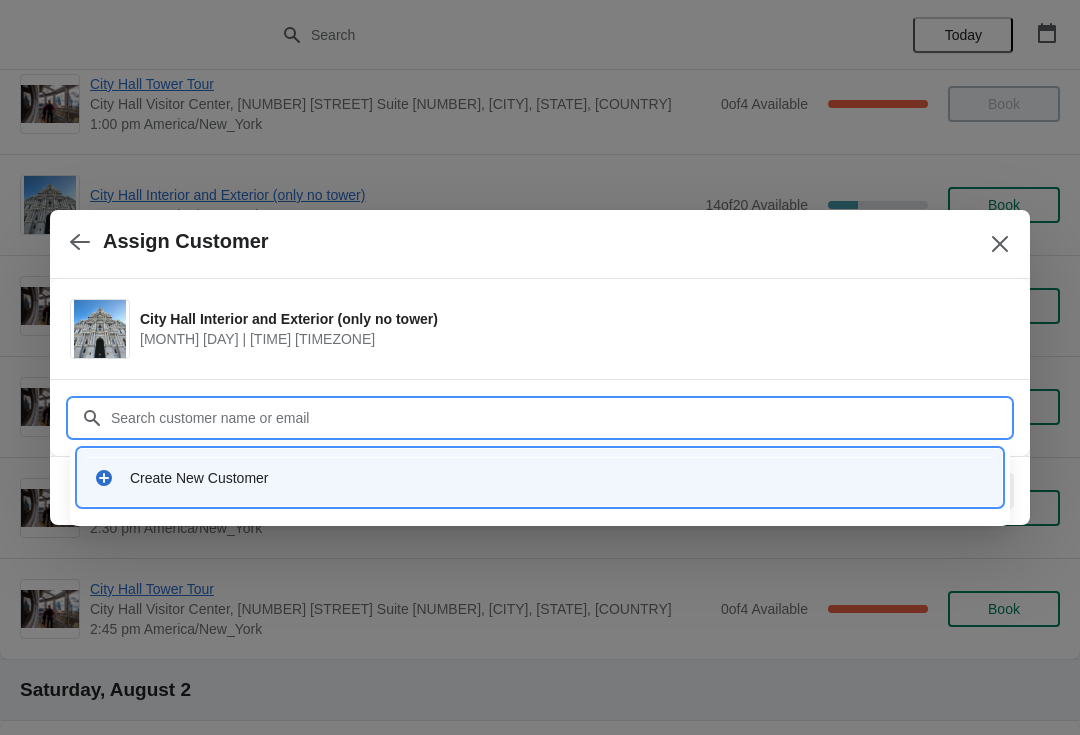 click 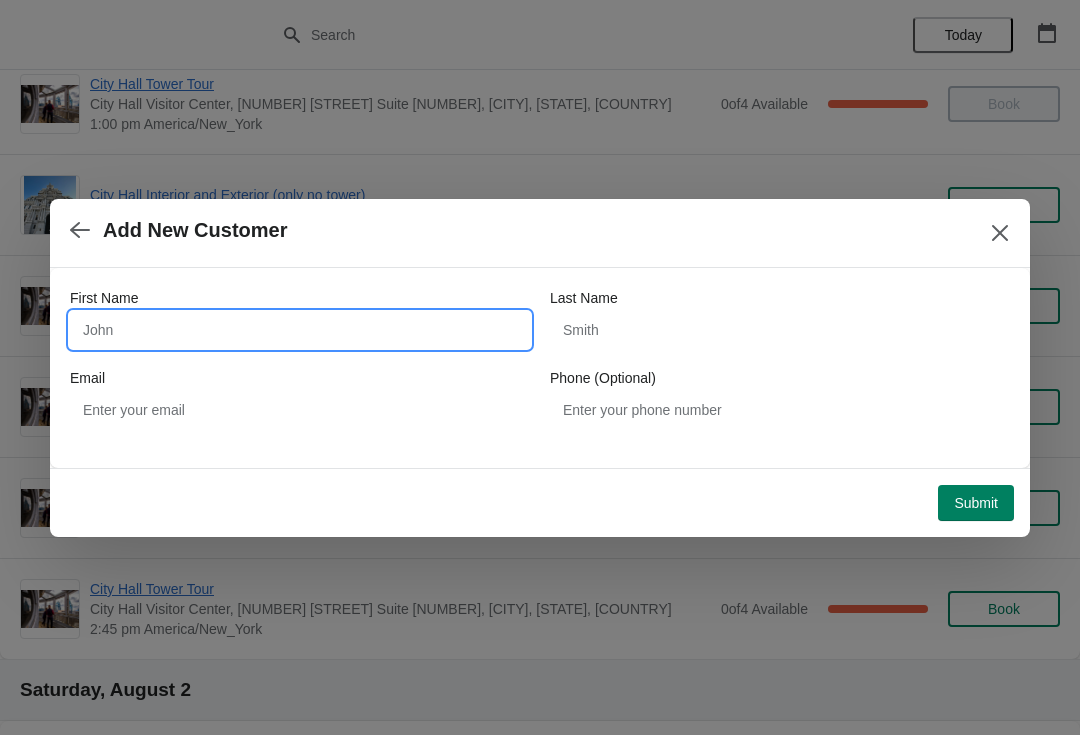 click on "First Name" at bounding box center [300, 330] 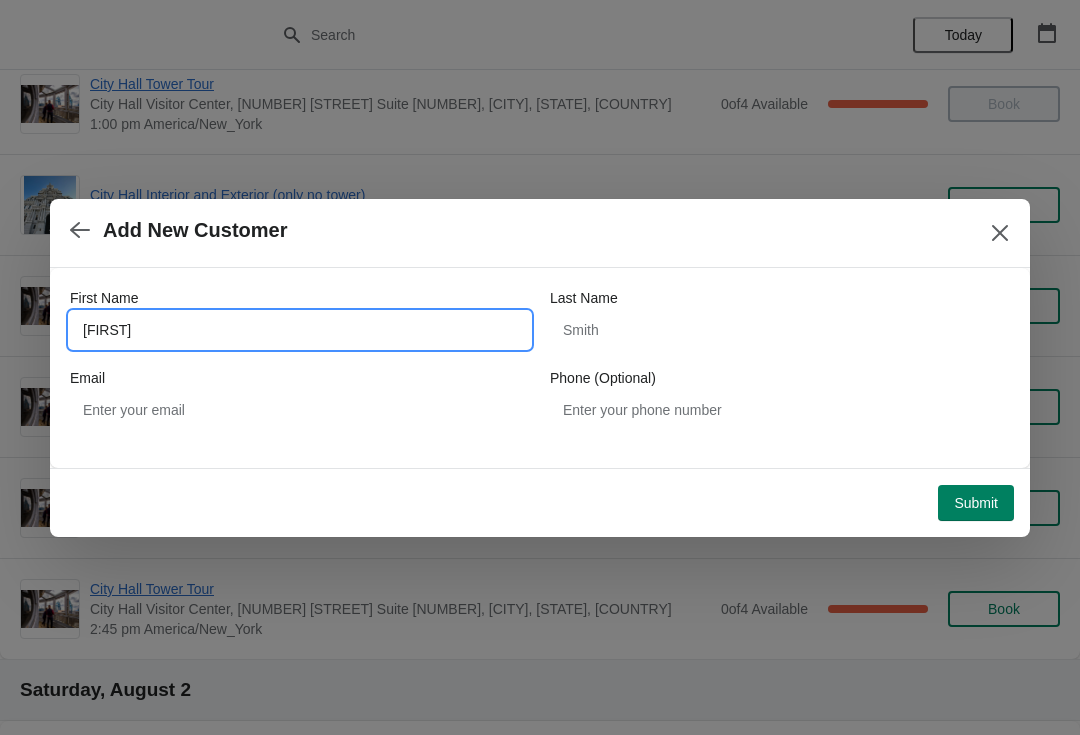 type on "Arthur" 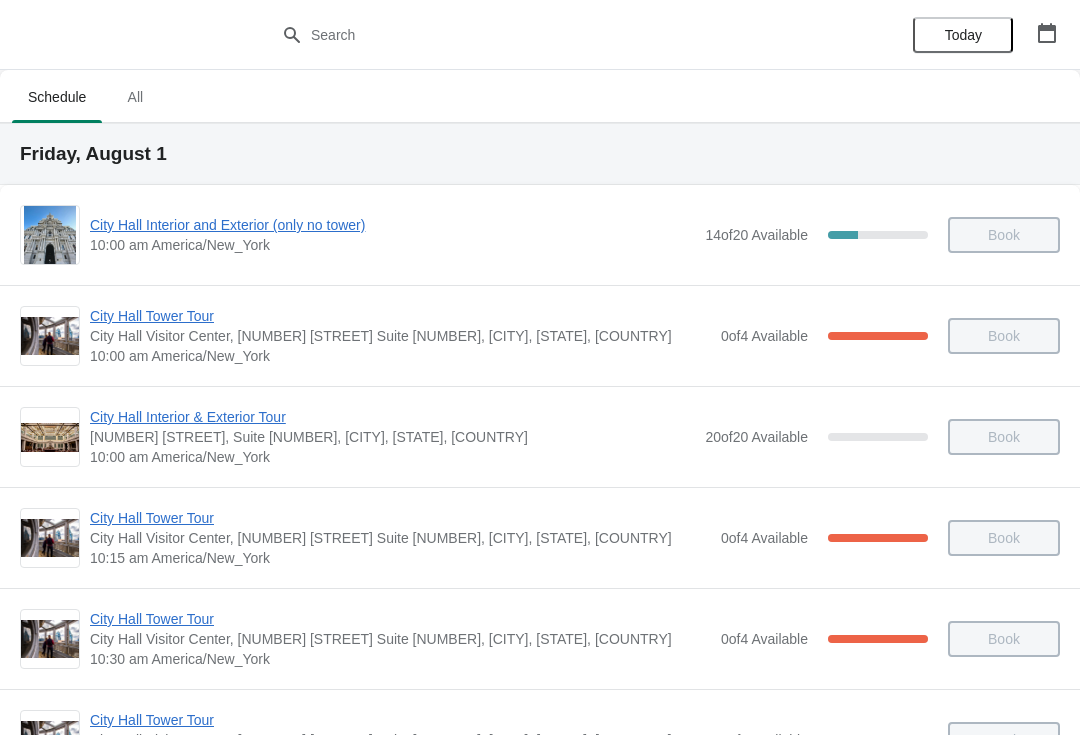 scroll, scrollTop: 1545, scrollLeft: 0, axis: vertical 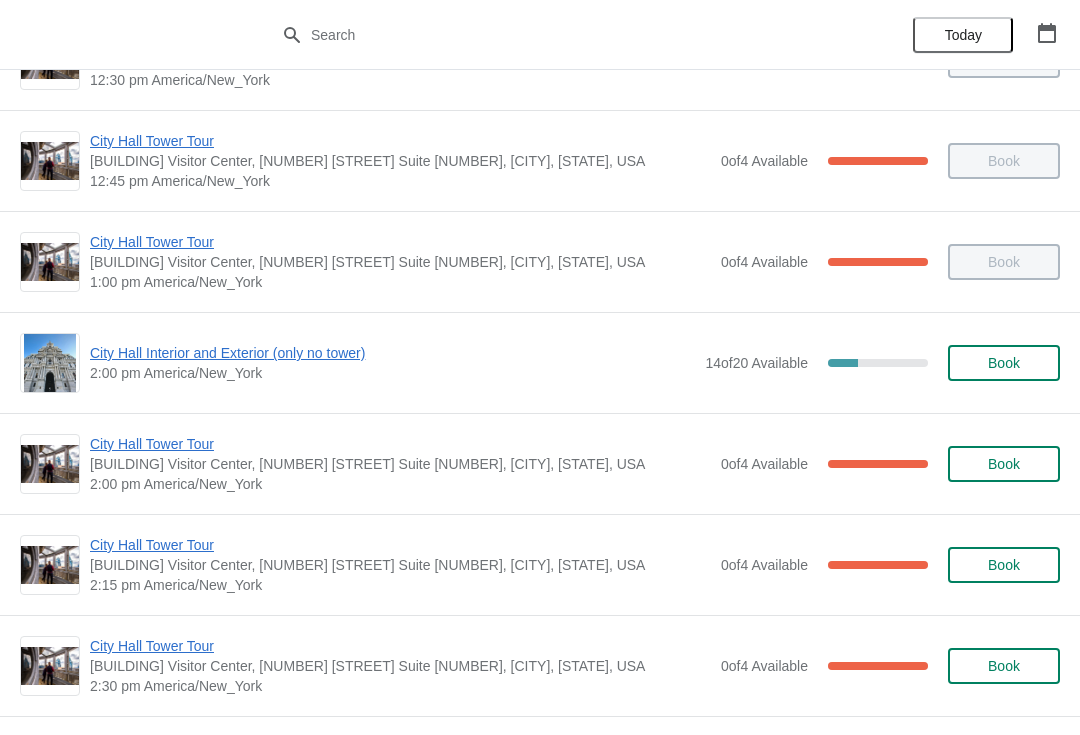 click on "Book" at bounding box center [1004, 363] 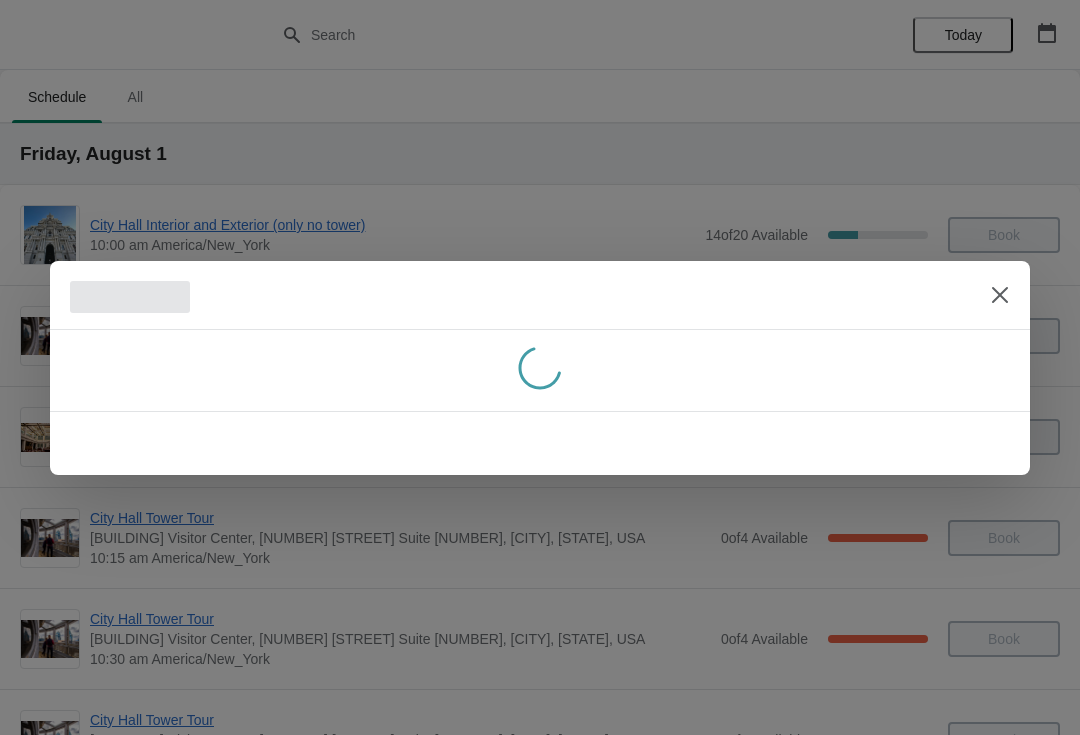 scroll, scrollTop: 0, scrollLeft: 0, axis: both 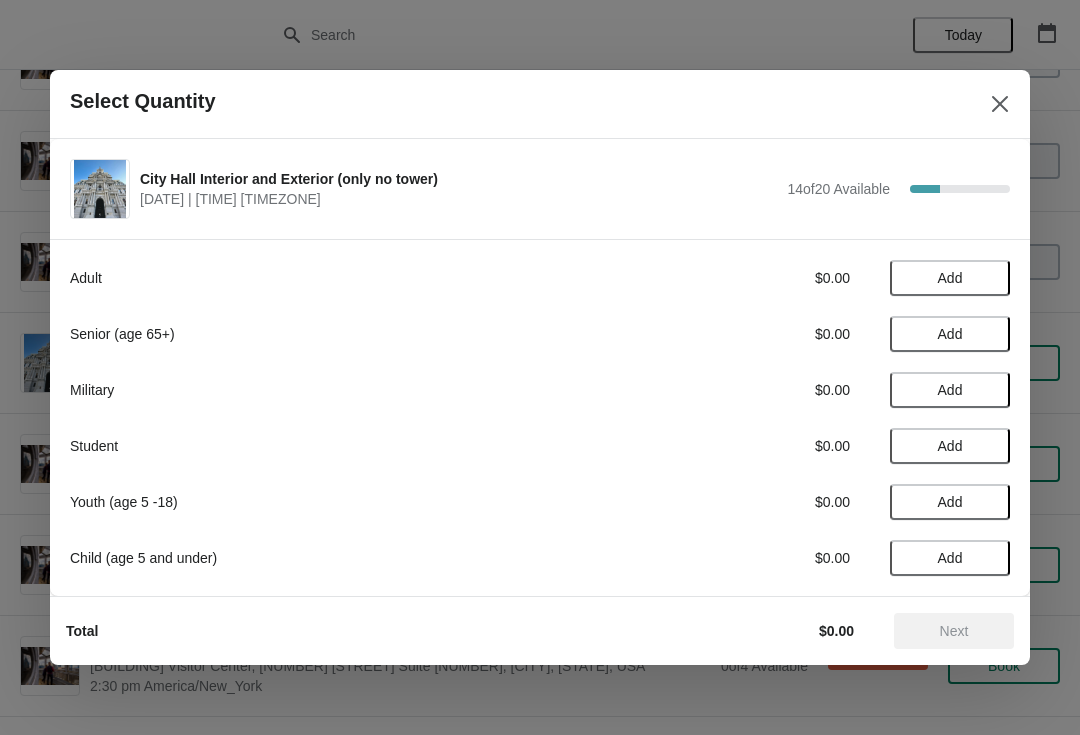 click on "Add" at bounding box center [950, 278] 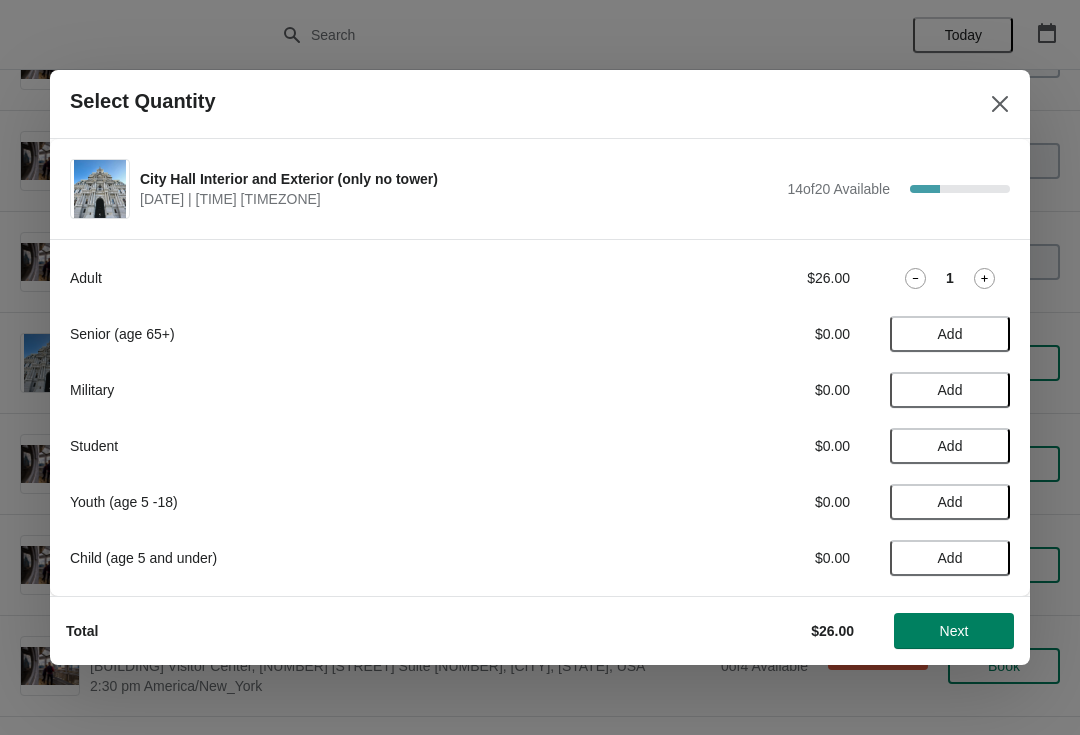 click 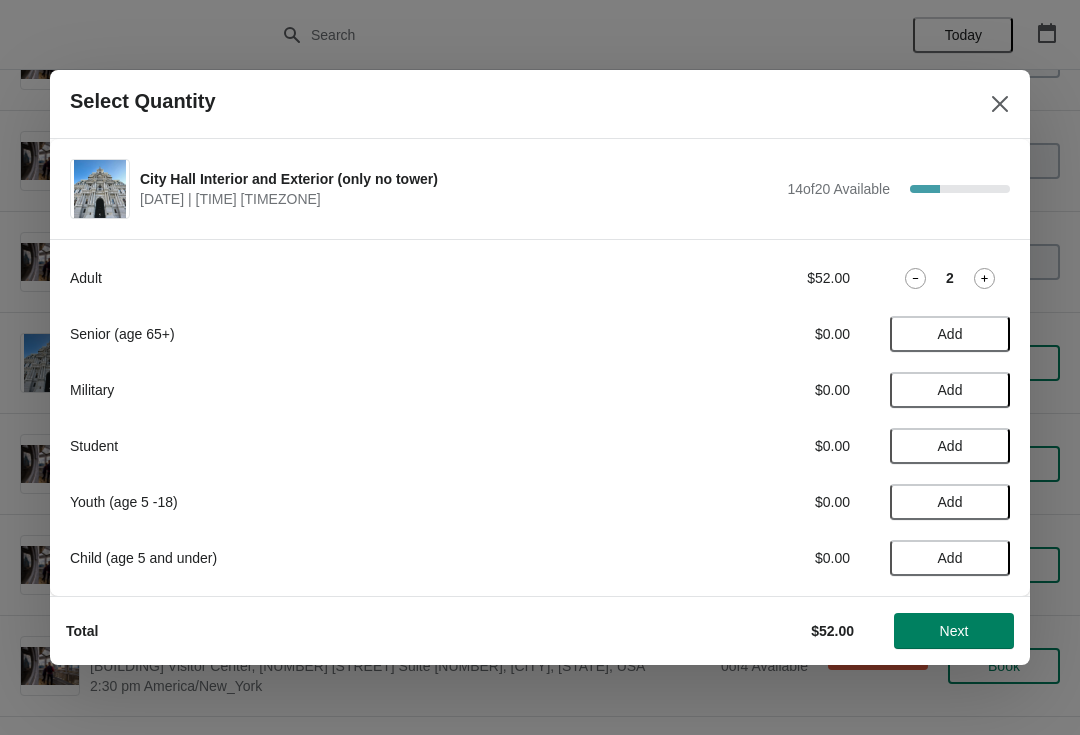 click on "Next" at bounding box center [954, 631] 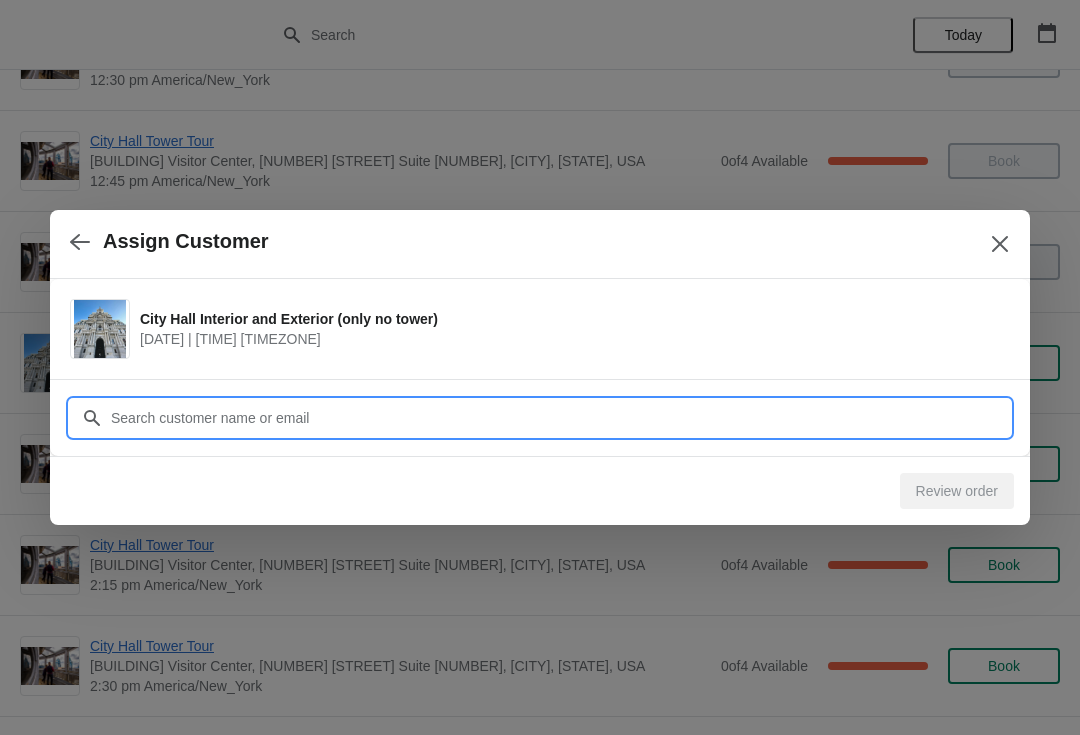 click on "Assign Customer [CITY] Interior and Exterior (only no tower) [DATE] | [TIME] [TIMEZONE] Customer Review order" at bounding box center (540, 11427) 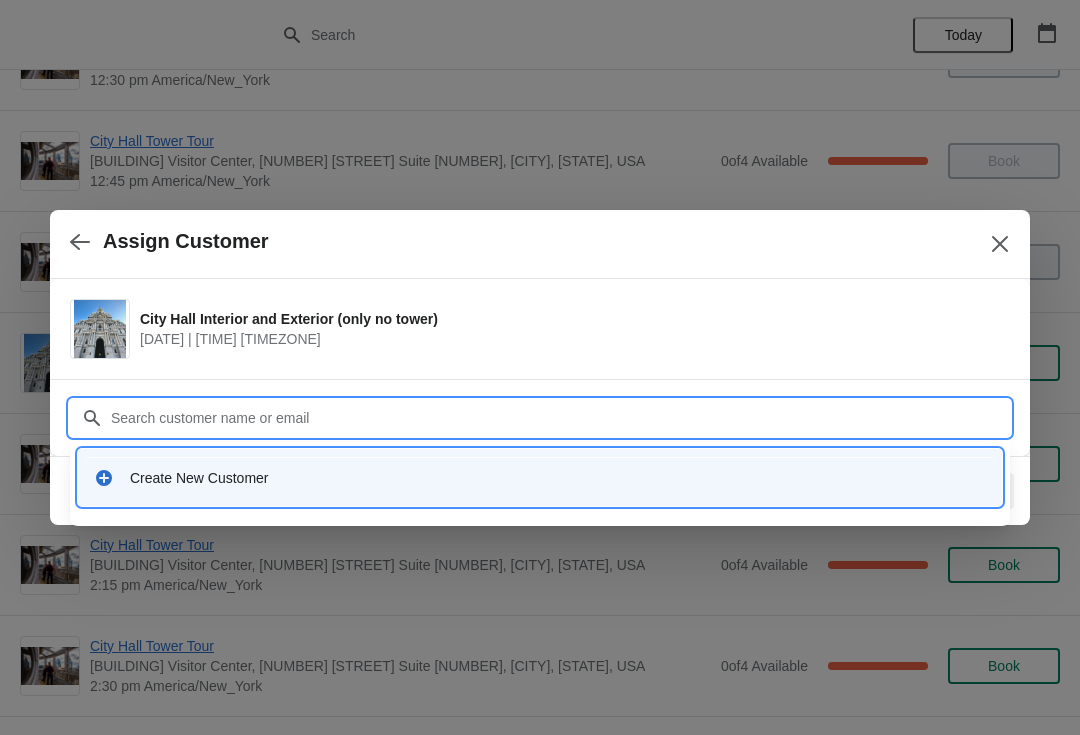 click on "Create New Customer" at bounding box center [540, 478] 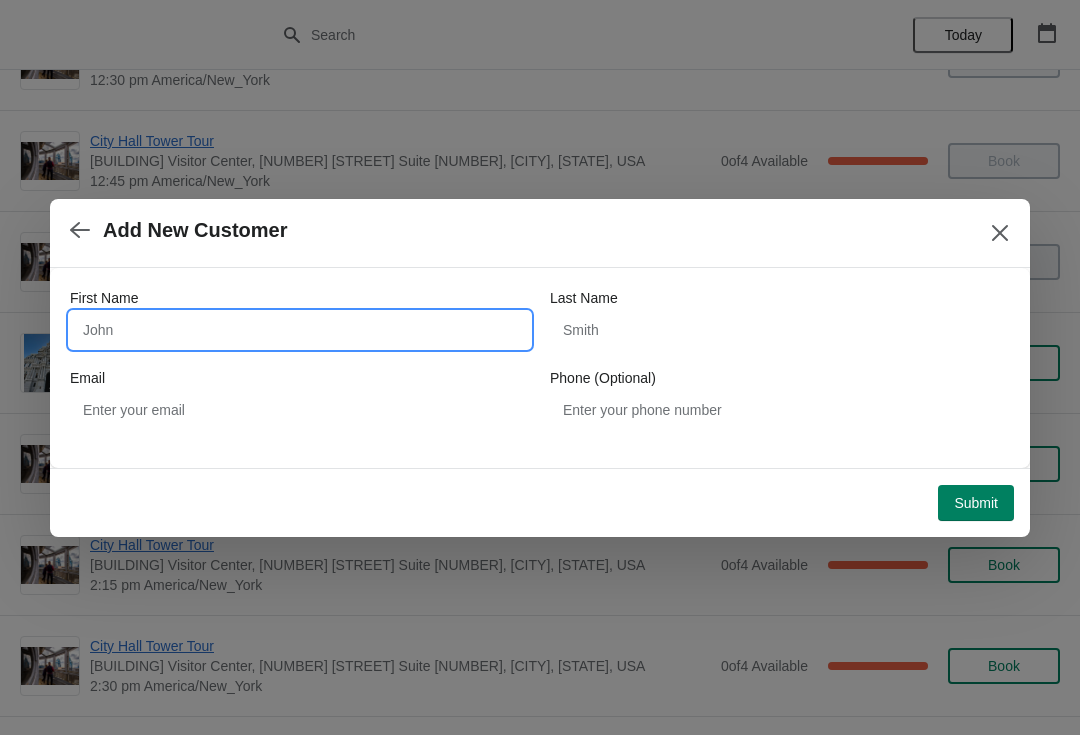click on "First Name" at bounding box center [300, 330] 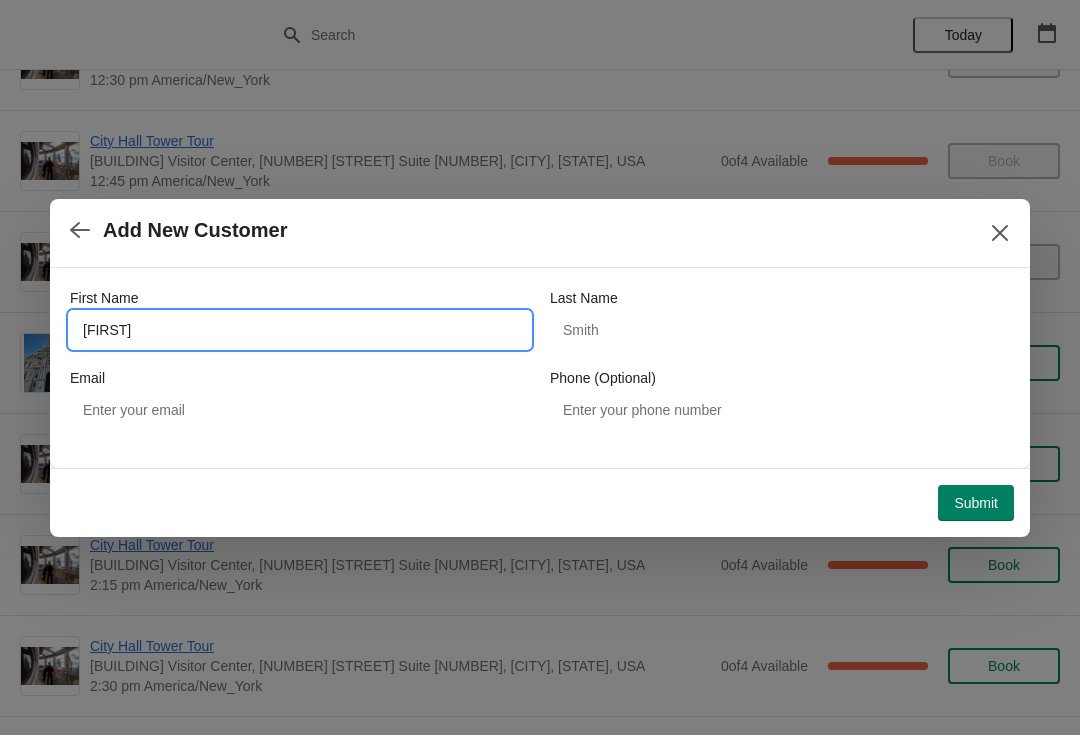 type on "[FIRST]" 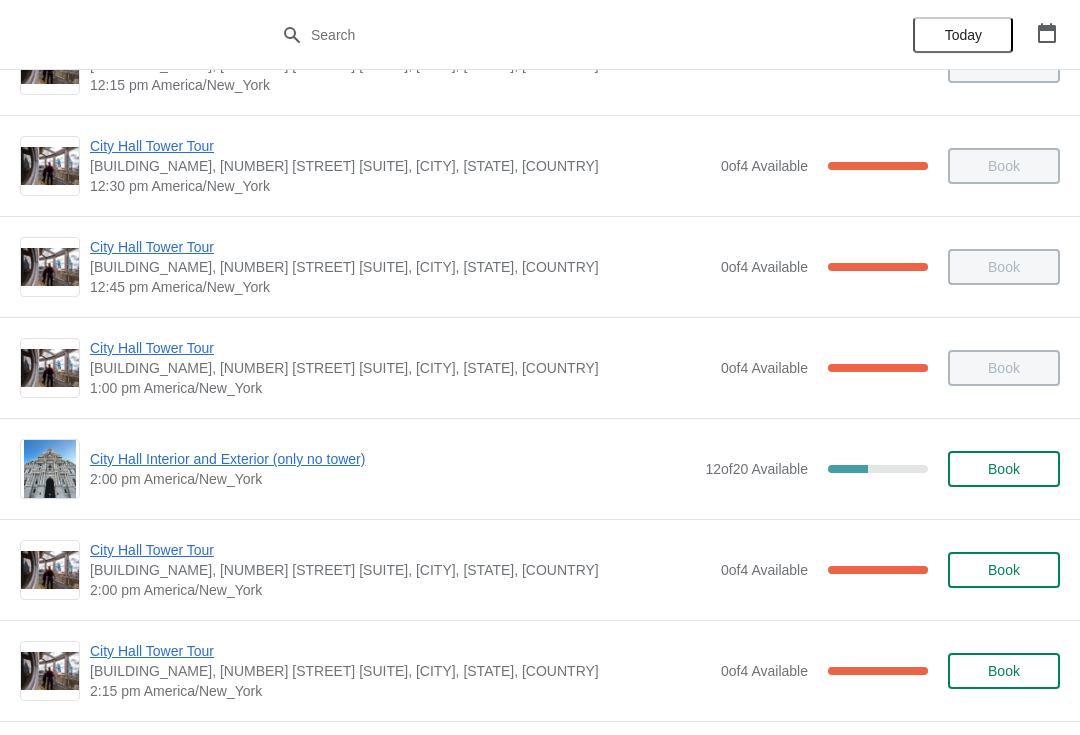 scroll, scrollTop: 1277, scrollLeft: 0, axis: vertical 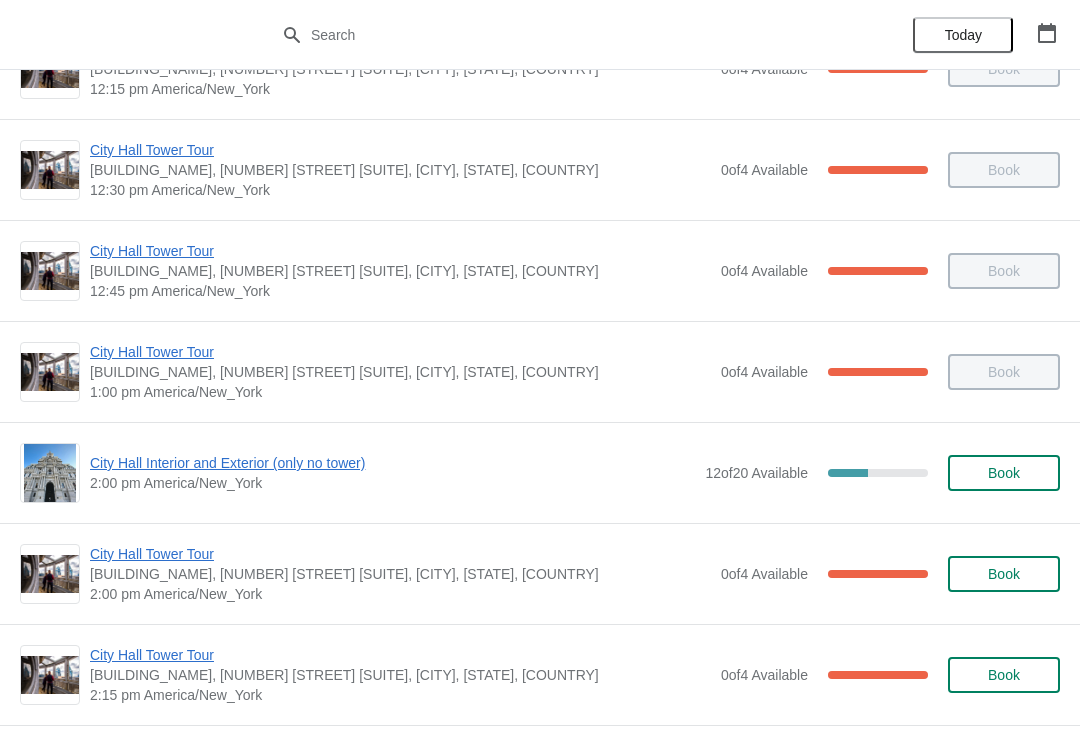 click on "2:15 pm America/New_York" at bounding box center [400, 695] 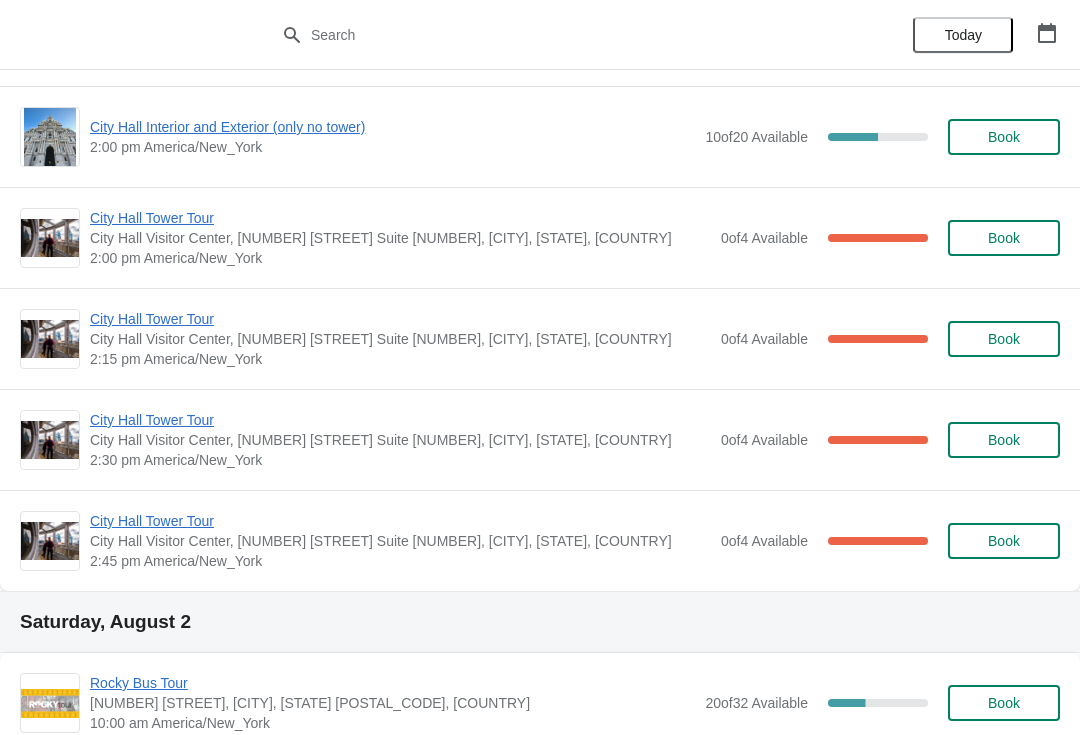 scroll, scrollTop: 1610, scrollLeft: 0, axis: vertical 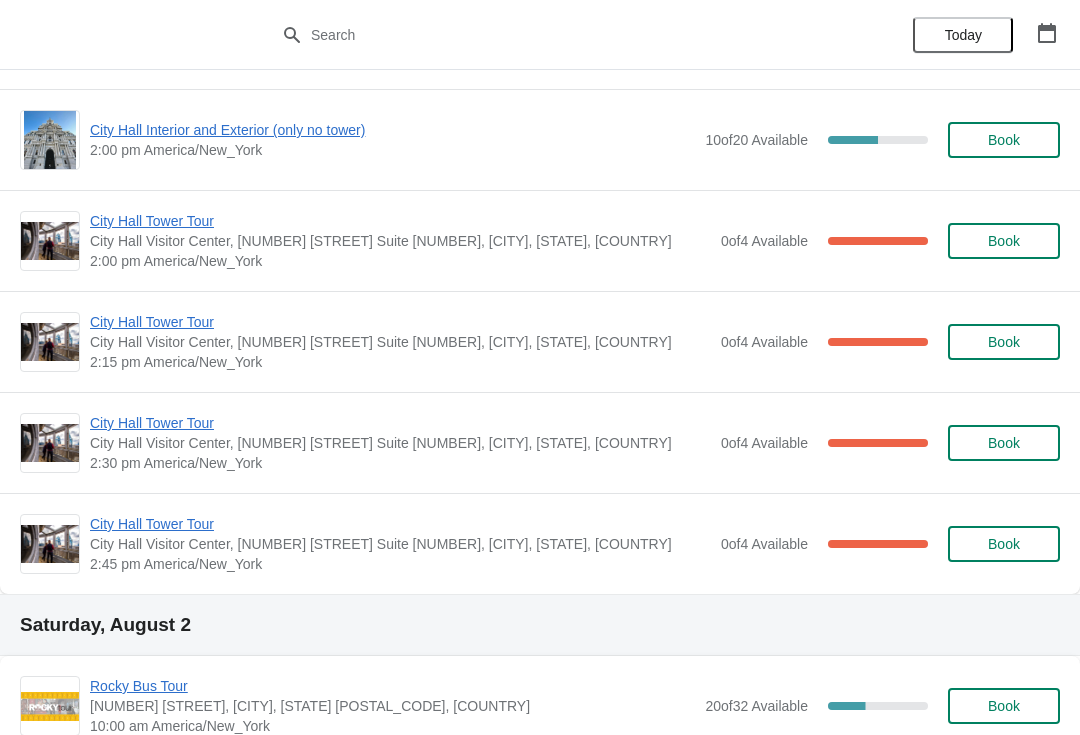 click on "City Hall Tower Tour" at bounding box center (400, 221) 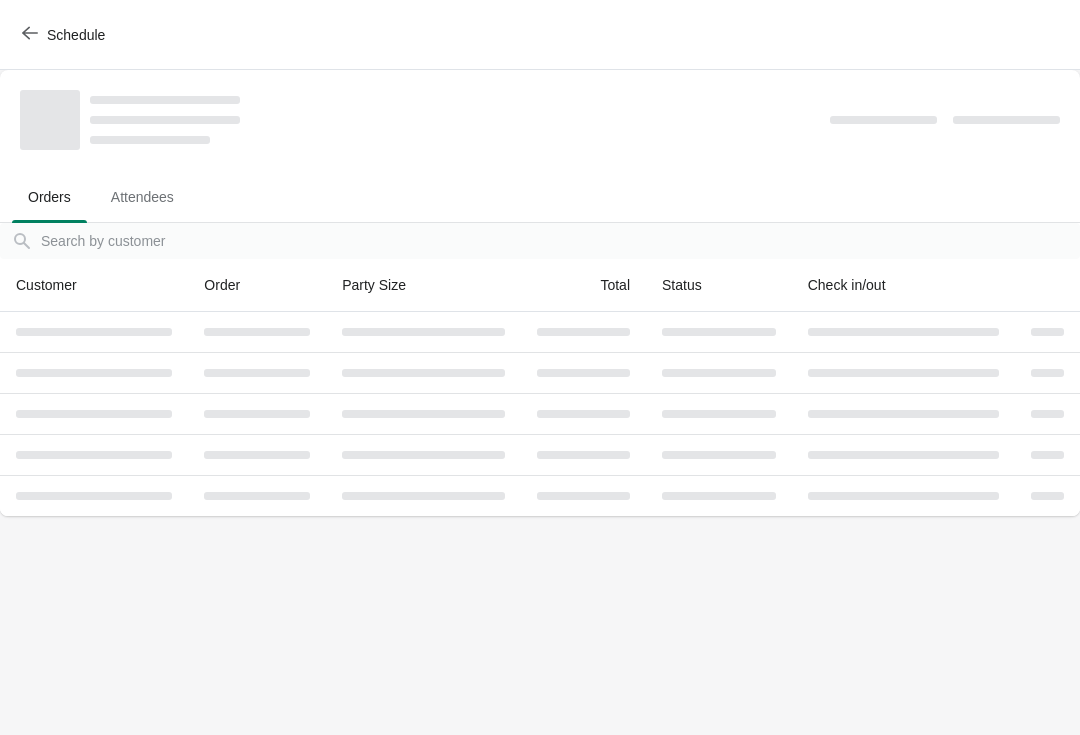 scroll, scrollTop: 0, scrollLeft: 0, axis: both 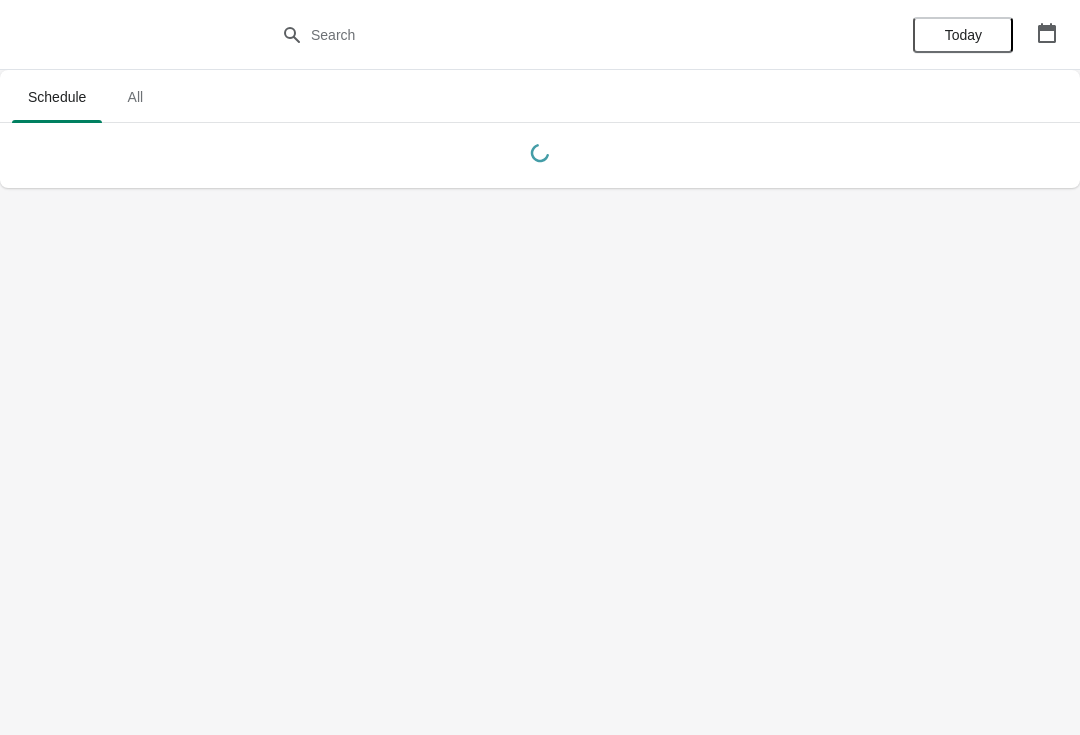 click on "Schedule All Schedule All Today" at bounding box center [540, 367] 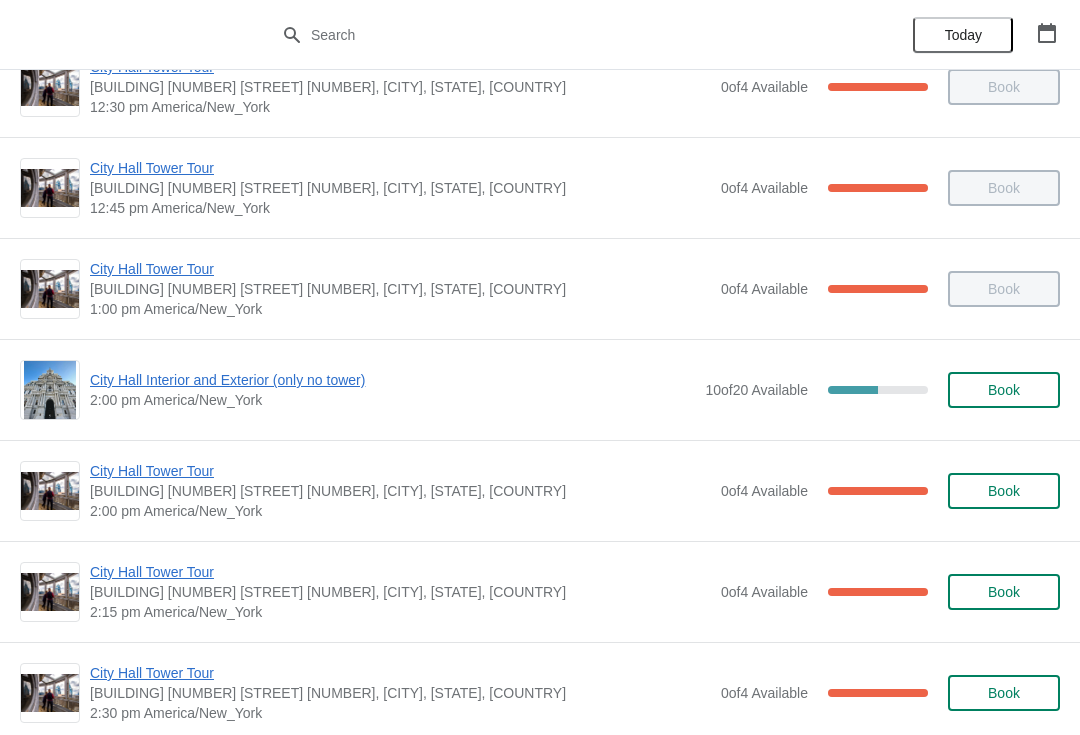 scroll, scrollTop: 1364, scrollLeft: 0, axis: vertical 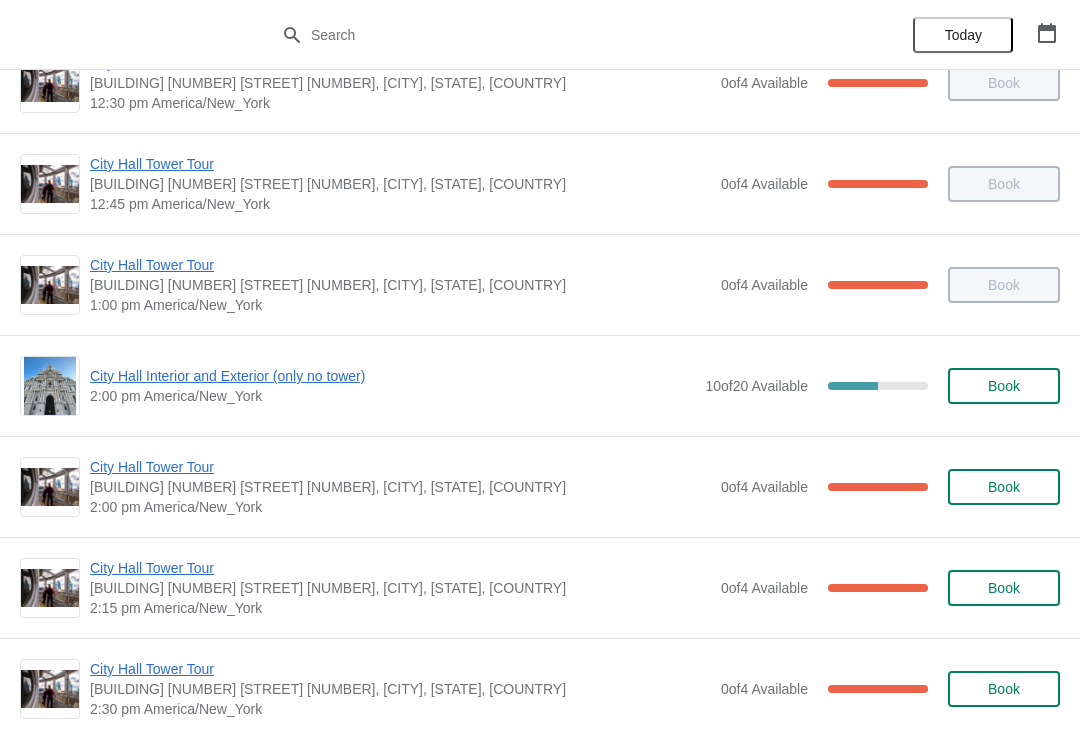 click on "City Hall Tower Tour" at bounding box center [400, 467] 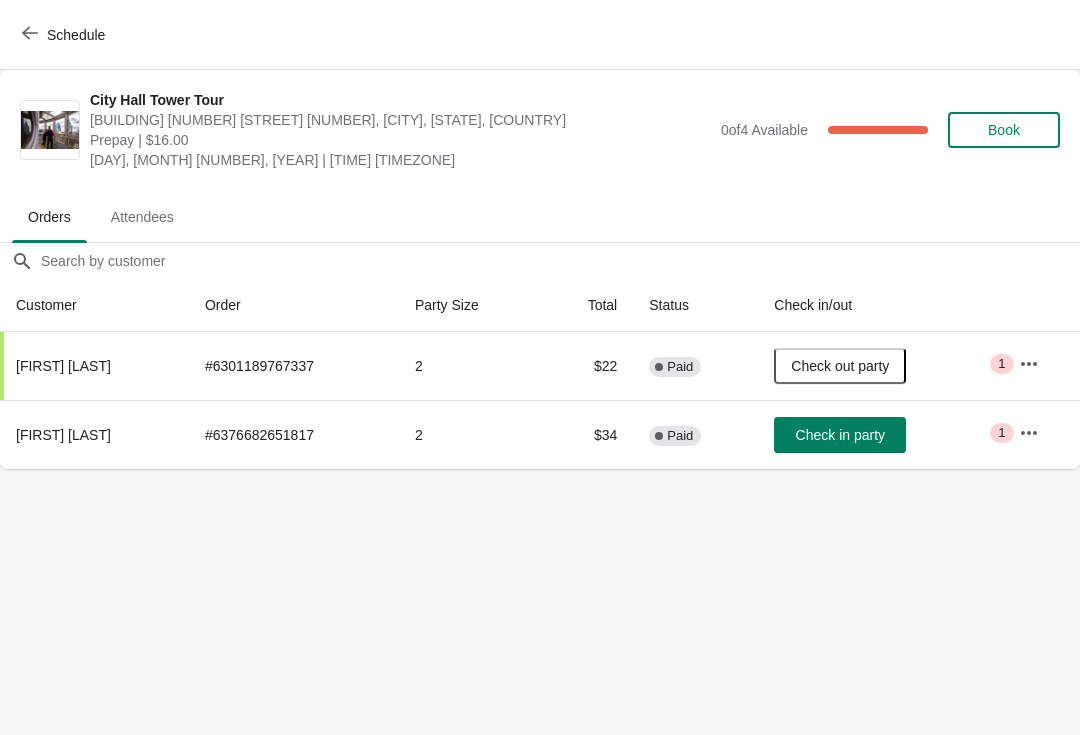 click on "Schedule" at bounding box center [65, 35] 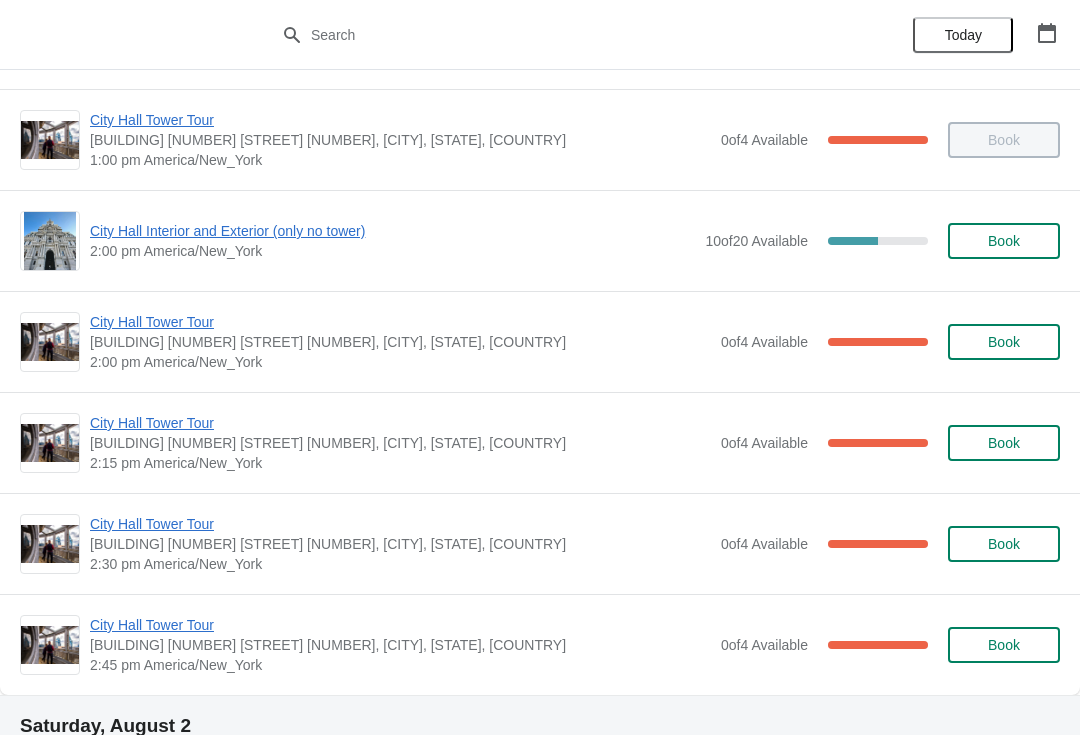 scroll, scrollTop: 1524, scrollLeft: 0, axis: vertical 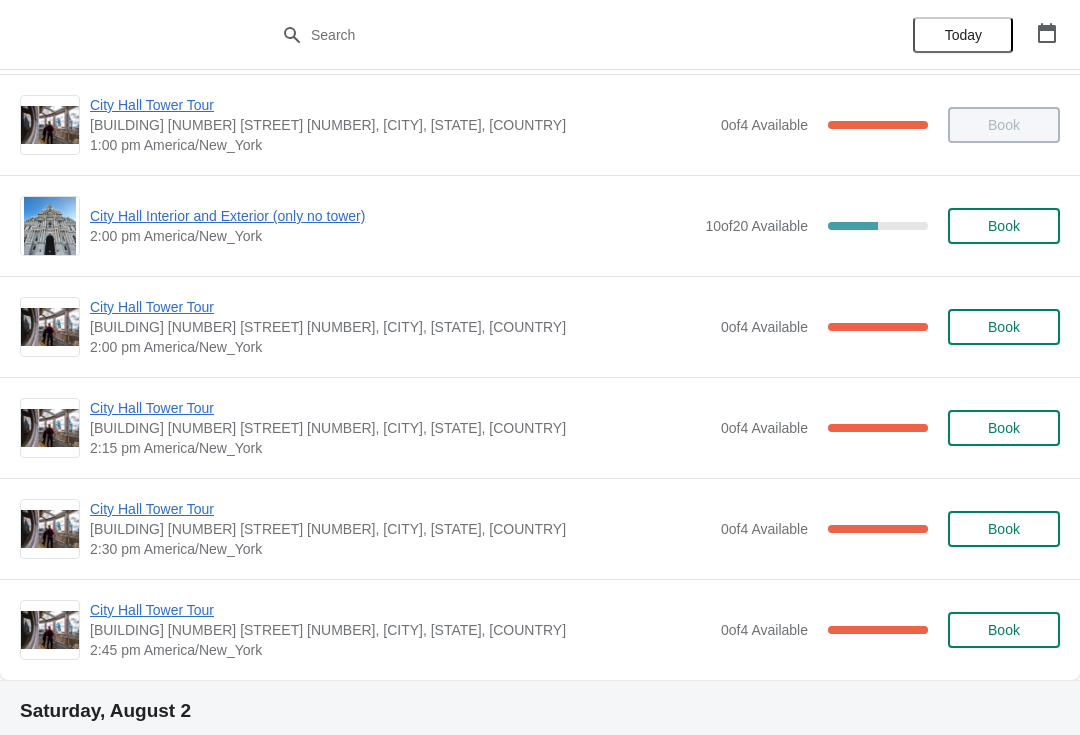 click on "City Hall Tower Tour" at bounding box center [400, 408] 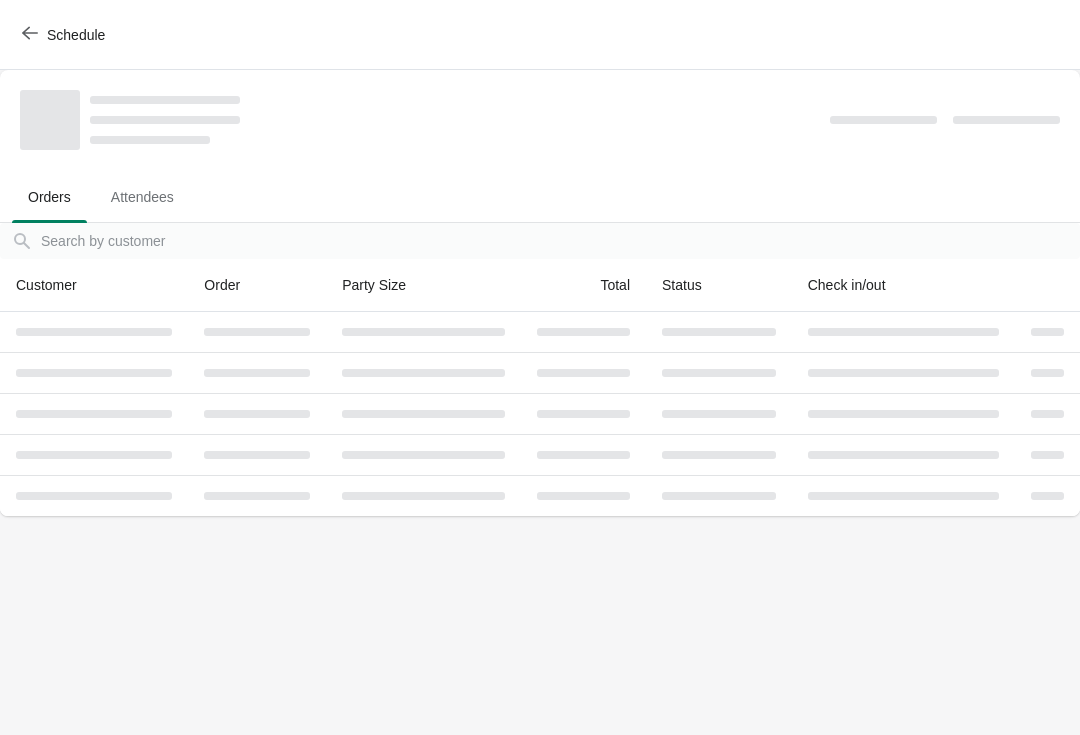 scroll, scrollTop: 0, scrollLeft: 0, axis: both 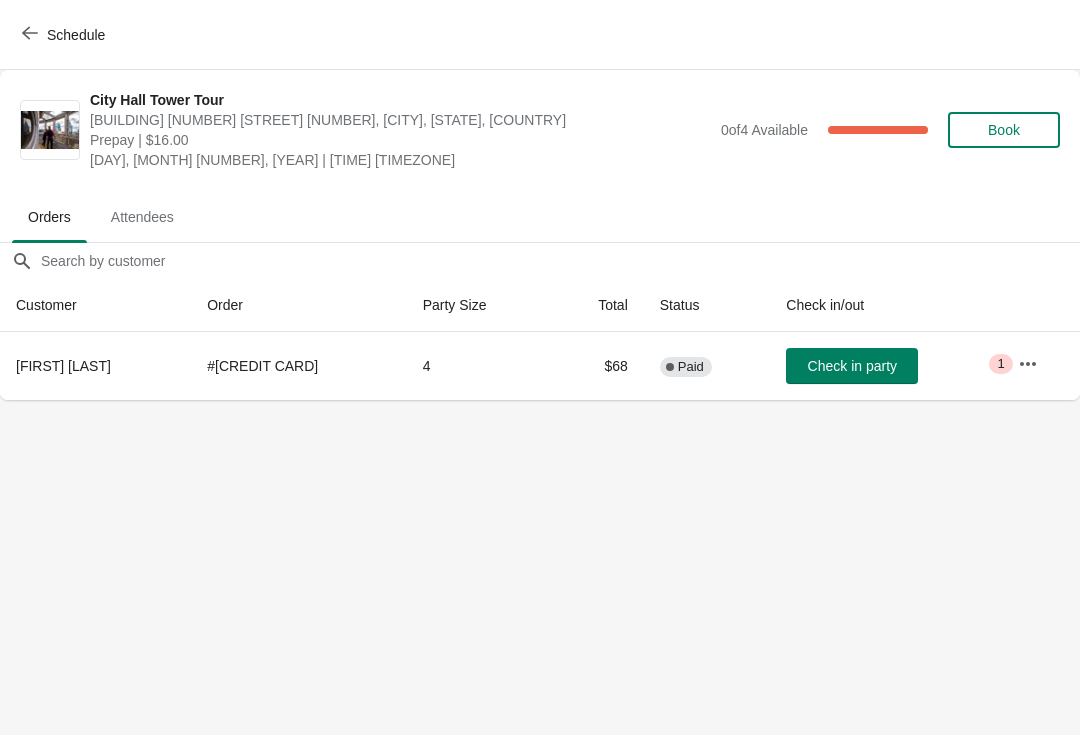 click on "Schedule" at bounding box center [540, 35] 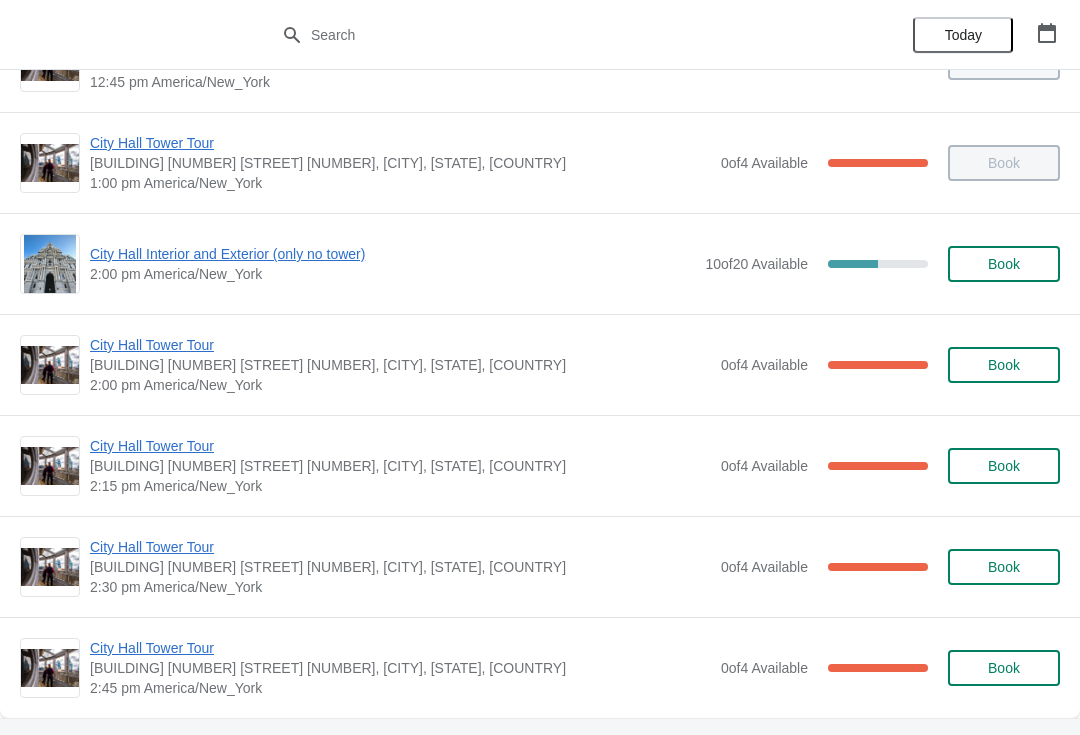 scroll, scrollTop: 1488, scrollLeft: 0, axis: vertical 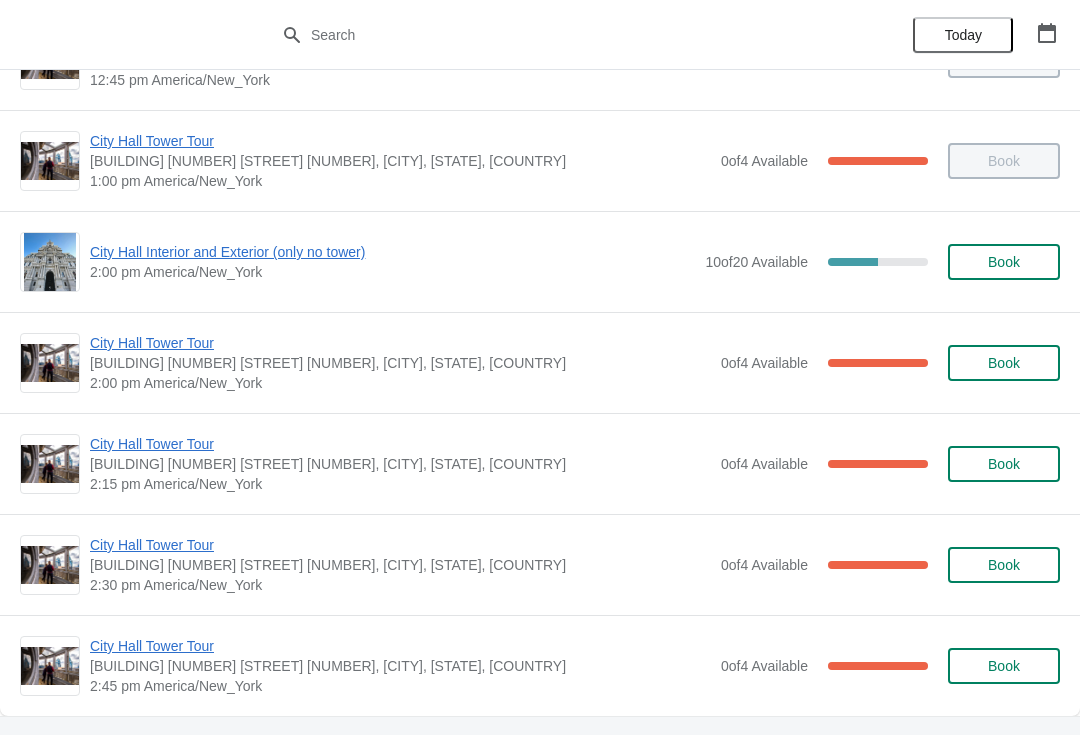 click on "City Hall Tower Tour" at bounding box center (400, 343) 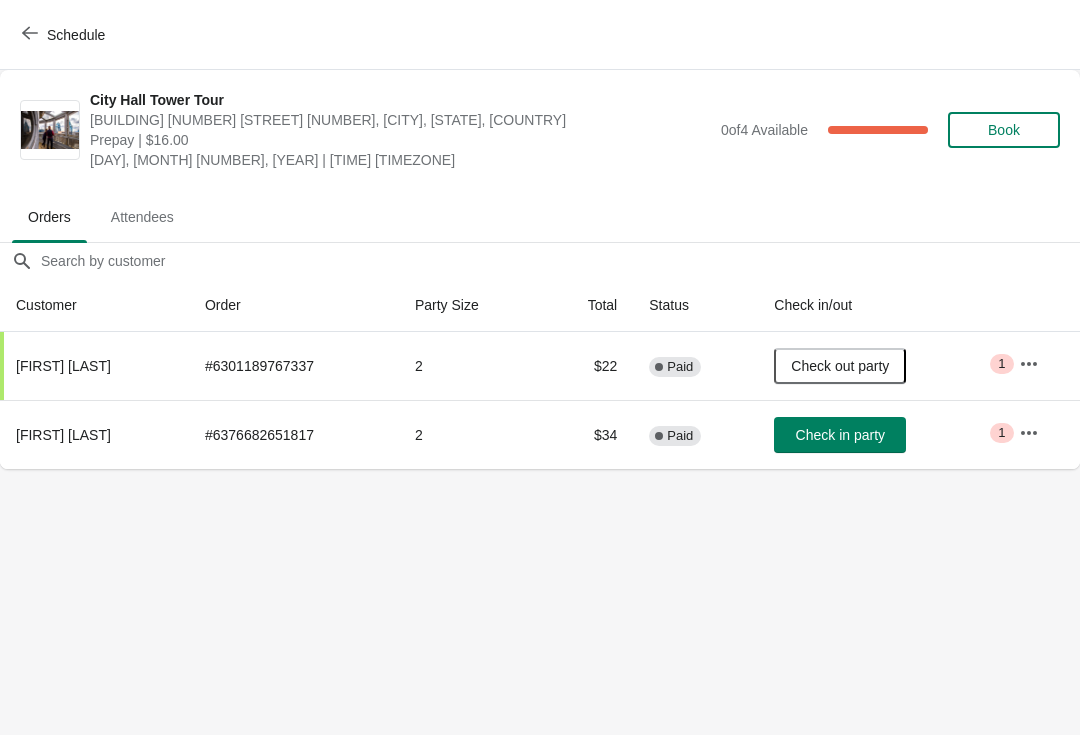 scroll, scrollTop: 0, scrollLeft: 0, axis: both 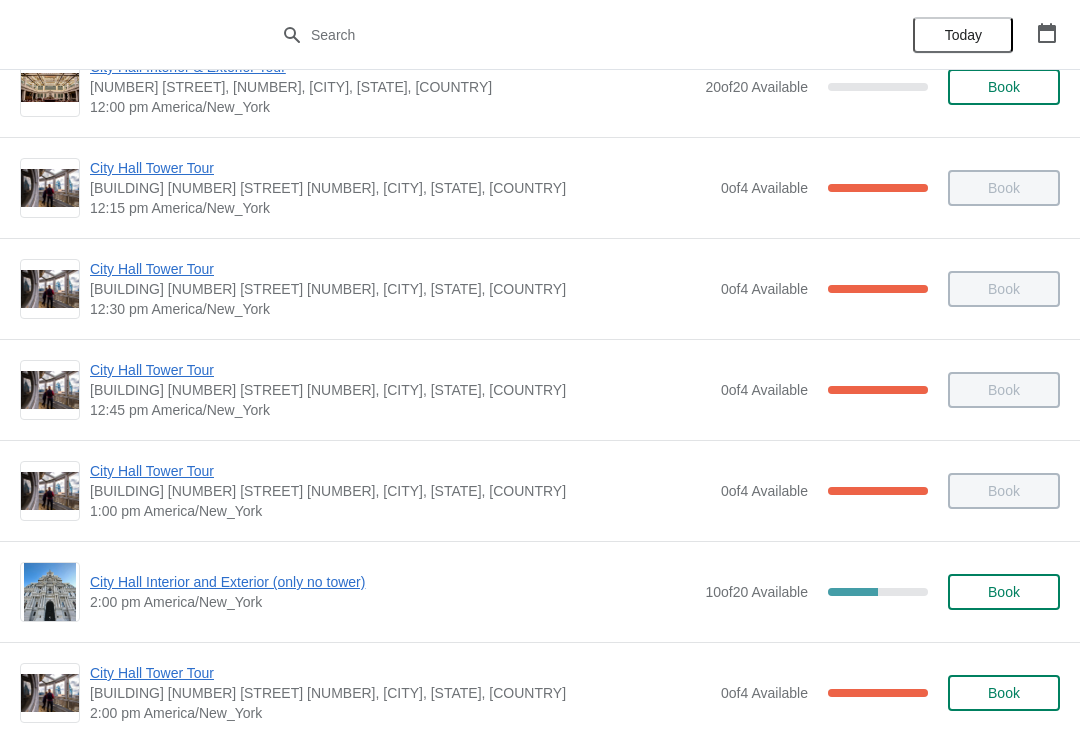 click on "City Hall Tower Tour" at bounding box center [400, 471] 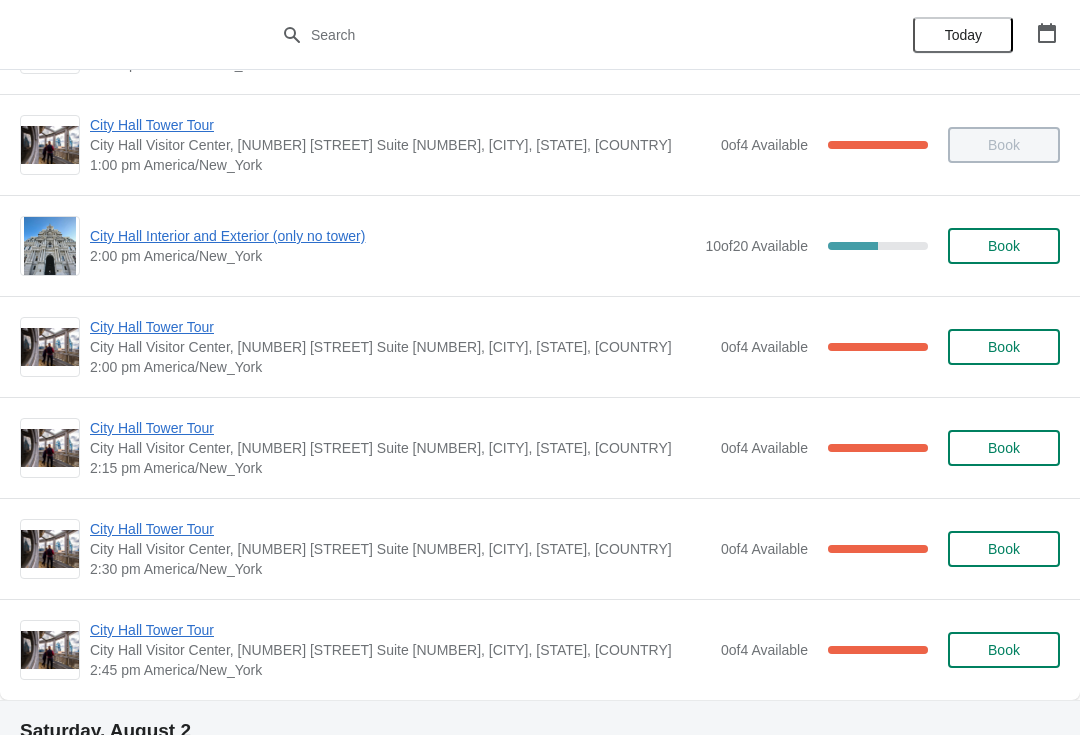 scroll, scrollTop: 1508, scrollLeft: 0, axis: vertical 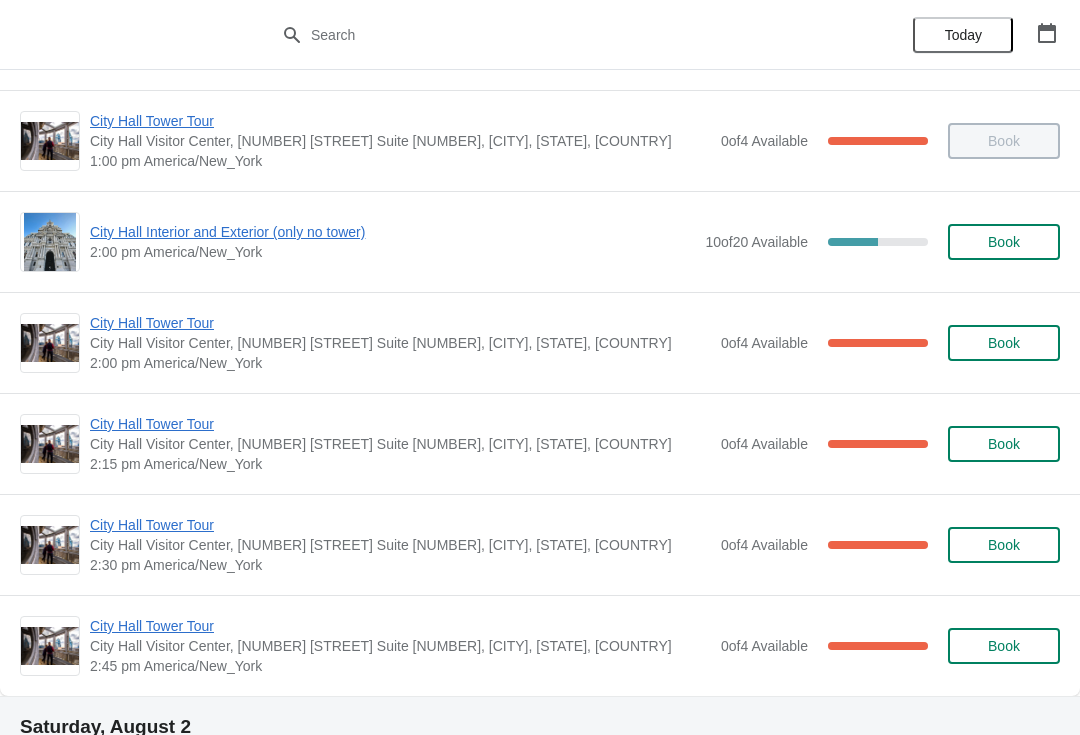 click on "City Hall Tower Tour" at bounding box center [400, 323] 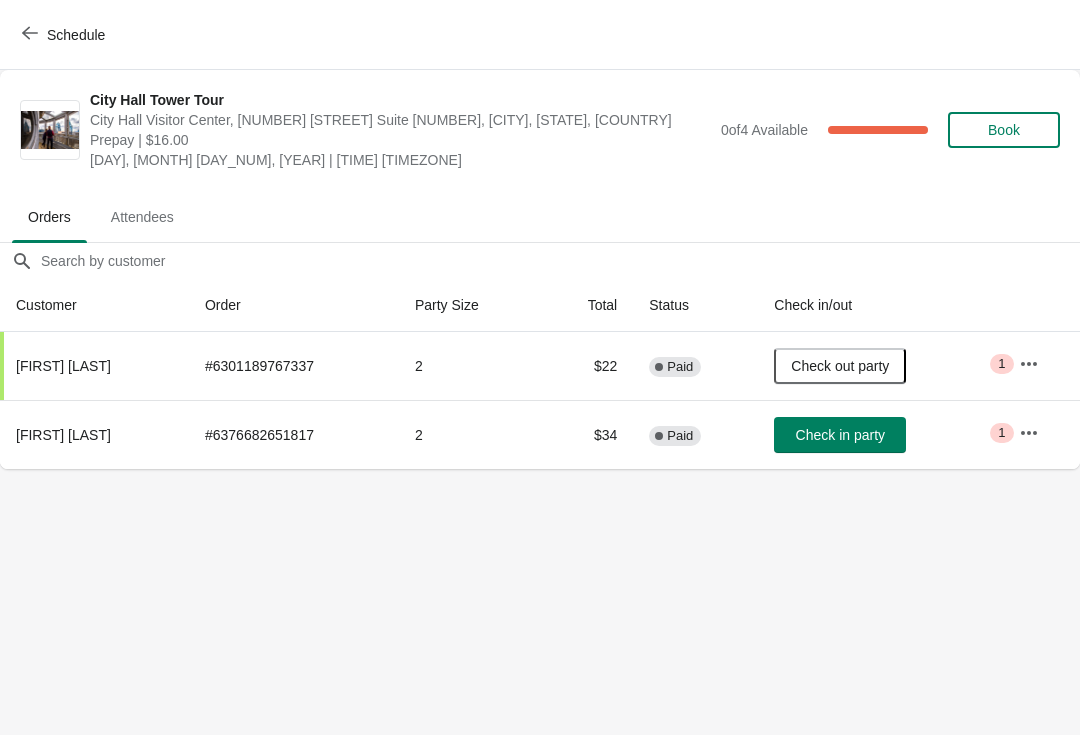 click on "Check in party" at bounding box center (840, 435) 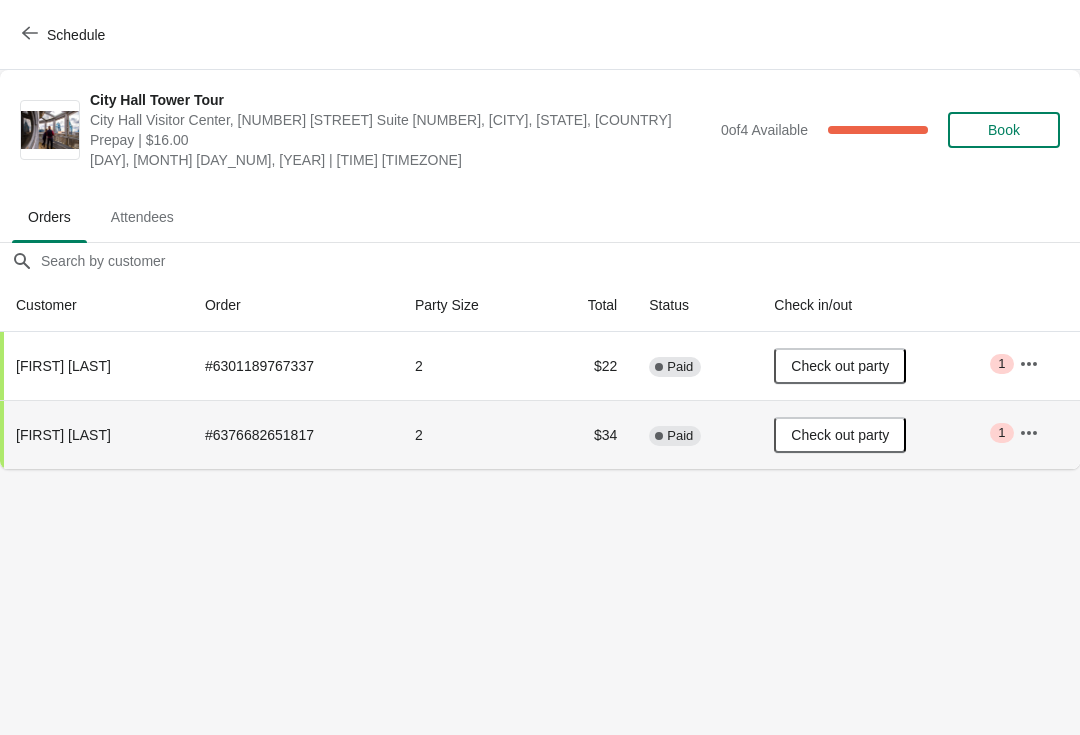 click on "Schedule" at bounding box center [65, 35] 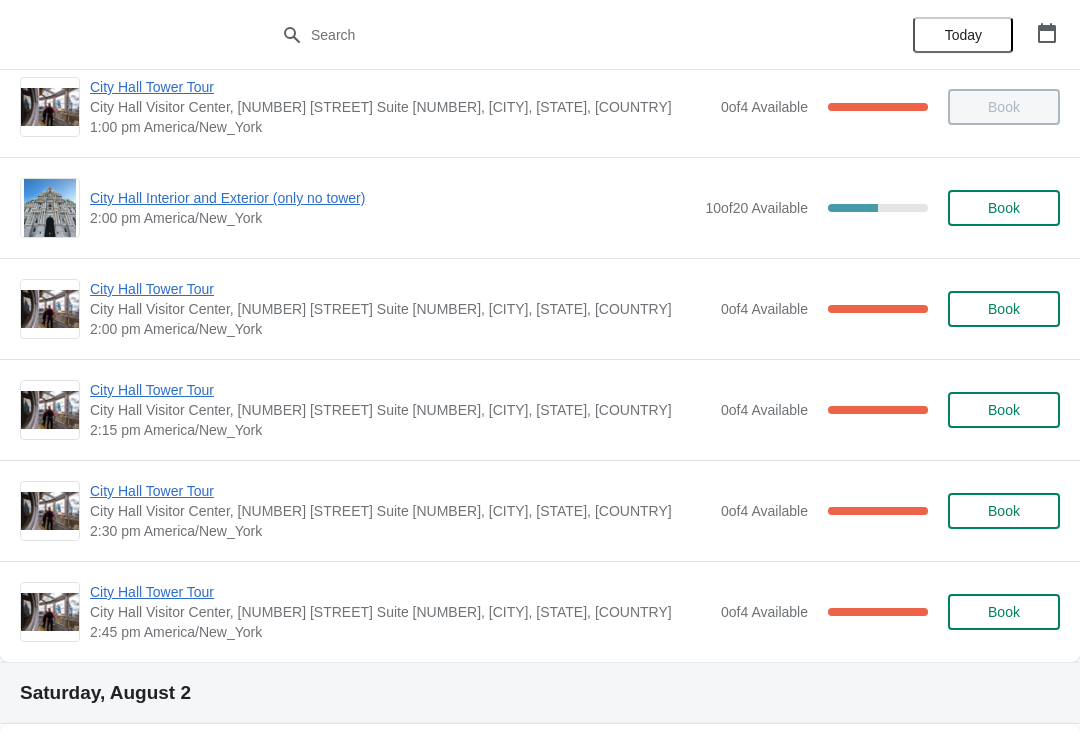 scroll, scrollTop: 1534, scrollLeft: 0, axis: vertical 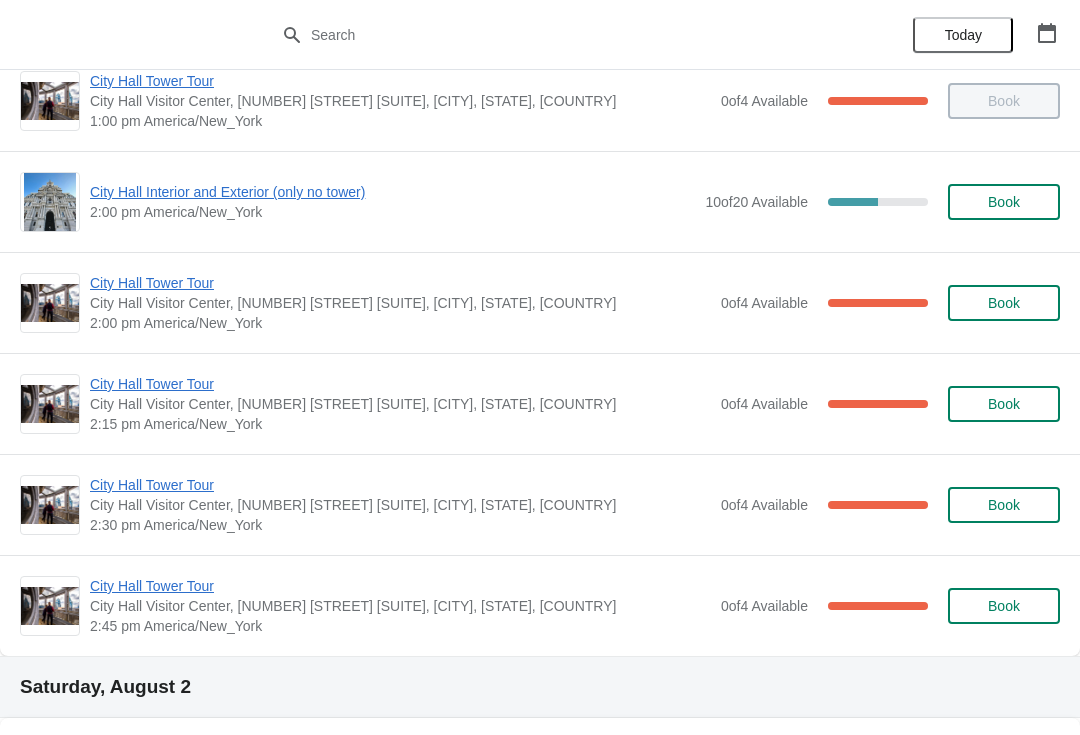 click on "City Hall Interior and Exterior (only no tower)" at bounding box center (392, 192) 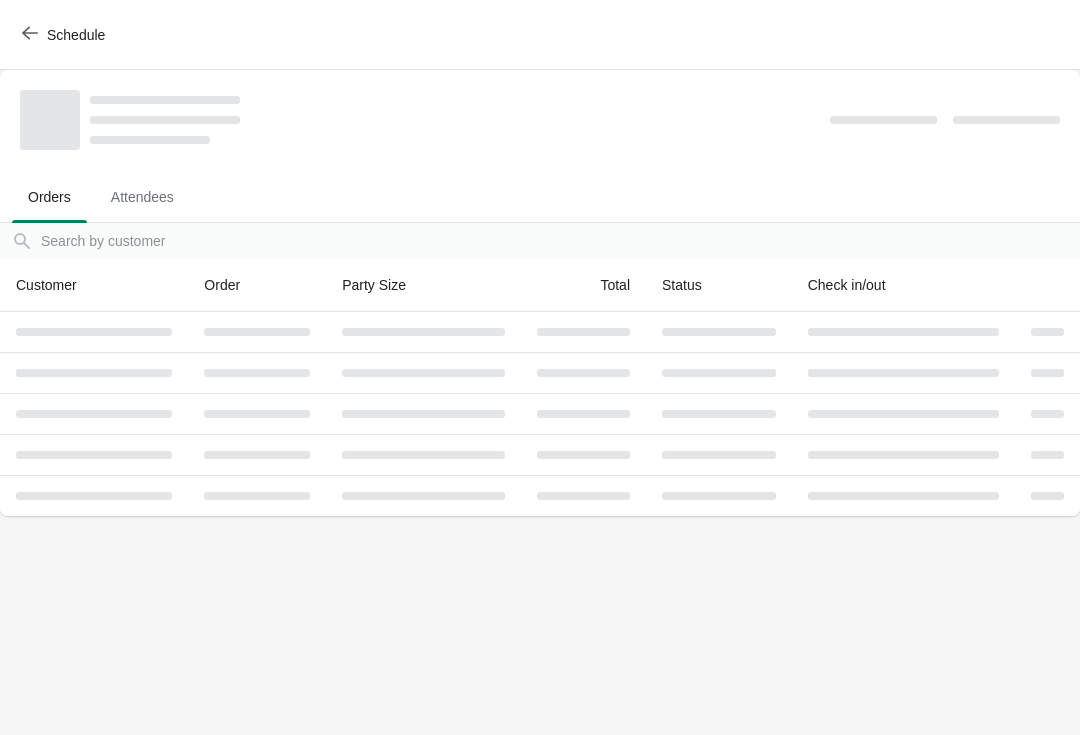 scroll, scrollTop: 0, scrollLeft: 0, axis: both 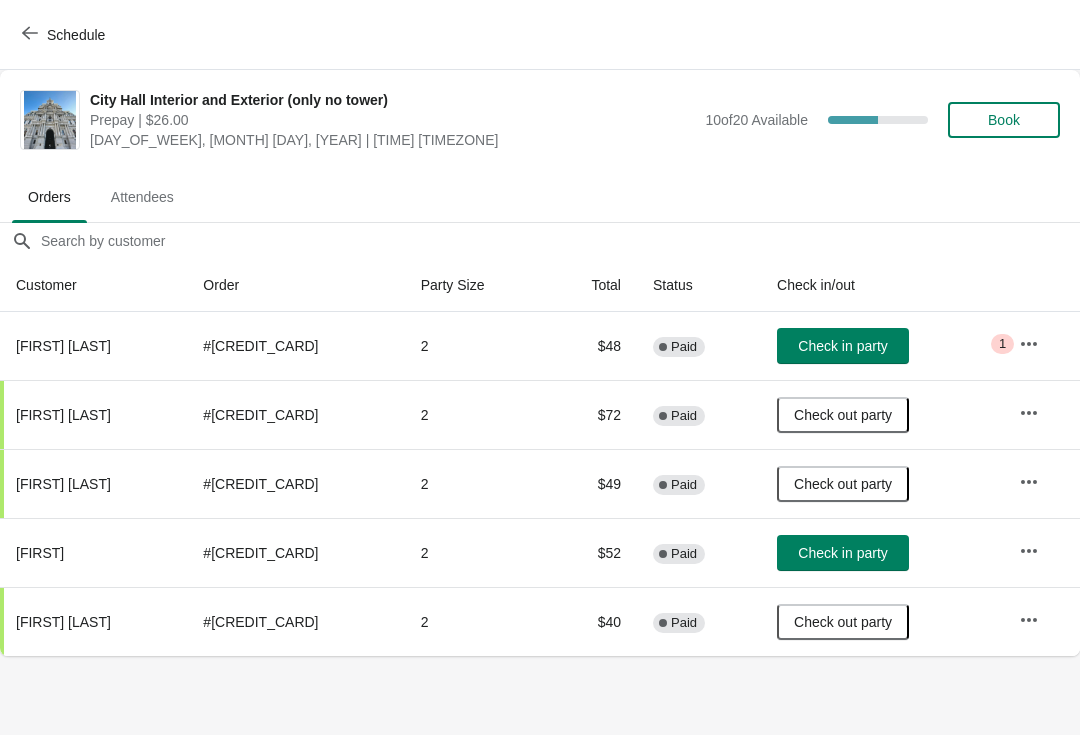 click on "Attendees" at bounding box center (142, 197) 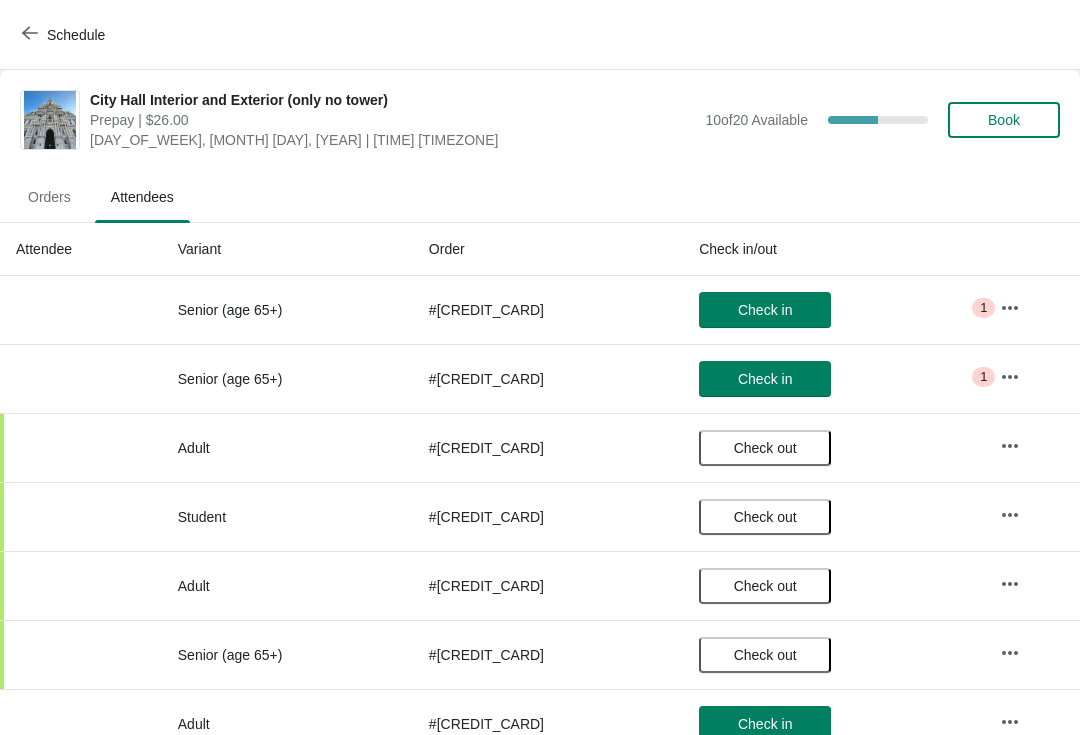 click on "Orders" at bounding box center [49, 197] 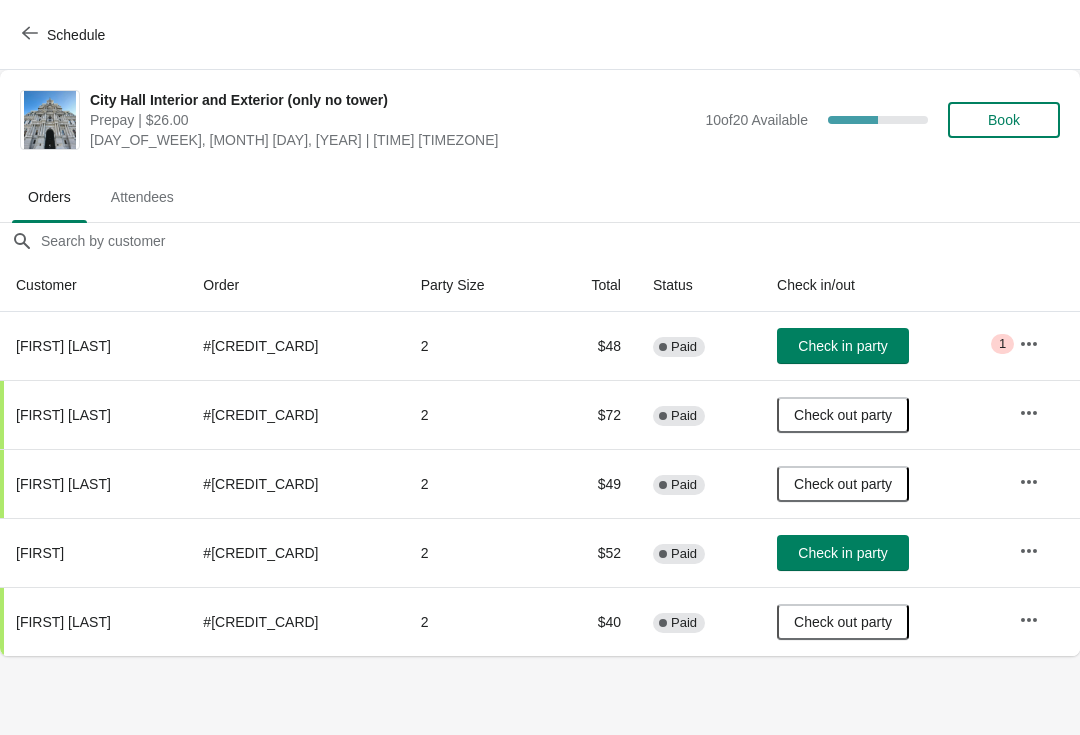 click on "Attendees" at bounding box center (142, 197) 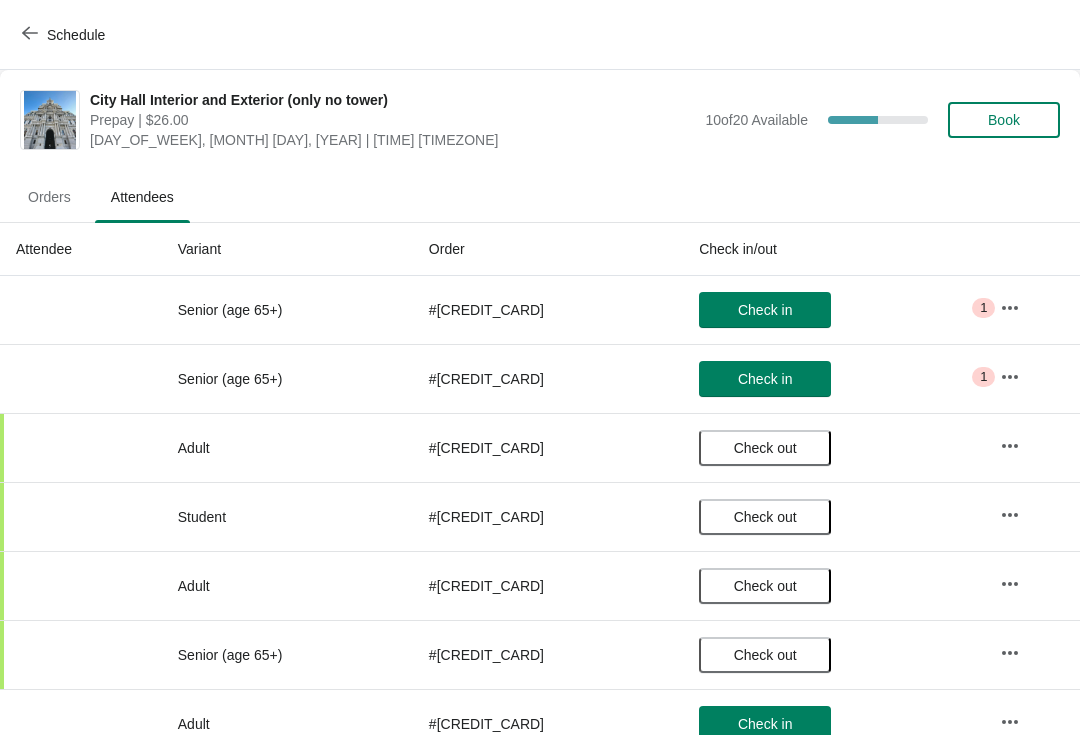 scroll, scrollTop: -1, scrollLeft: 0, axis: vertical 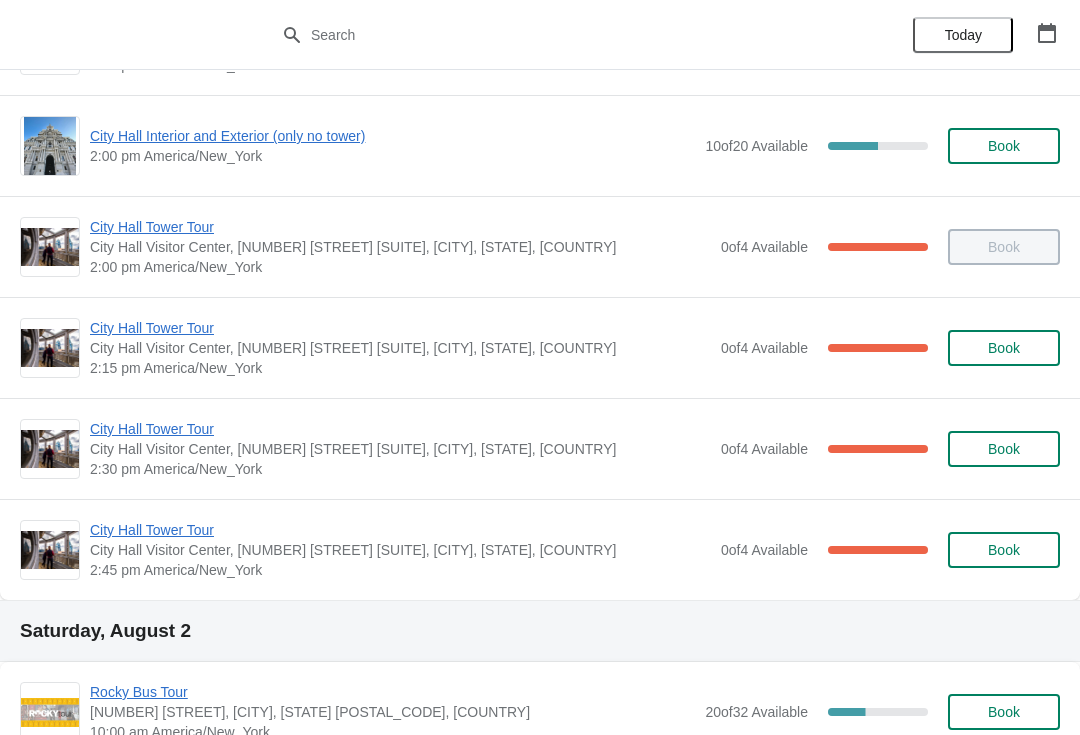 click on "City Hall Tower Tour" at bounding box center (400, 429) 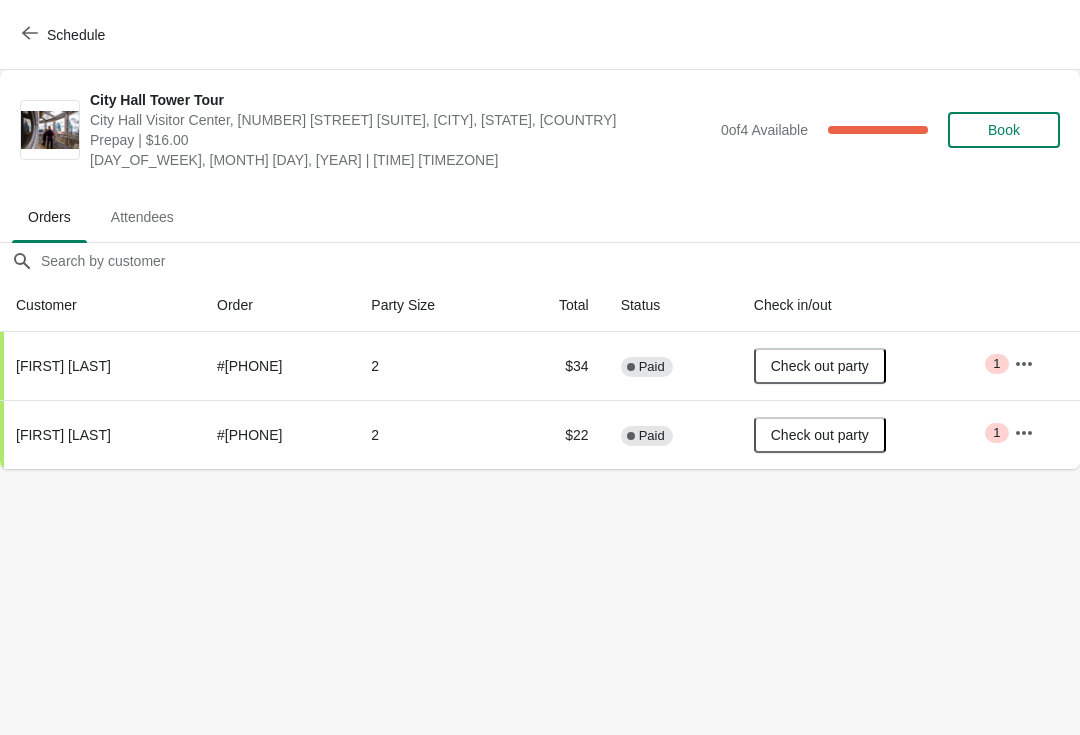 click on "Schedule" at bounding box center (65, 35) 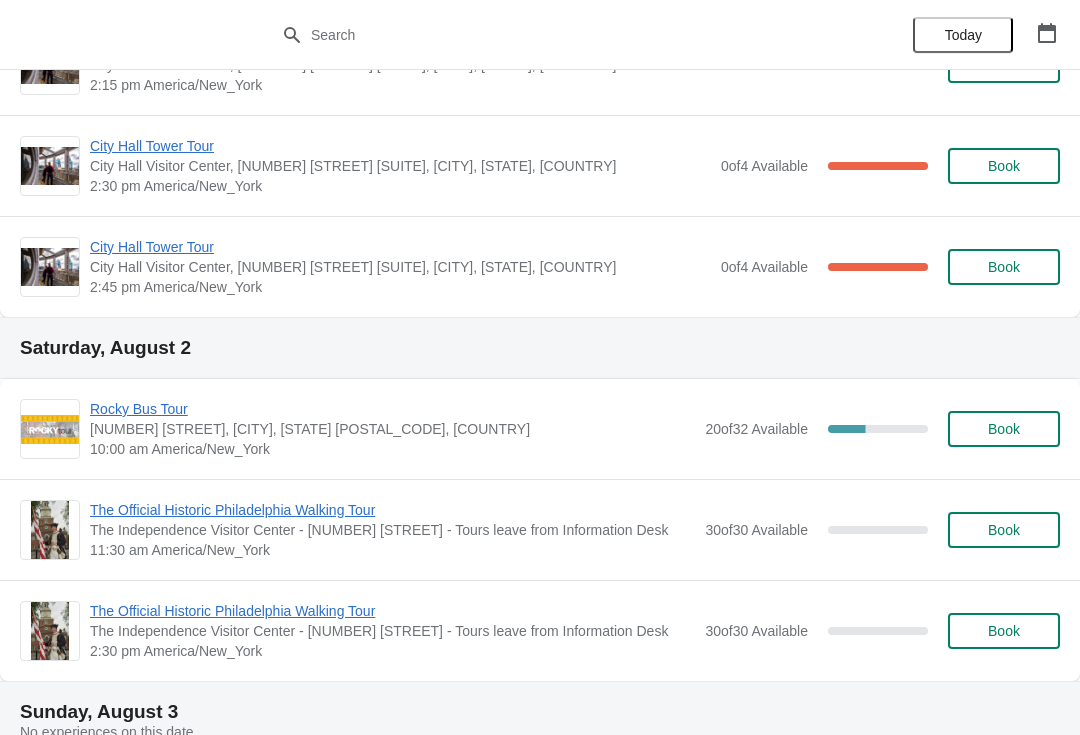 scroll, scrollTop: 1881, scrollLeft: 0, axis: vertical 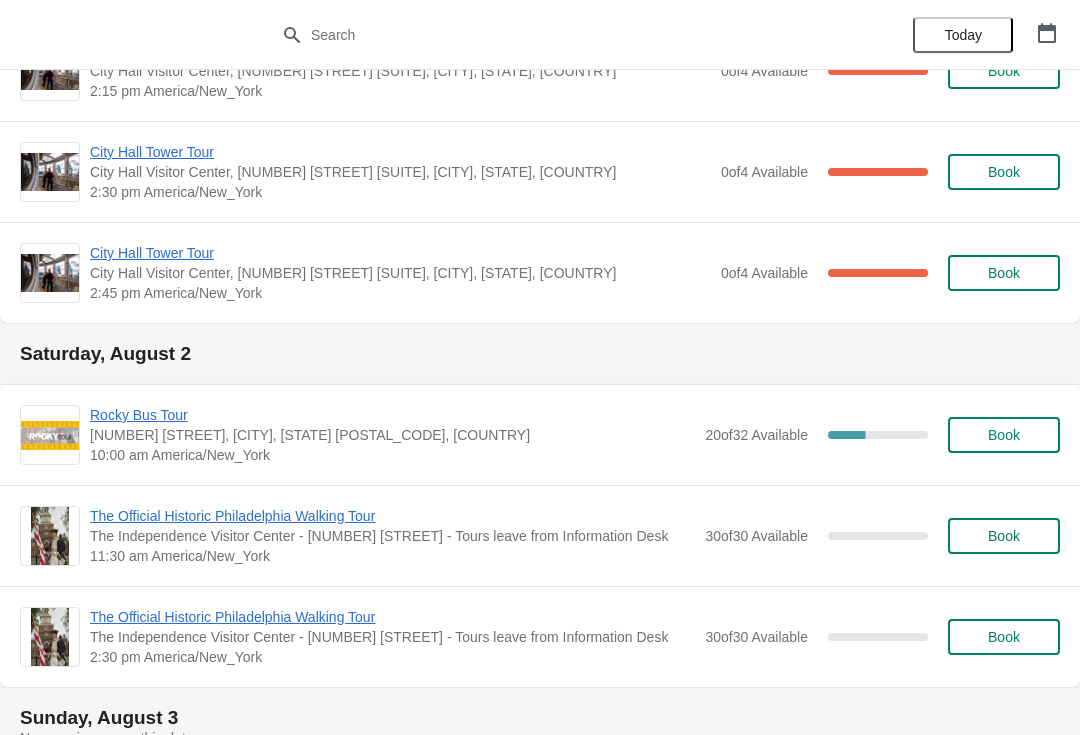 click on "Book" at bounding box center (1004, 273) 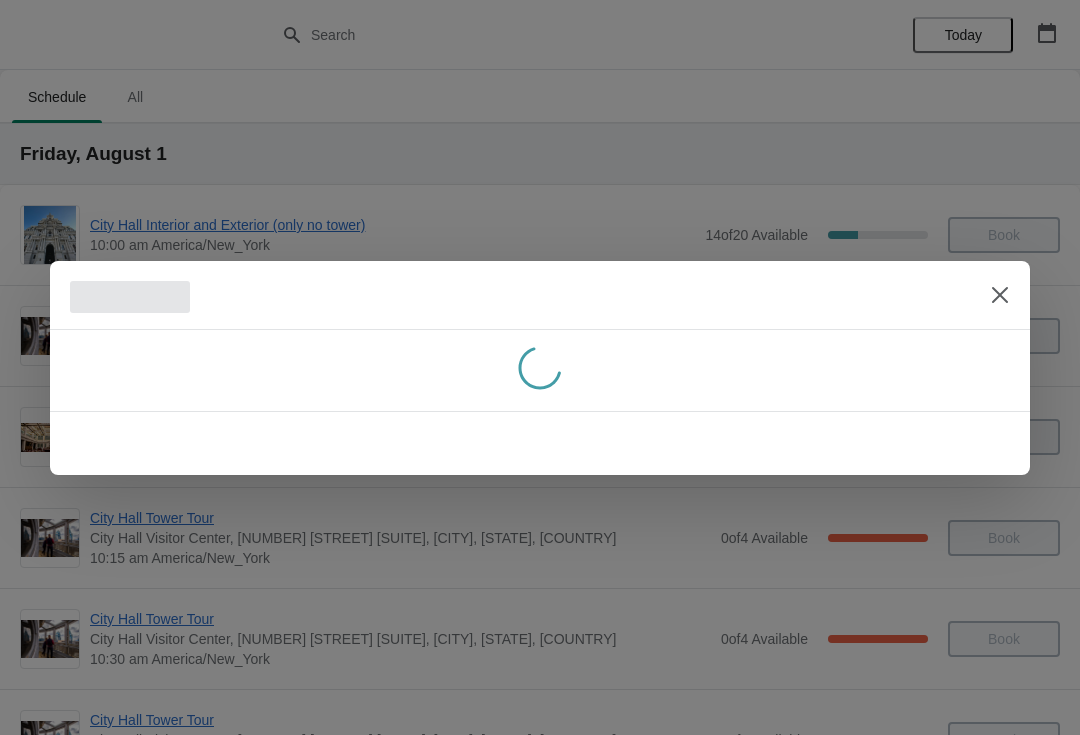 scroll, scrollTop: 0, scrollLeft: 0, axis: both 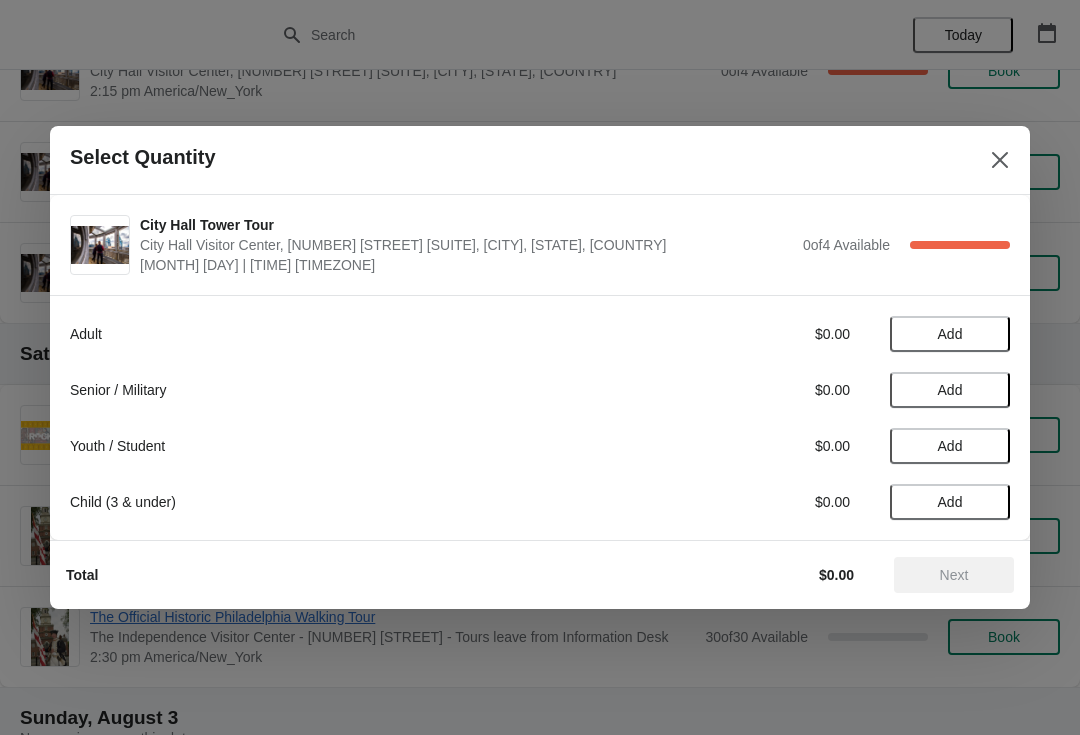 click at bounding box center [1000, 160] 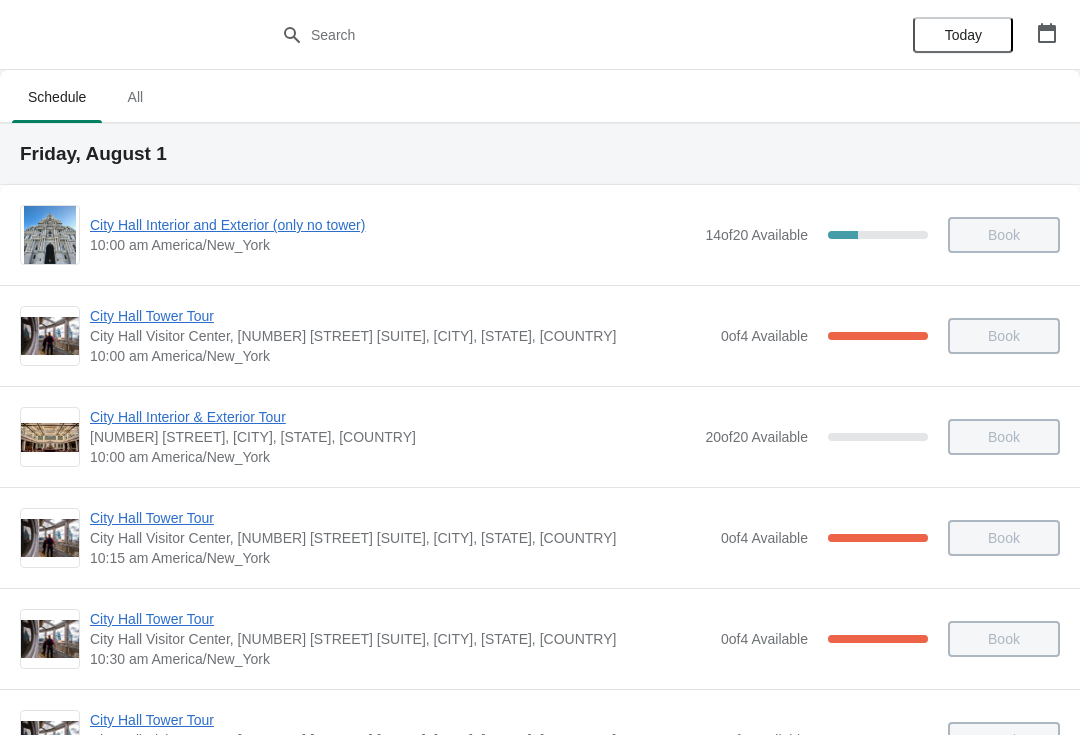 scroll, scrollTop: 1881, scrollLeft: 0, axis: vertical 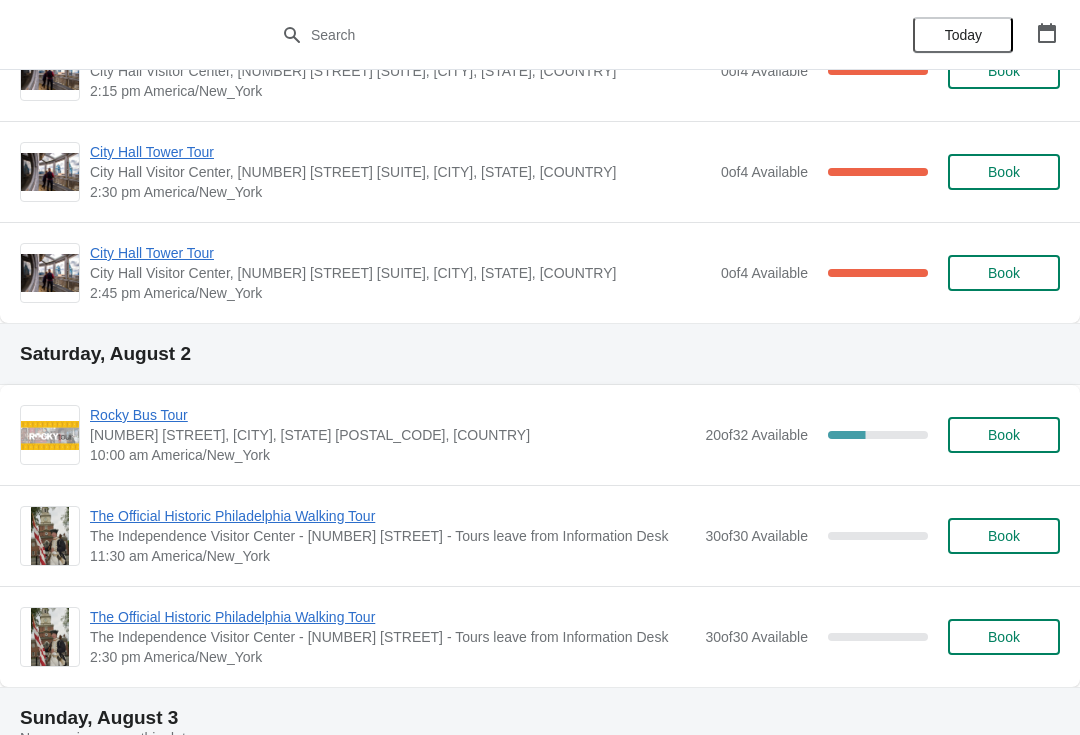 click on "2:45 pm America/New_York" at bounding box center [400, 293] 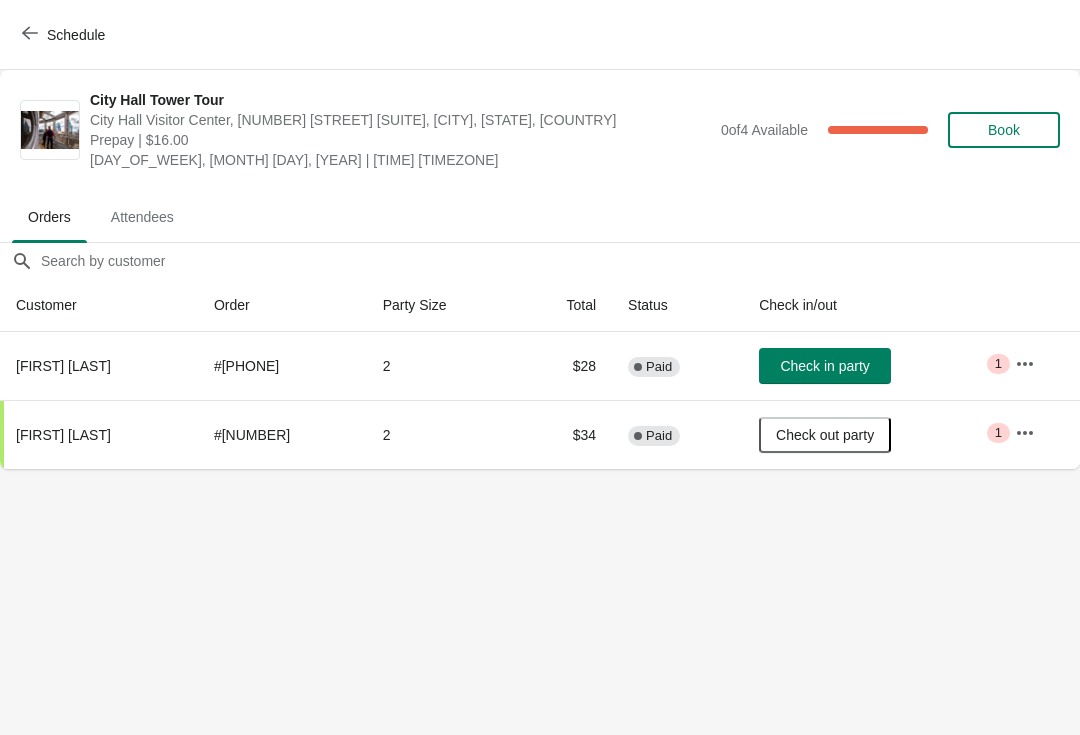 click on "Schedule City Hall Tower Tour City Hall Visitor Center, 1400 John F Kennedy Boulevard Suite 121, Philadelphia, PA, USA Prepay | $16.00 Friday, August 1, 2025 | 2:45 pm America/New_York 0  of  4   Available 100 % Book Orders Attendees Orders Attendees Orders filter search Customer Order Party Size Total Status Check in/out Enoch Tuffour # 6355507019945 2 $28 Complete Paid Check in party Critical 1 Allison Sims # 6365167911081 2 $34 Complete Paid Check out party Critical 1 Order Details Actions Transfer Restock 1  /  2  Checked in Close" at bounding box center [540, 367] 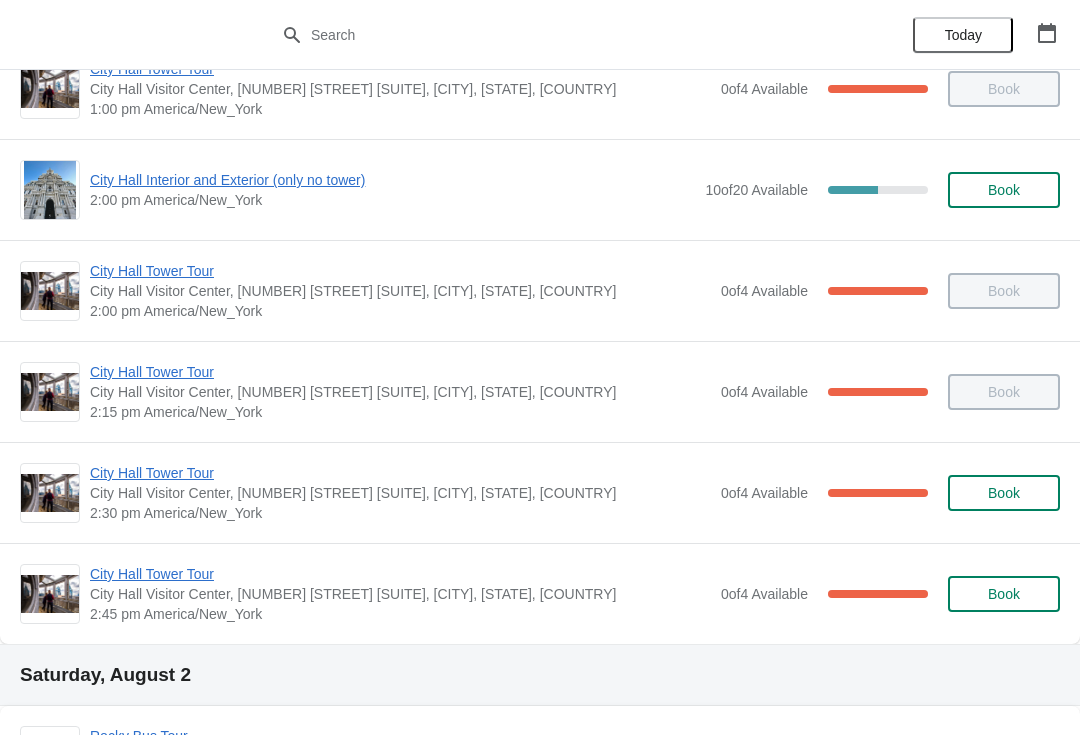 scroll, scrollTop: 1561, scrollLeft: 0, axis: vertical 